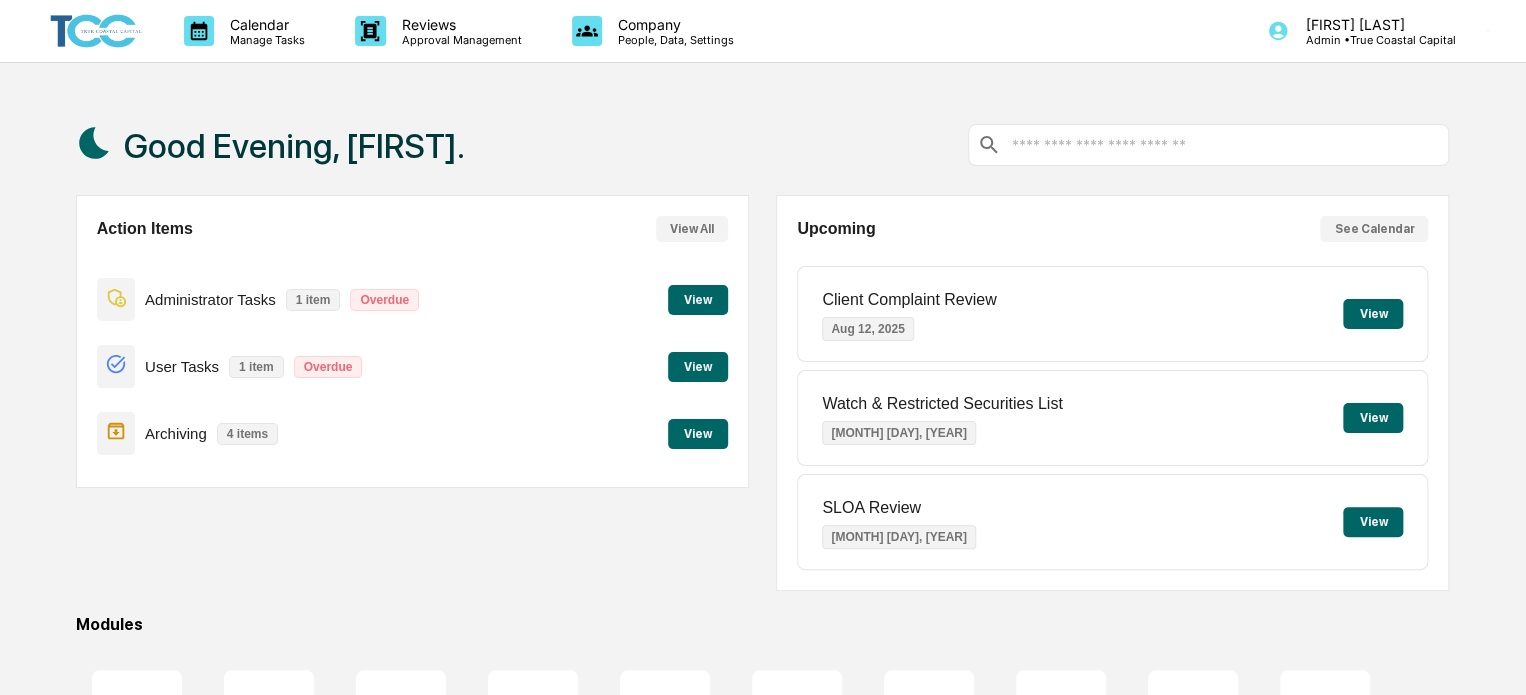 scroll, scrollTop: 0, scrollLeft: 0, axis: both 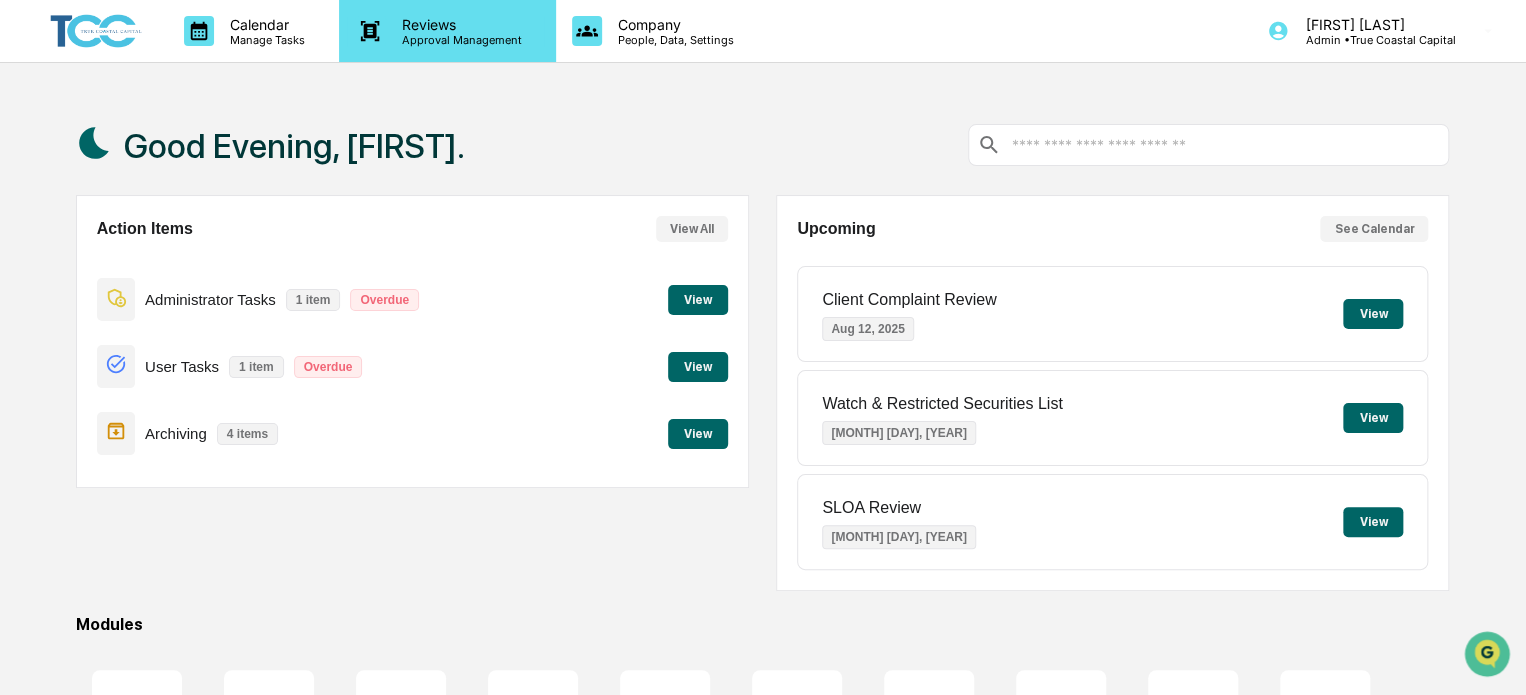 click on "Reviews" at bounding box center (459, 24) 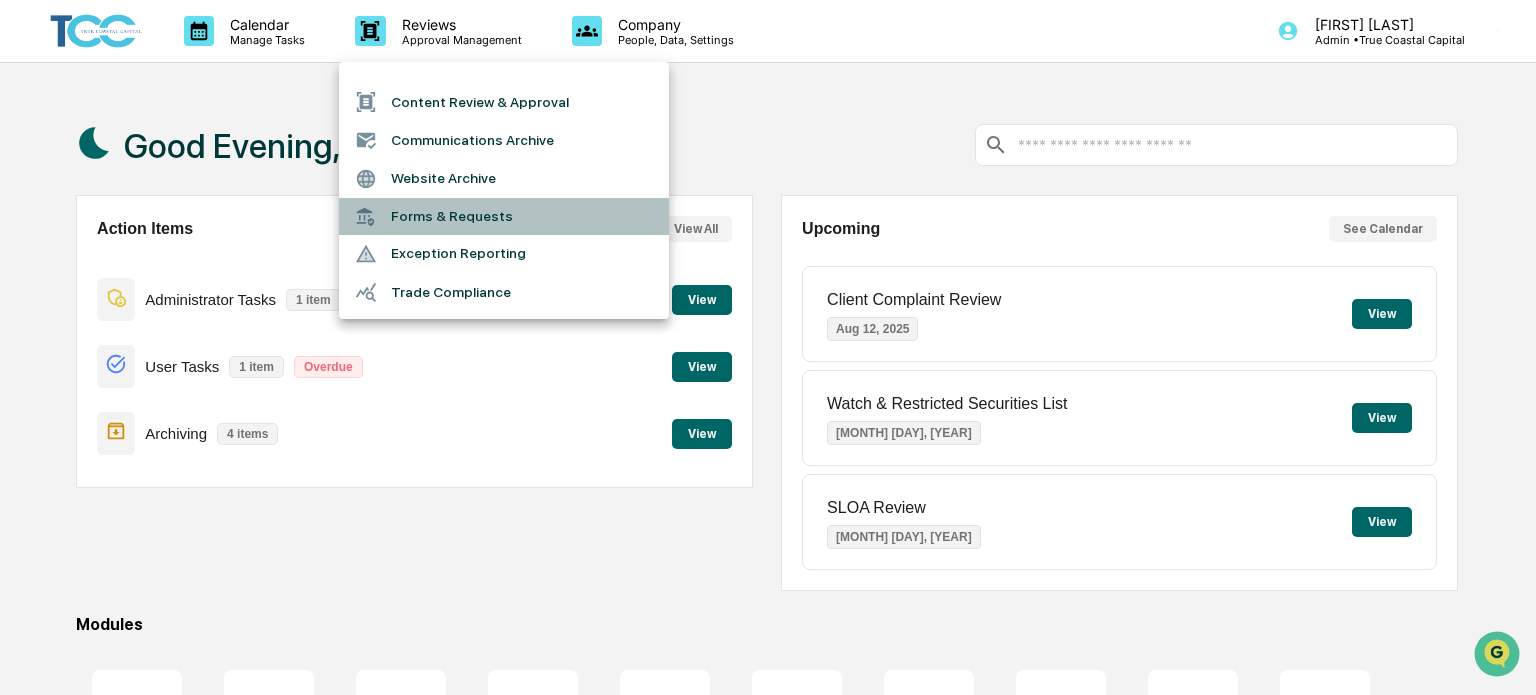 click on "Forms & Requests" at bounding box center (504, 216) 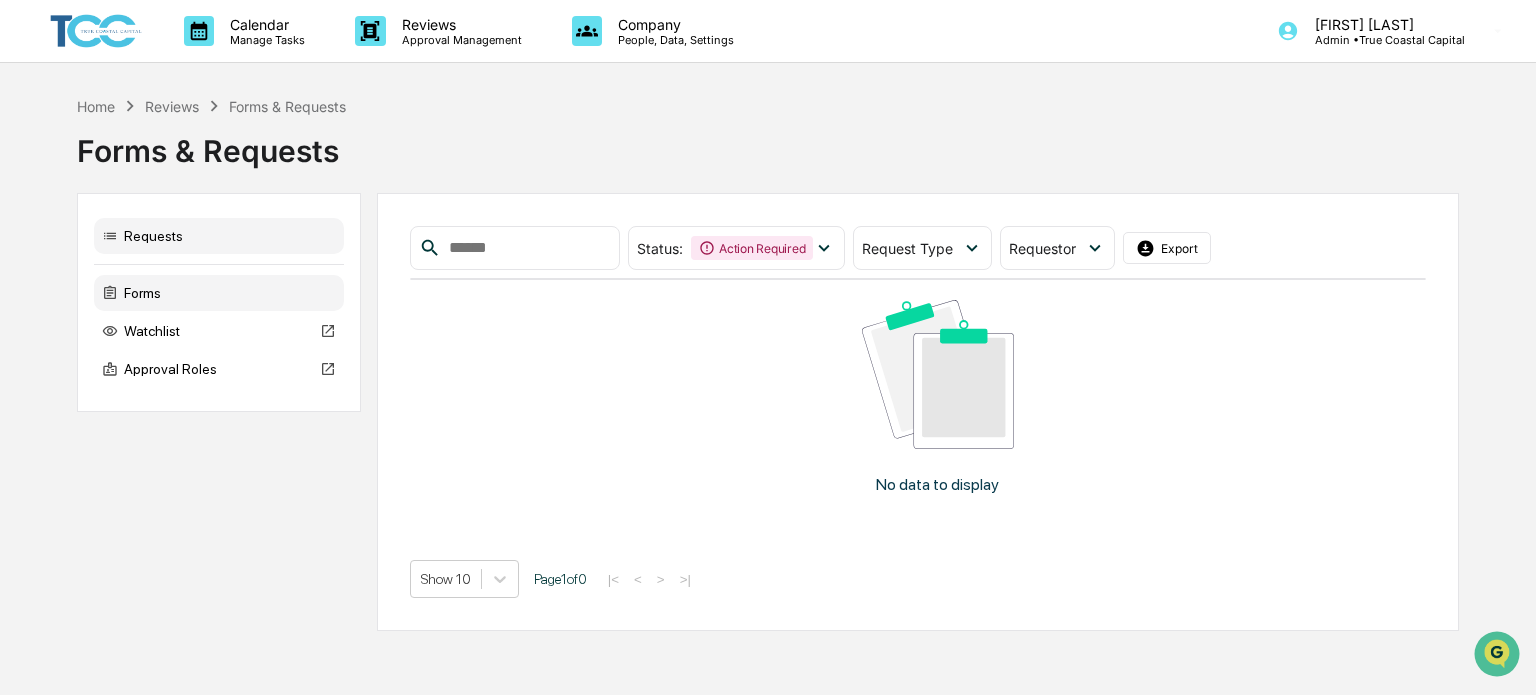 click on "Forms" at bounding box center (219, 293) 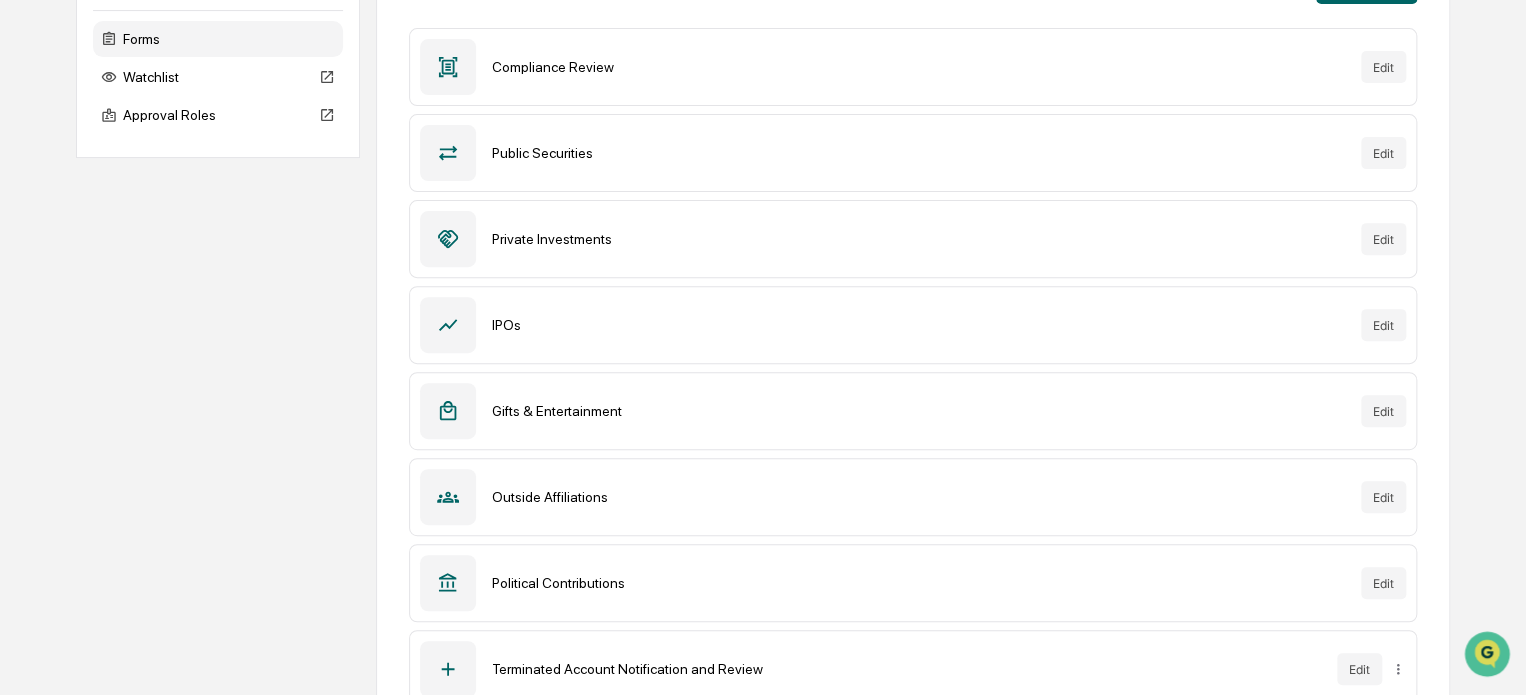 scroll, scrollTop: 0, scrollLeft: 0, axis: both 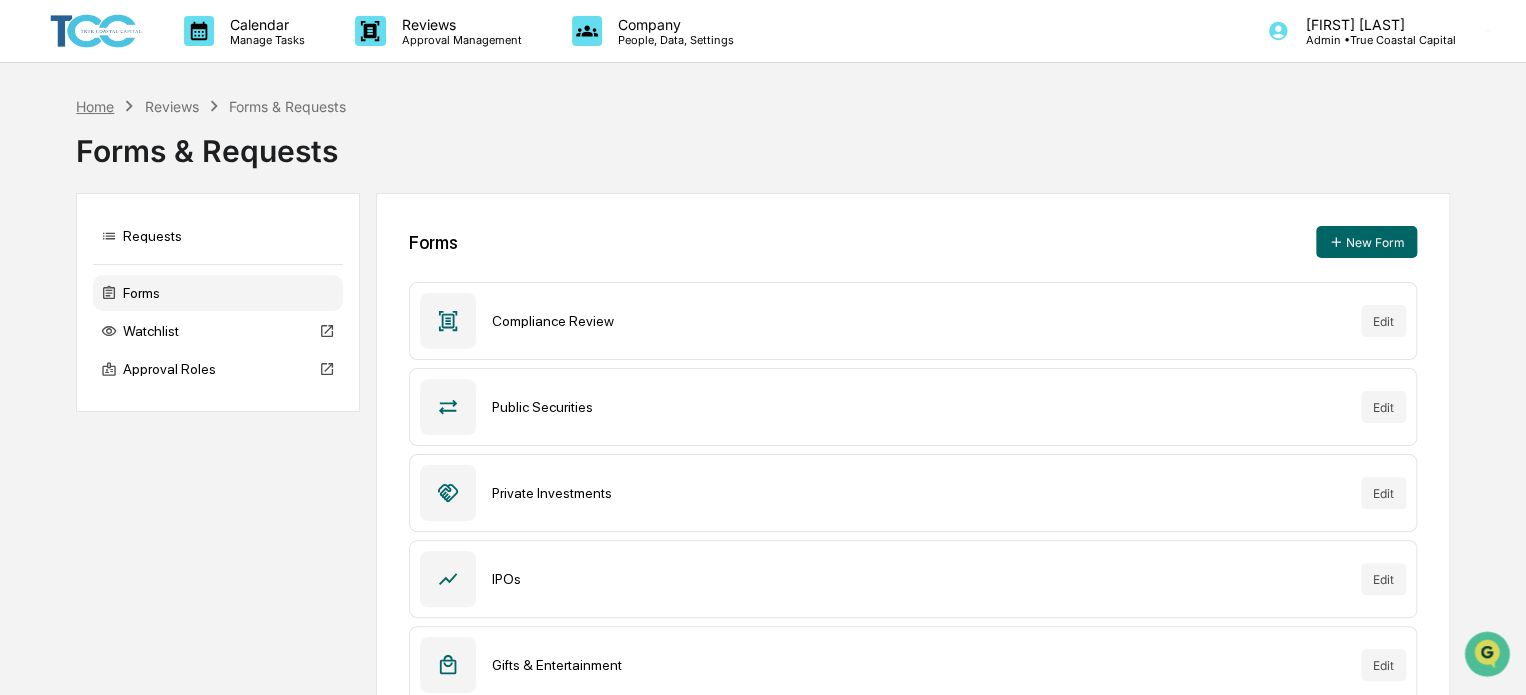 click on "Home" at bounding box center (95, 106) 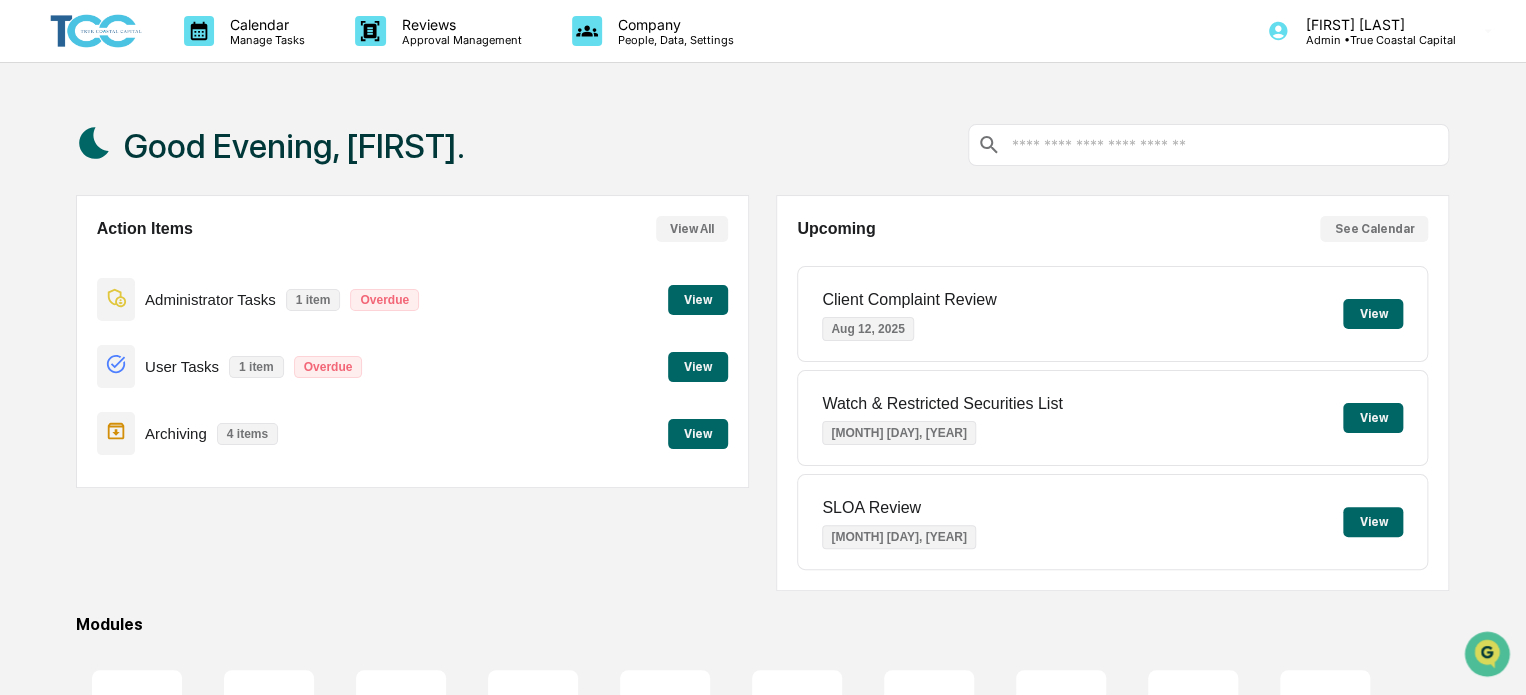 click at bounding box center [1224, 145] 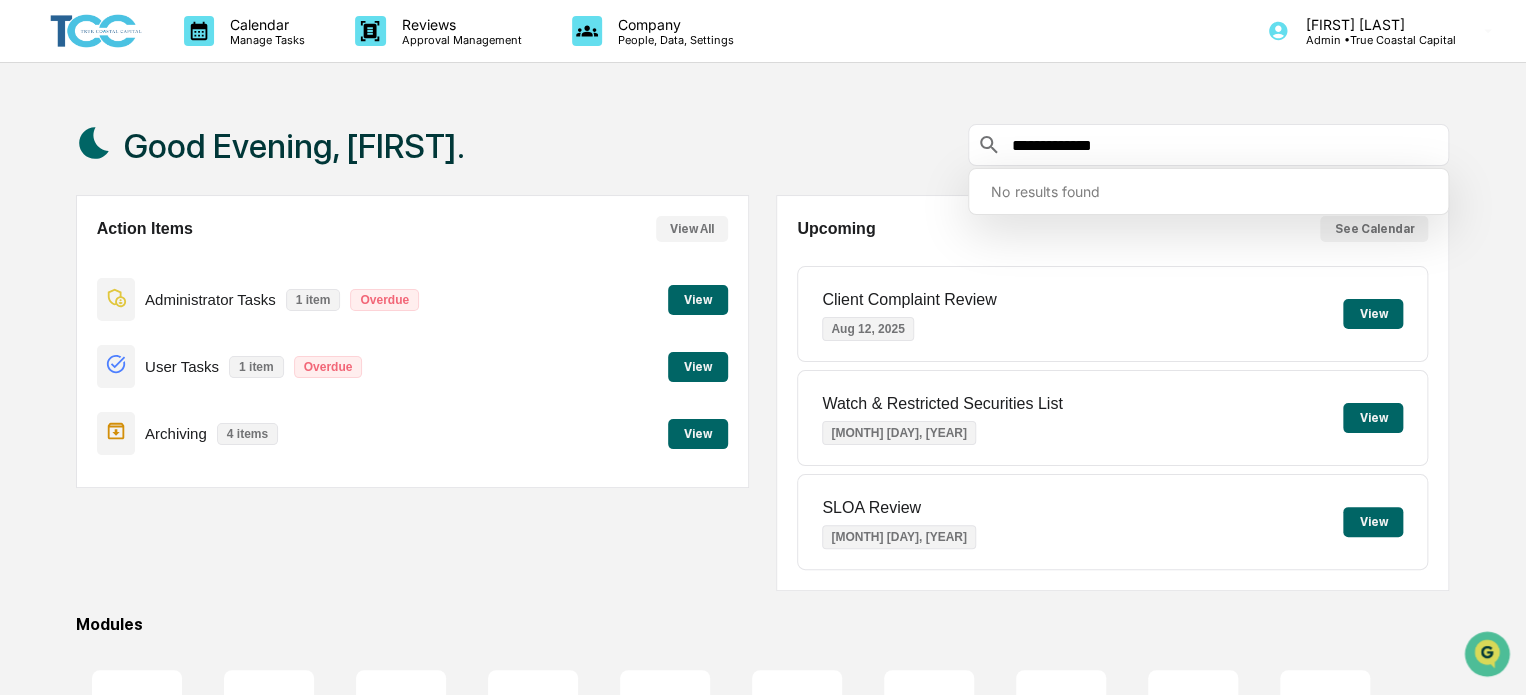 type on "**********" 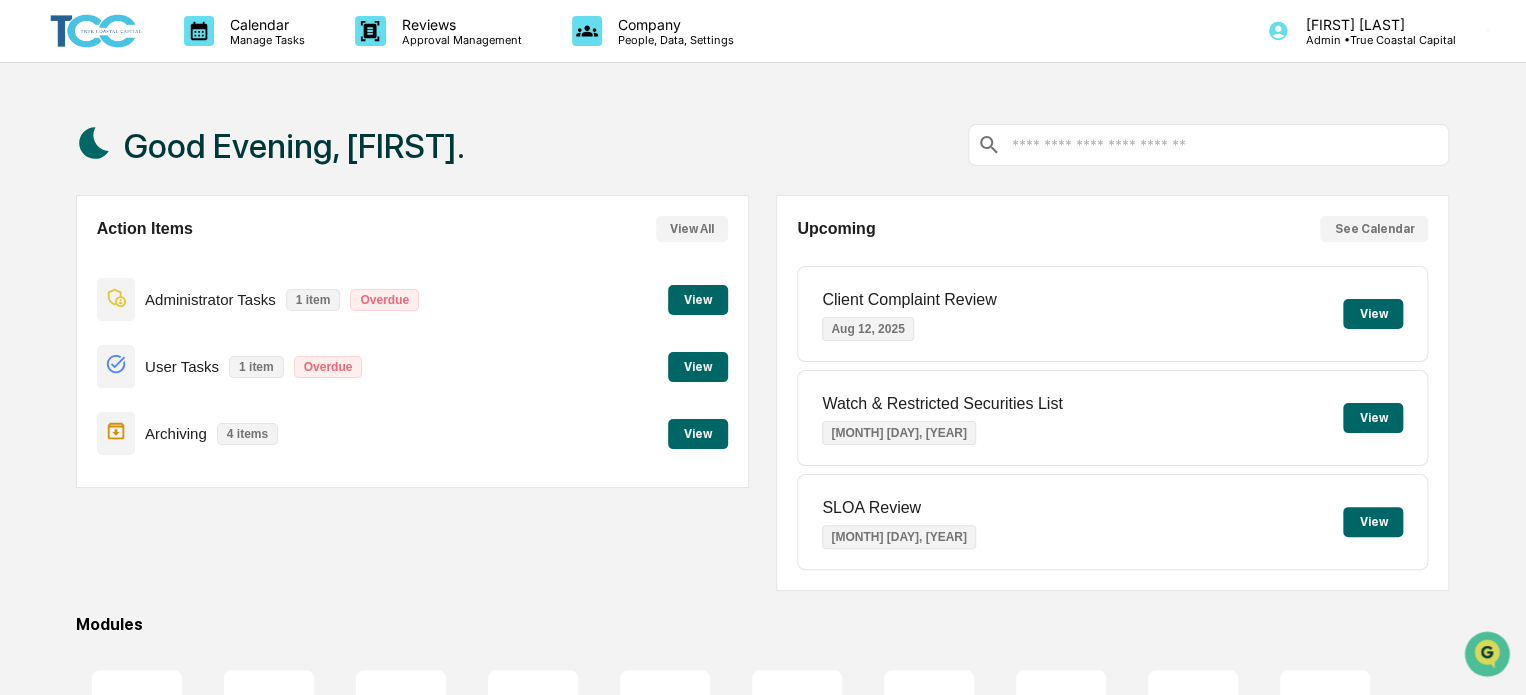 type 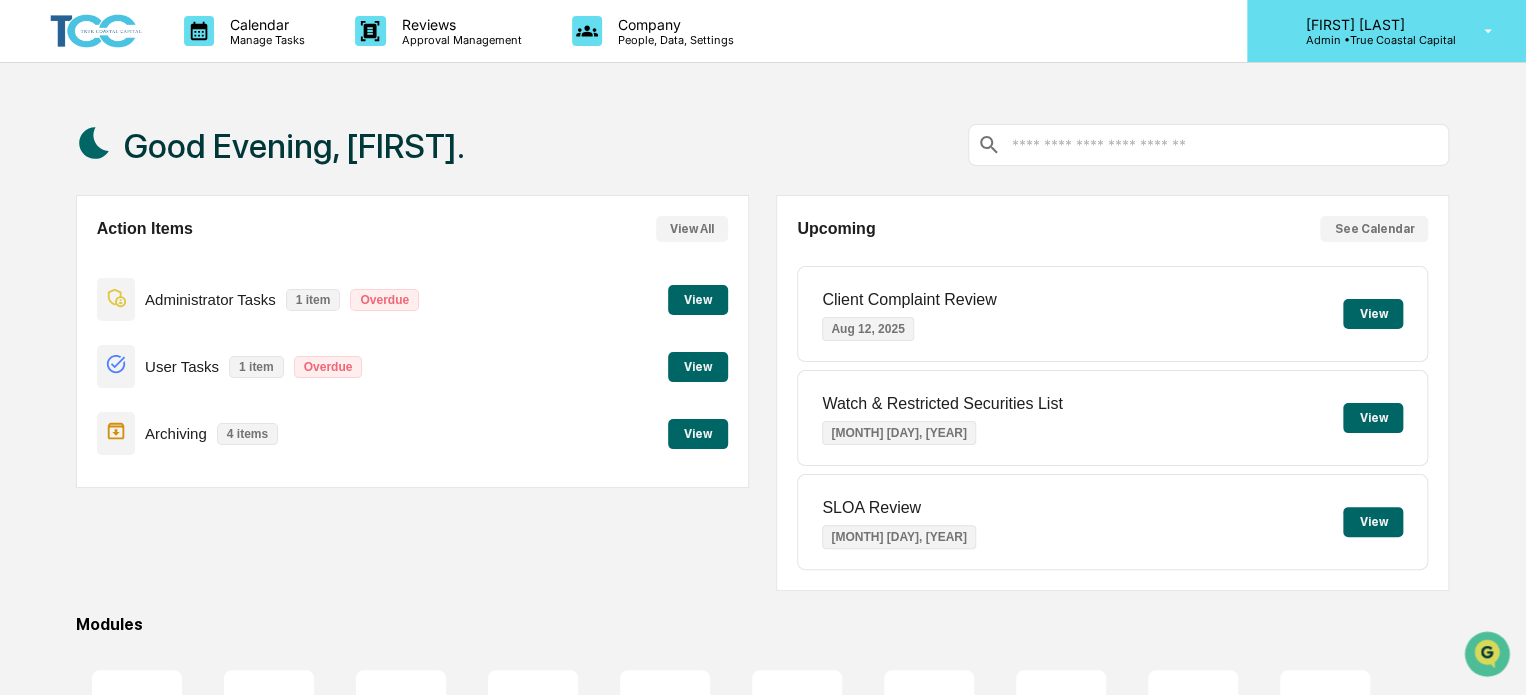 click on "Sam Hubbard Admin •  True Coastal Capital" at bounding box center (1386, 31) 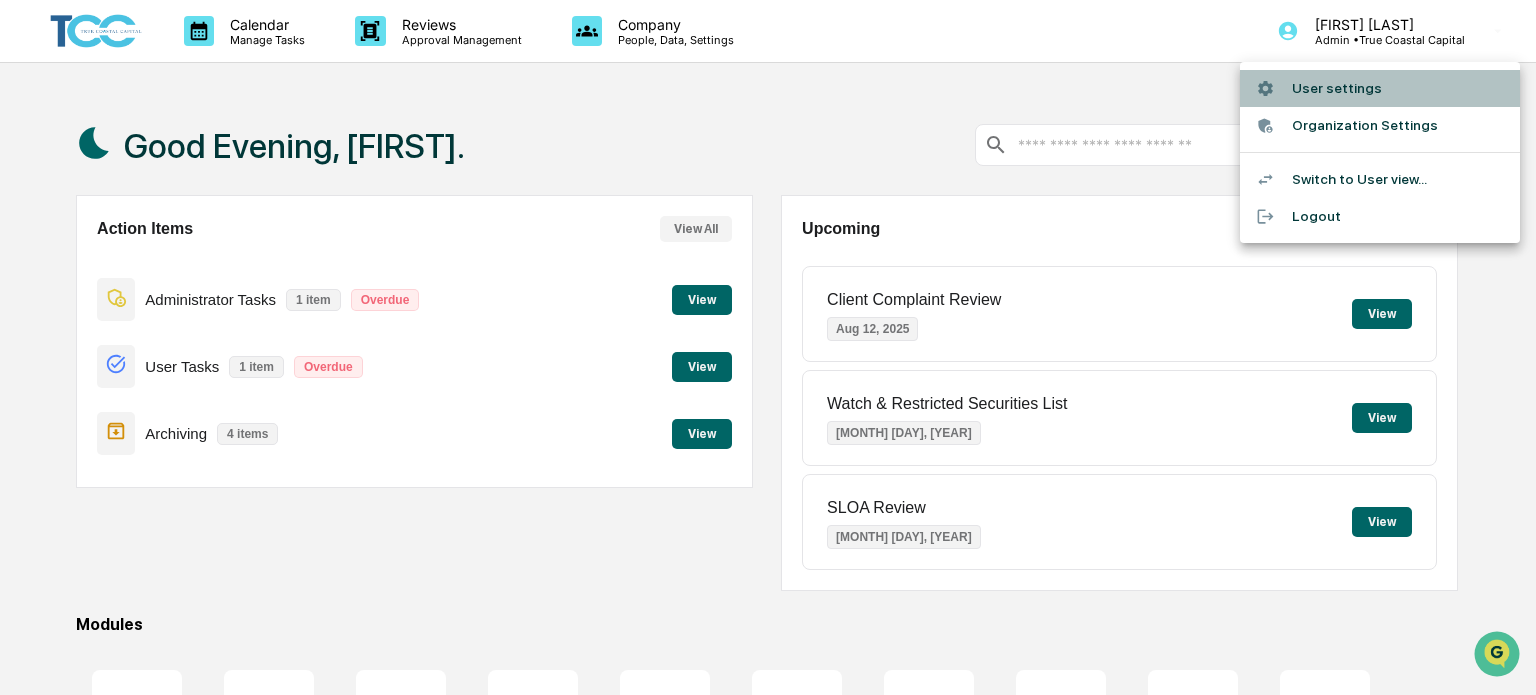 click on "User settings" at bounding box center (1380, 88) 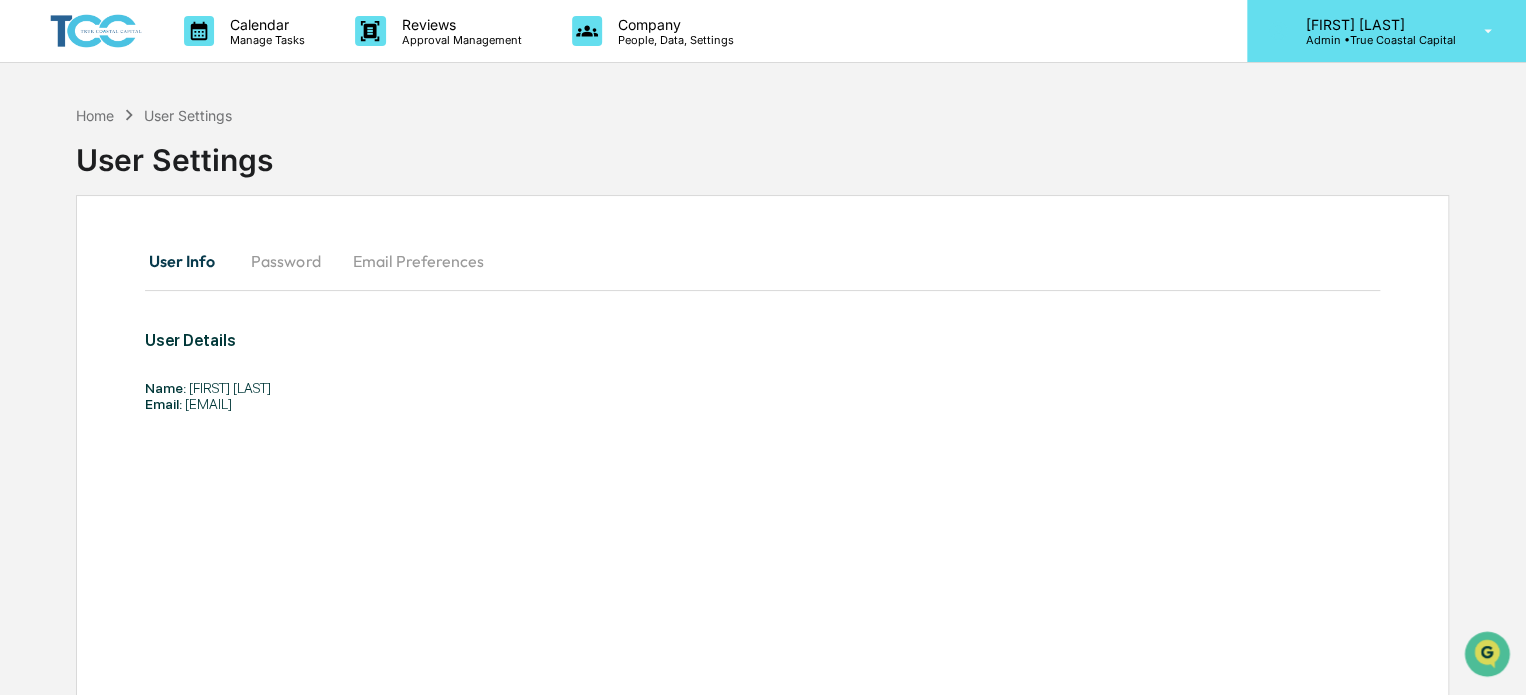click on "Sam Hubbard Admin •  True Coastal Capital" at bounding box center [1386, 31] 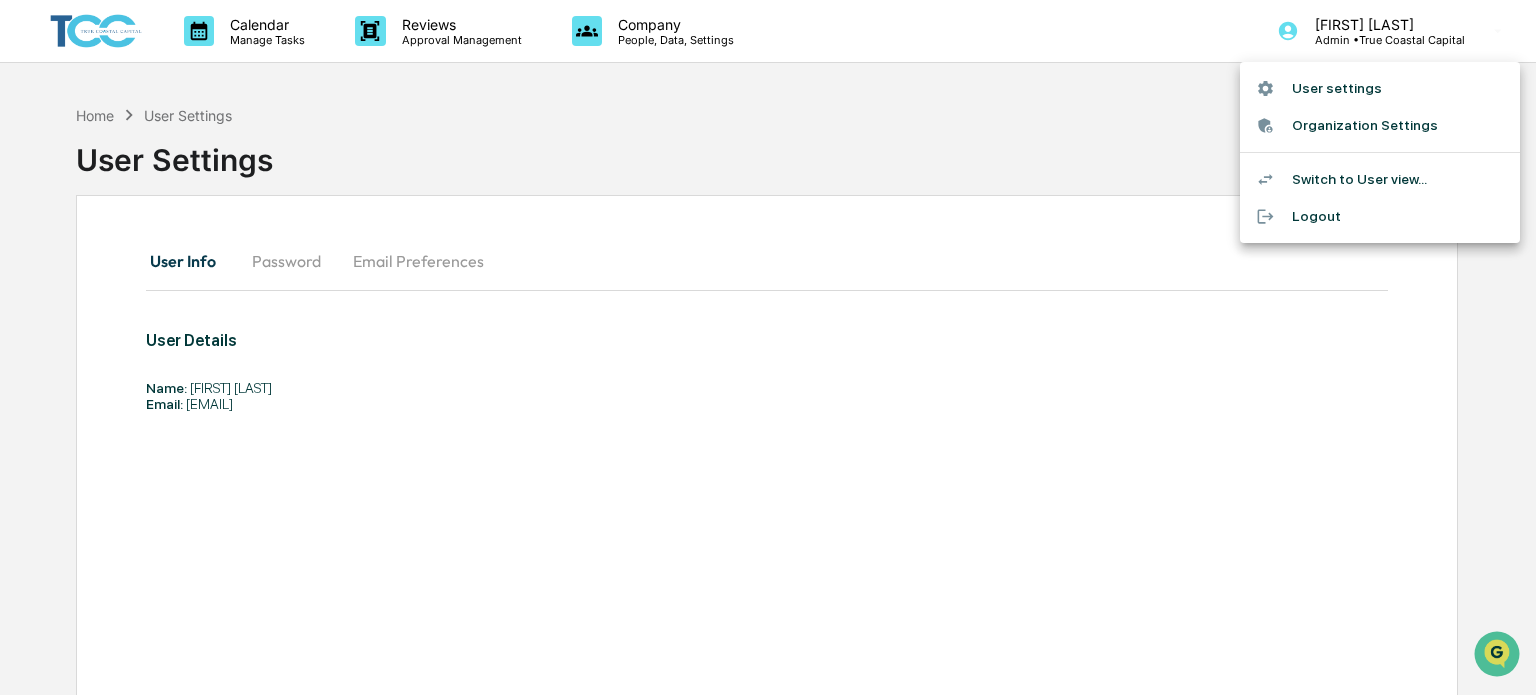click on "Switch to User view..." at bounding box center [1380, 179] 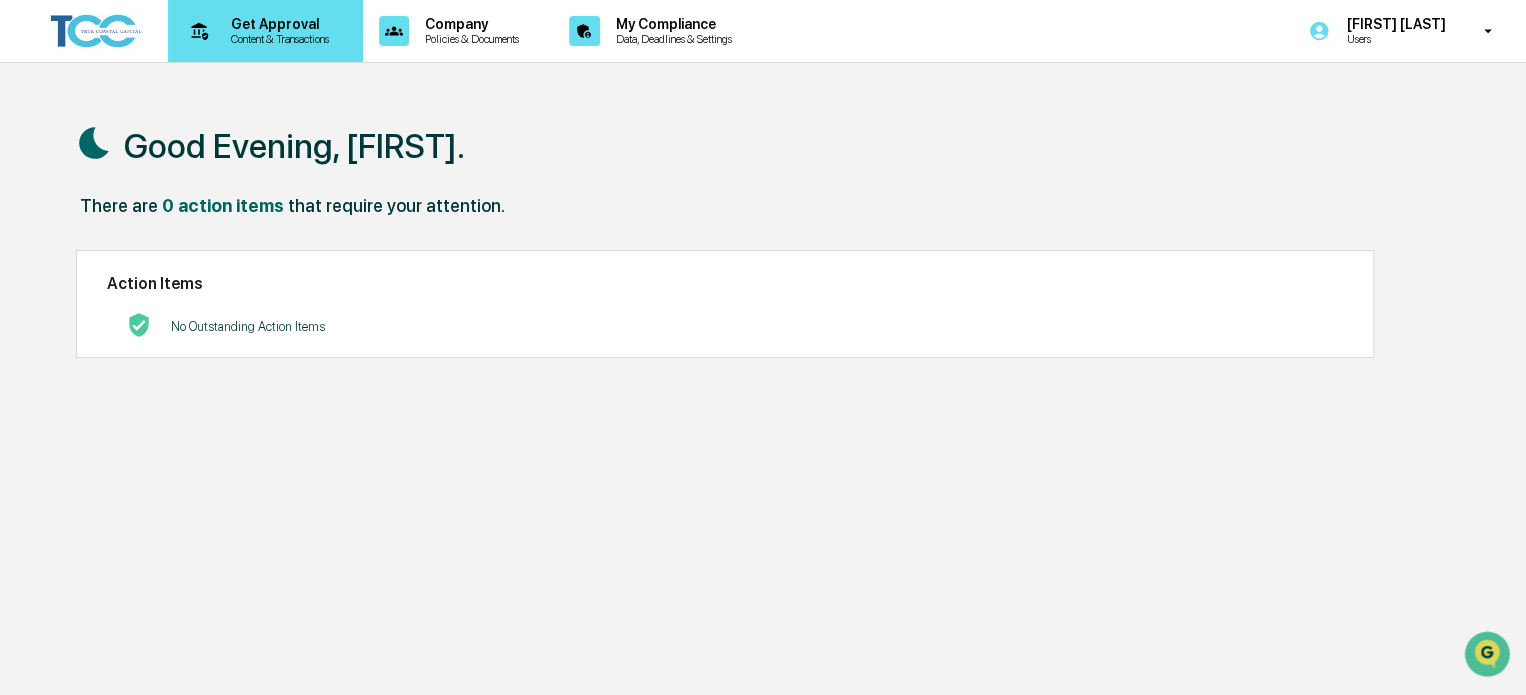 click on "Get Approval" at bounding box center [277, 24] 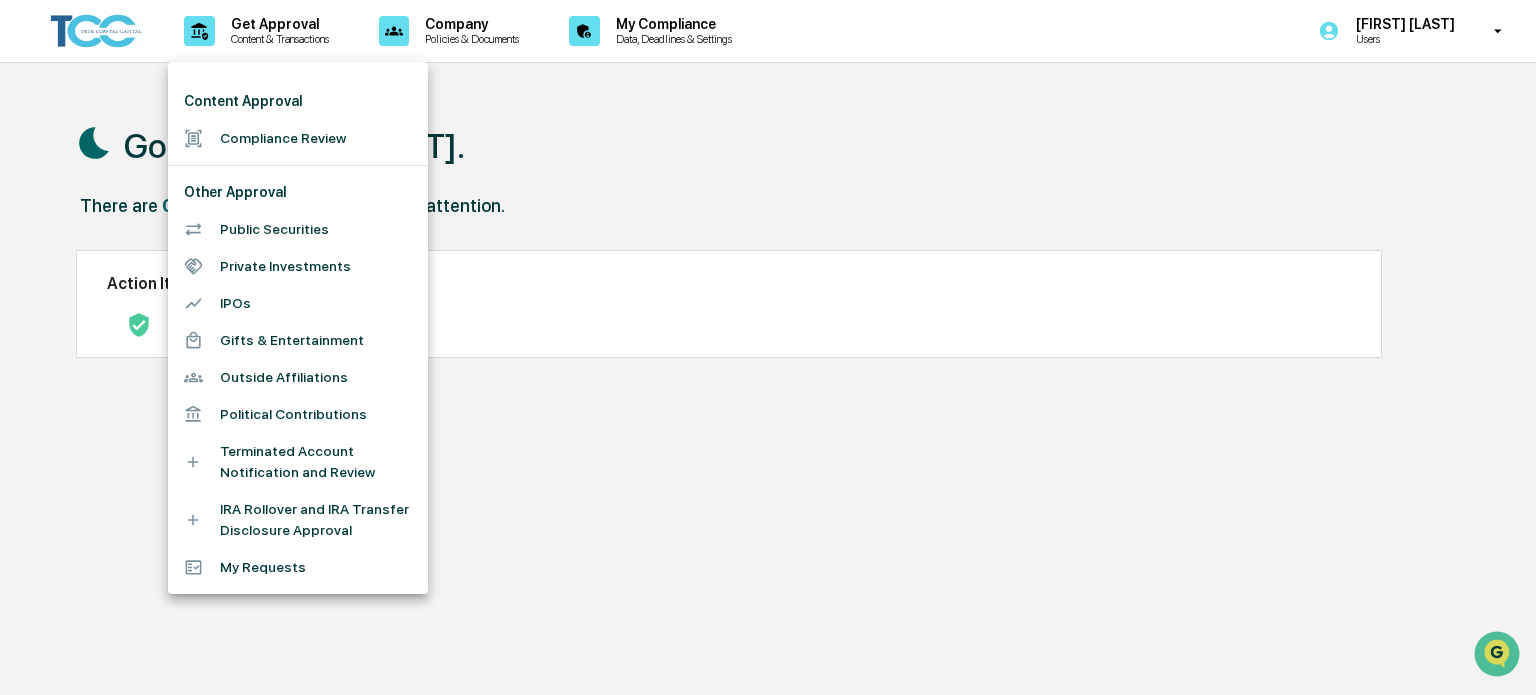 click at bounding box center (768, 347) 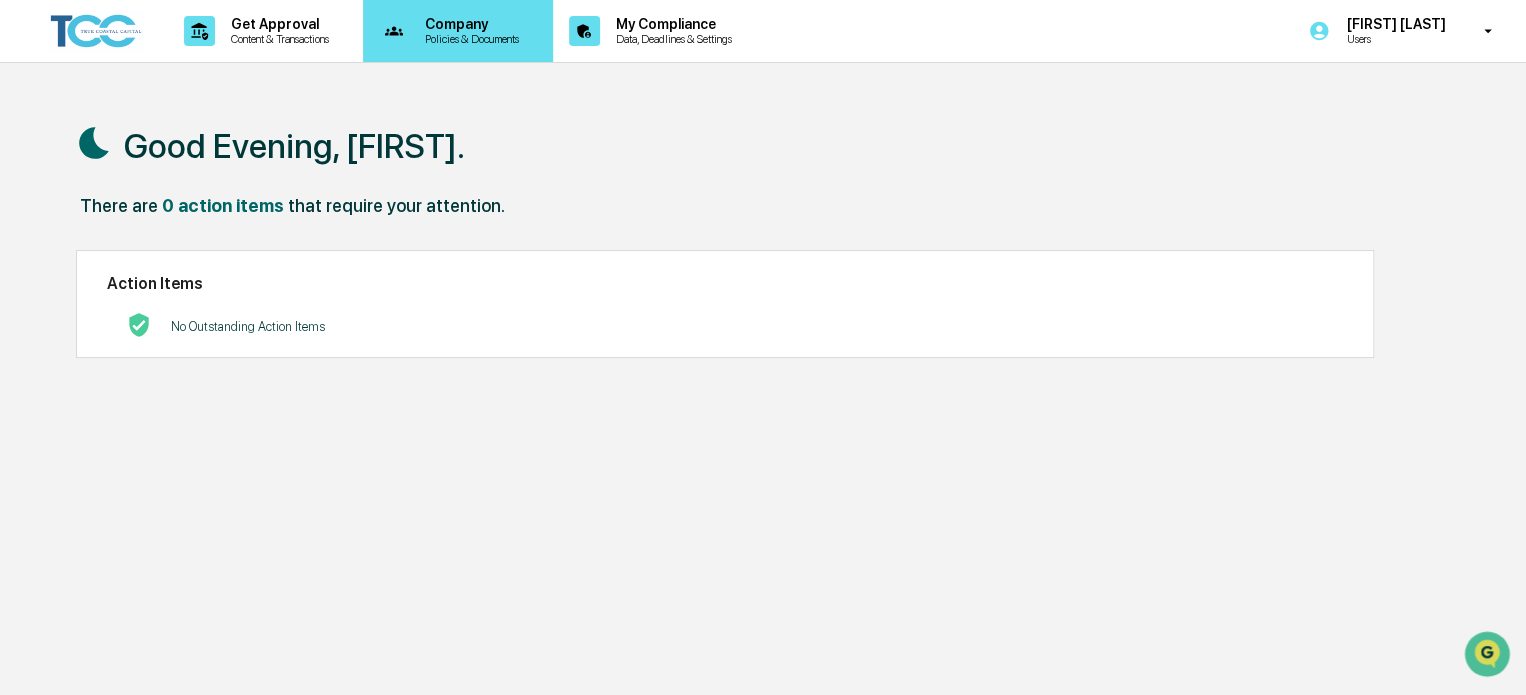 click on "Policies & Documents" at bounding box center (469, 39) 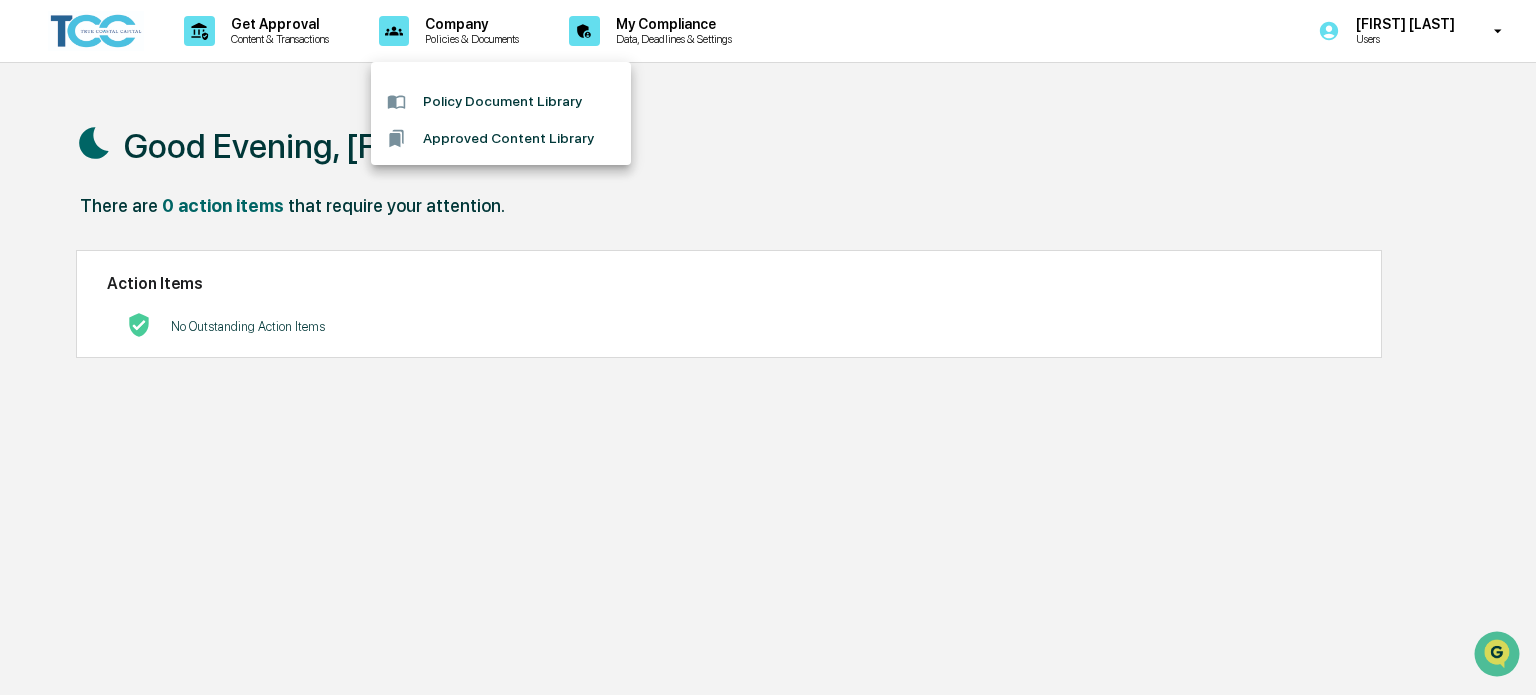 drag, startPoint x: 854, startPoint y: 149, endPoint x: 680, endPoint y: 2, distance: 227.78279 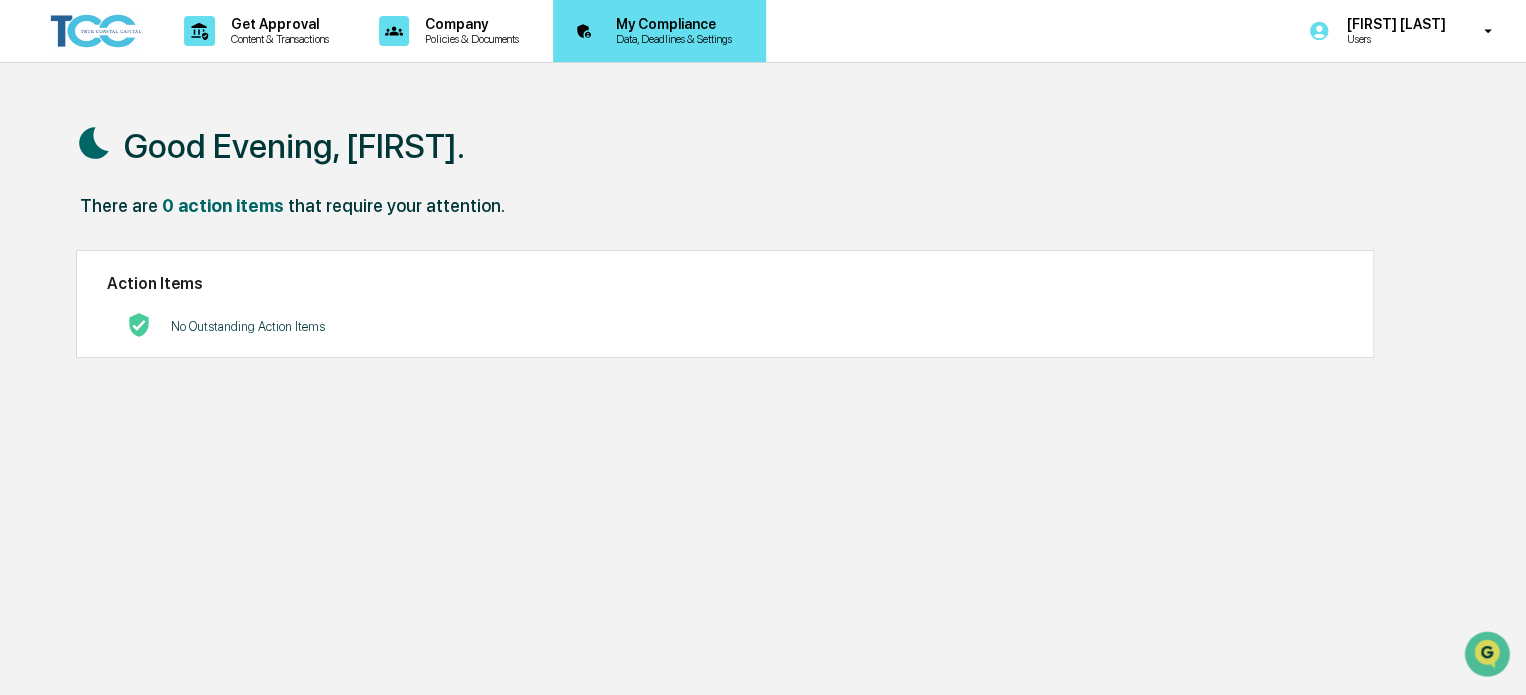 click on "My Compliance" at bounding box center (671, 24) 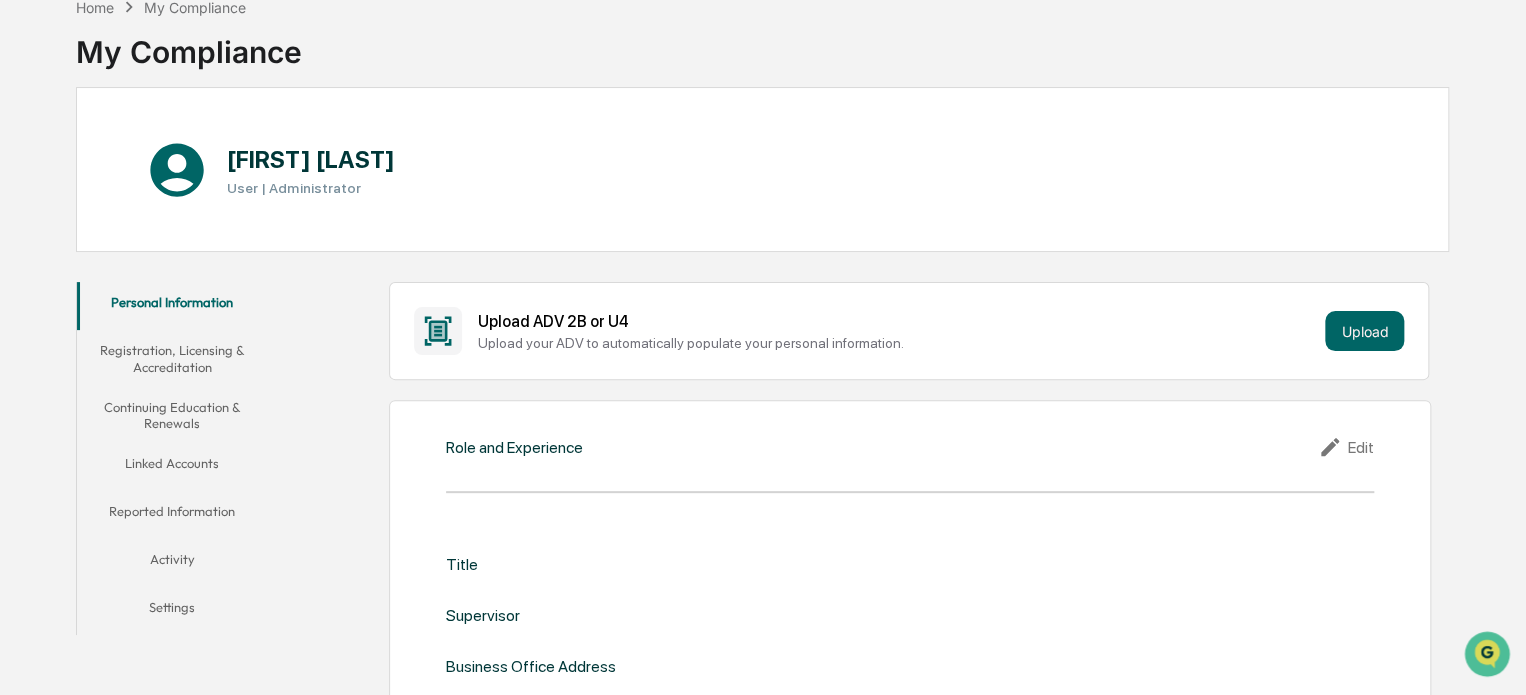 scroll, scrollTop: 0, scrollLeft: 0, axis: both 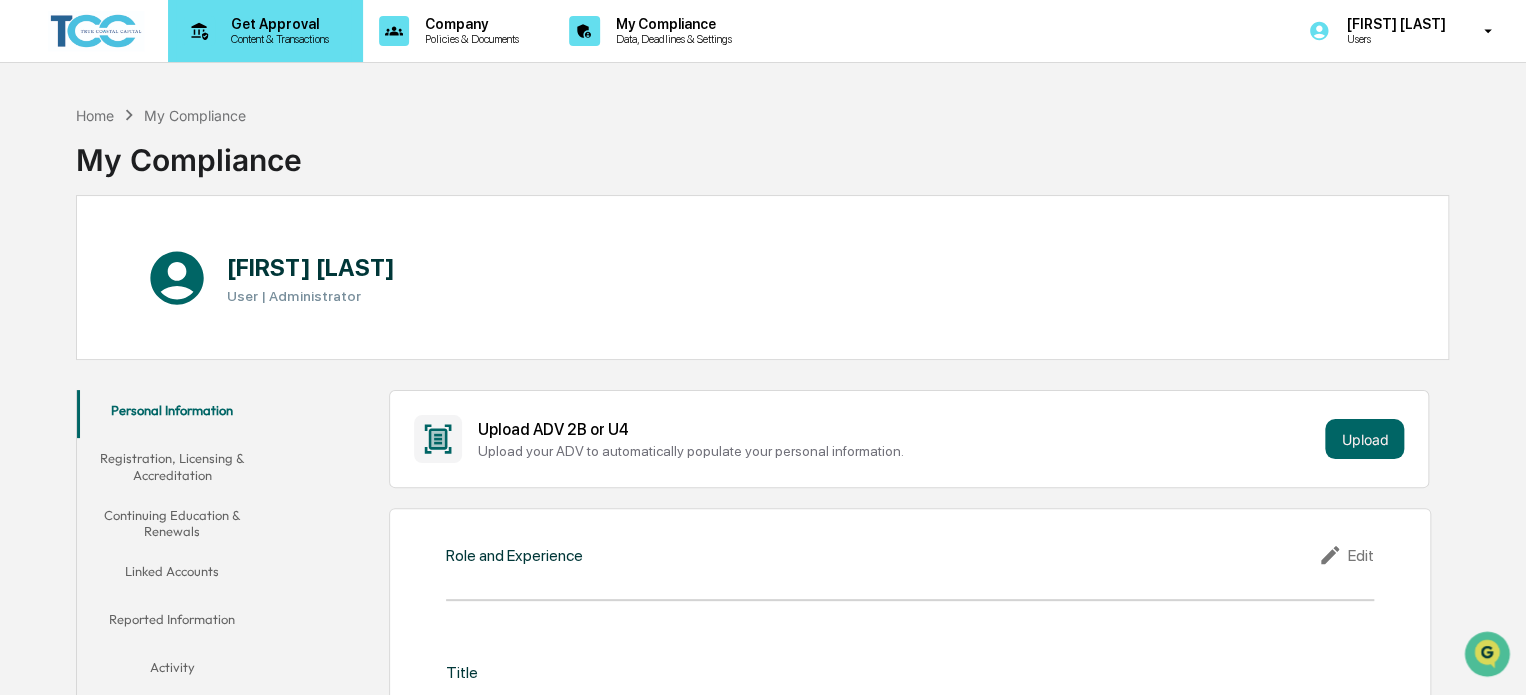 click on "Get Approval" at bounding box center [277, 24] 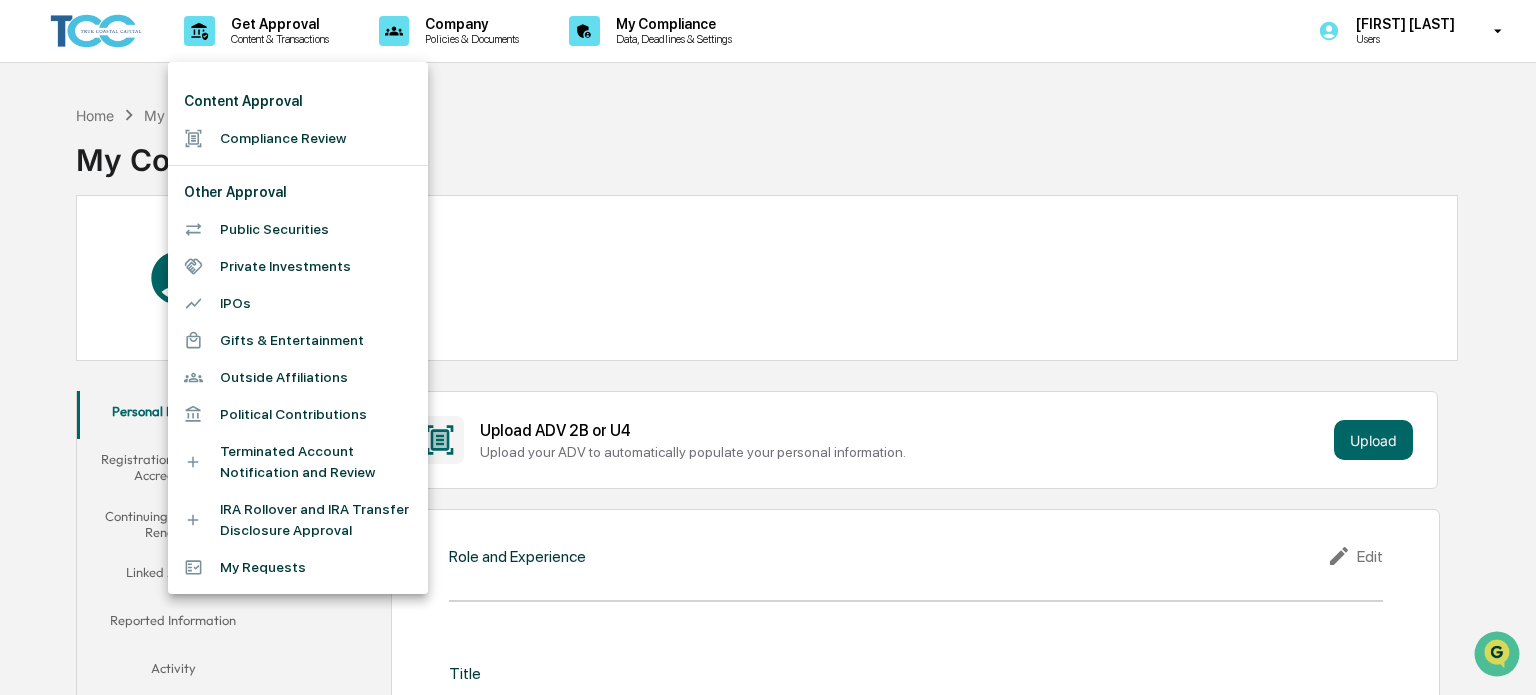click on "Compliance Review" at bounding box center [298, 138] 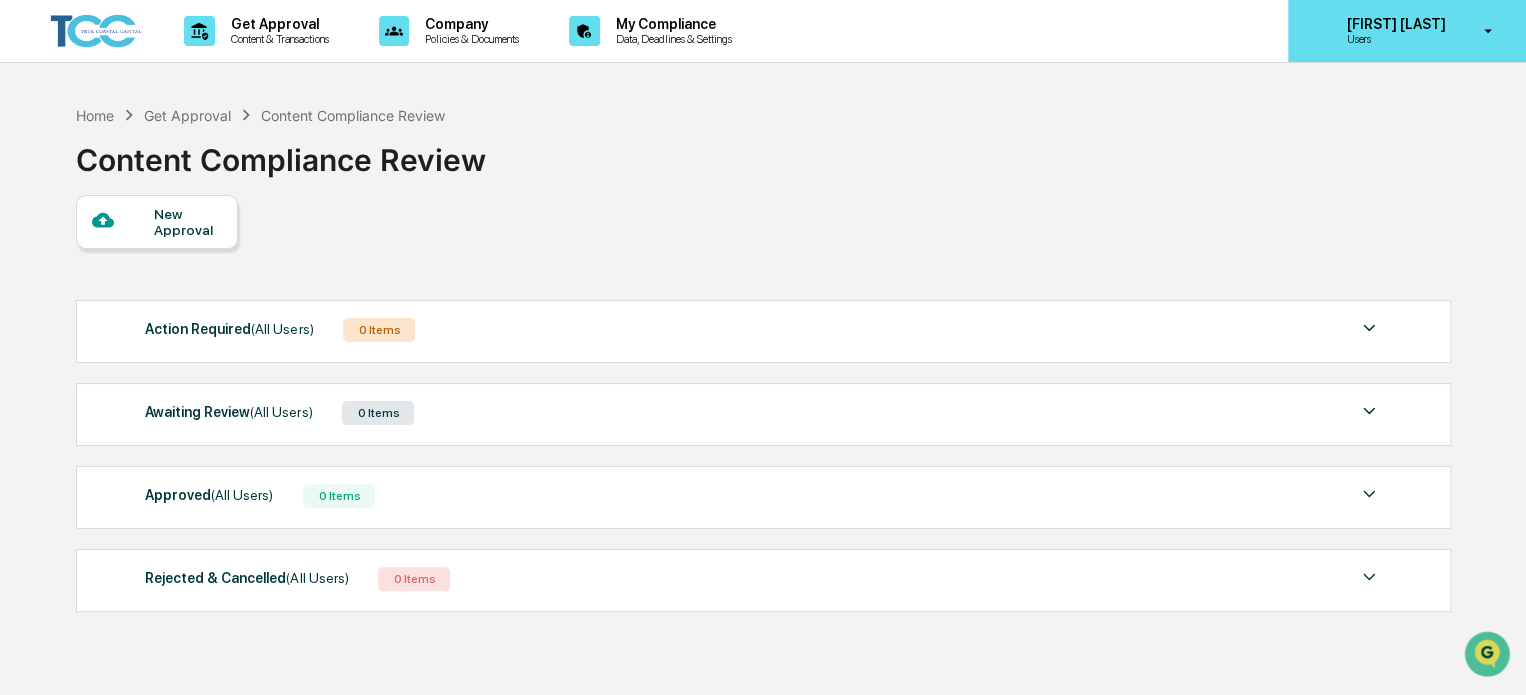 click on "Users" at bounding box center (1392, 39) 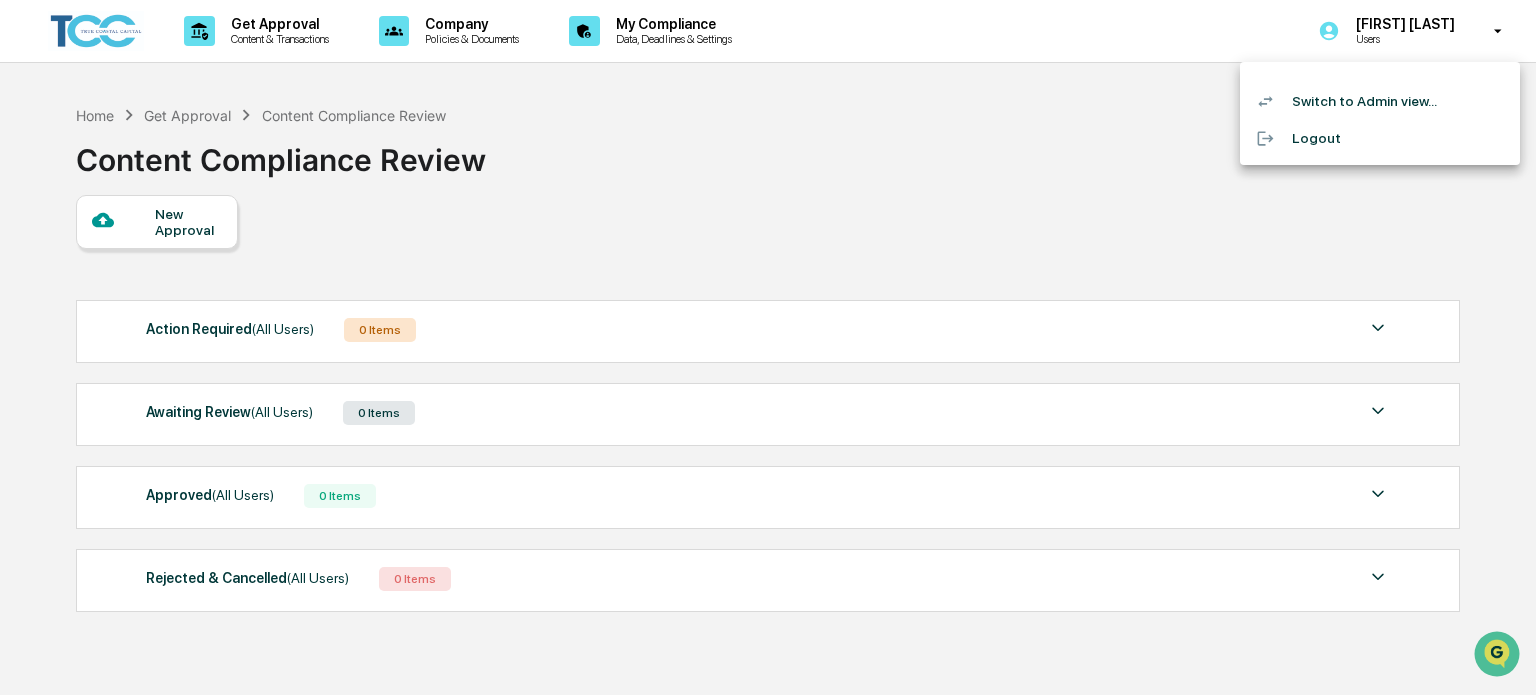 click on "Switch to Admin view..." at bounding box center (1380, 101) 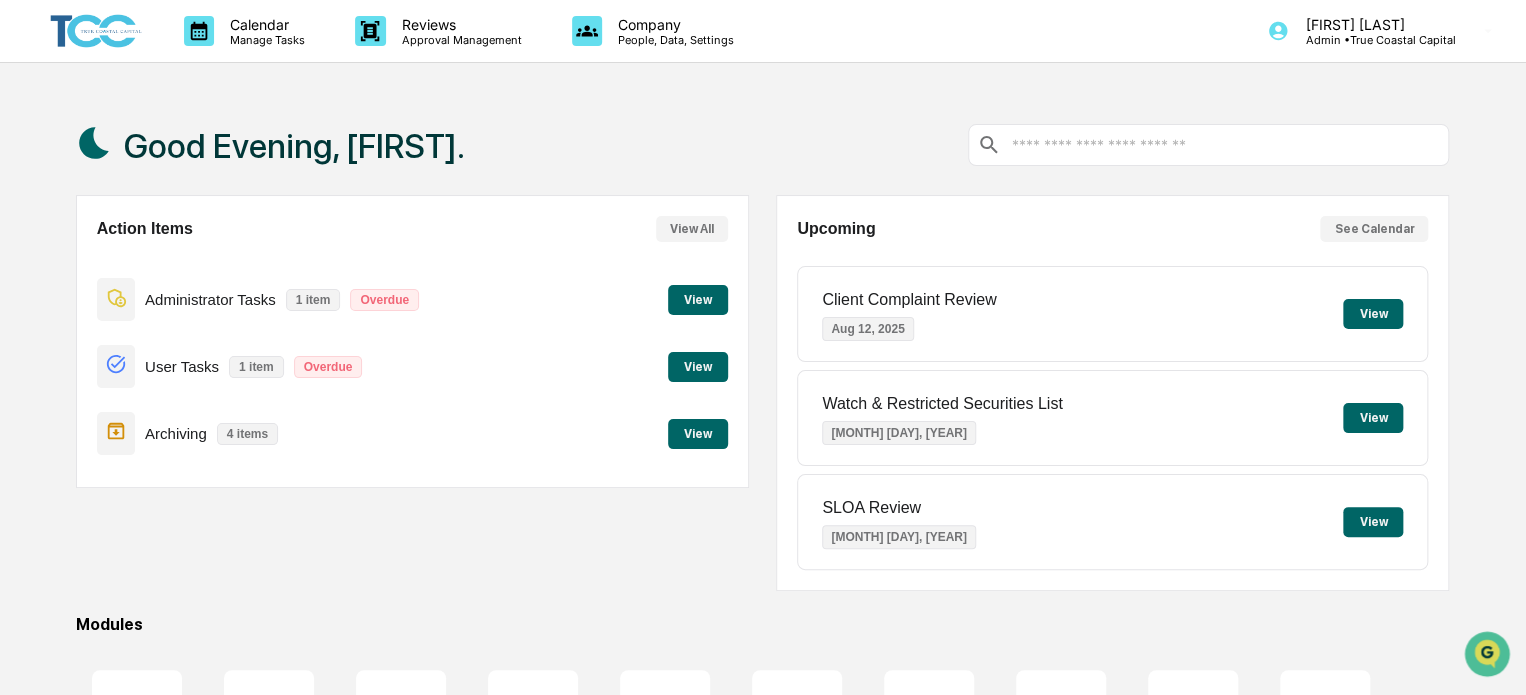 scroll, scrollTop: 100, scrollLeft: 0, axis: vertical 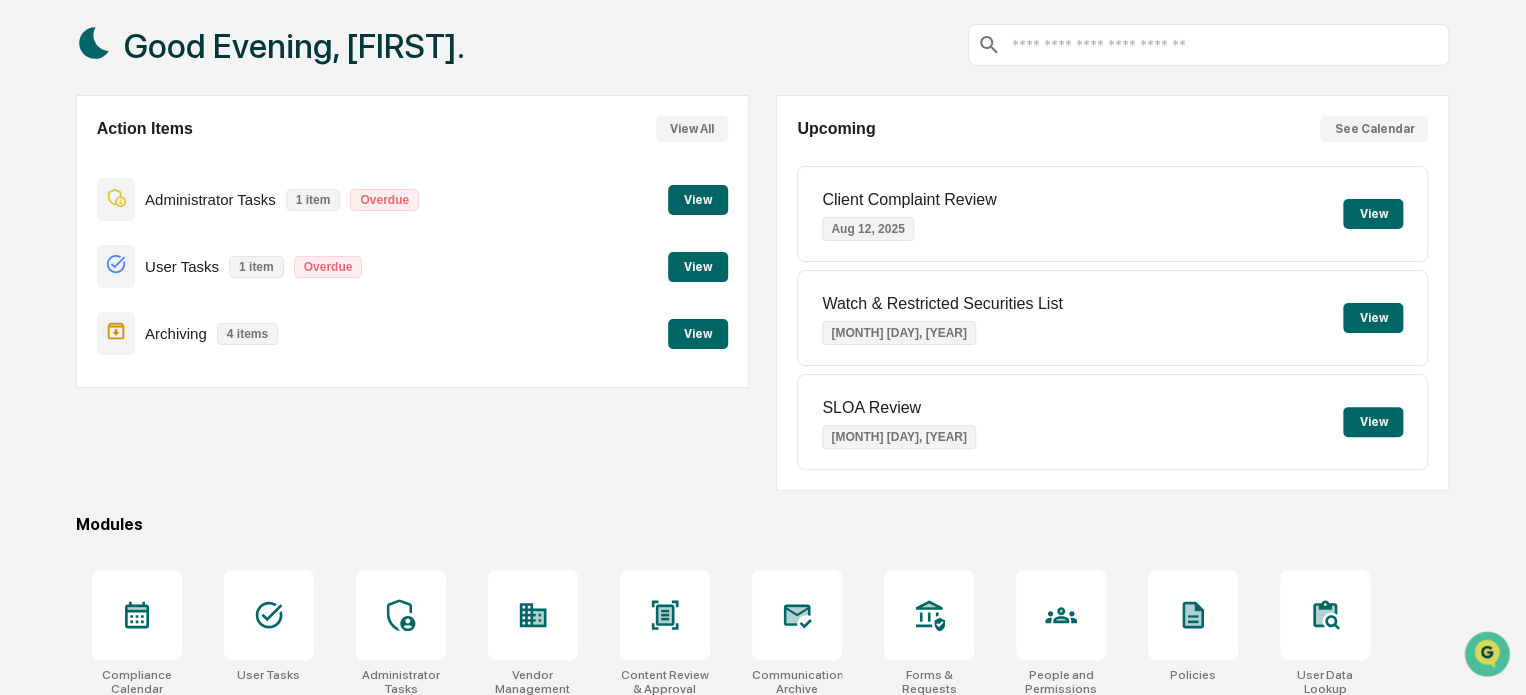 click at bounding box center (1224, 45) 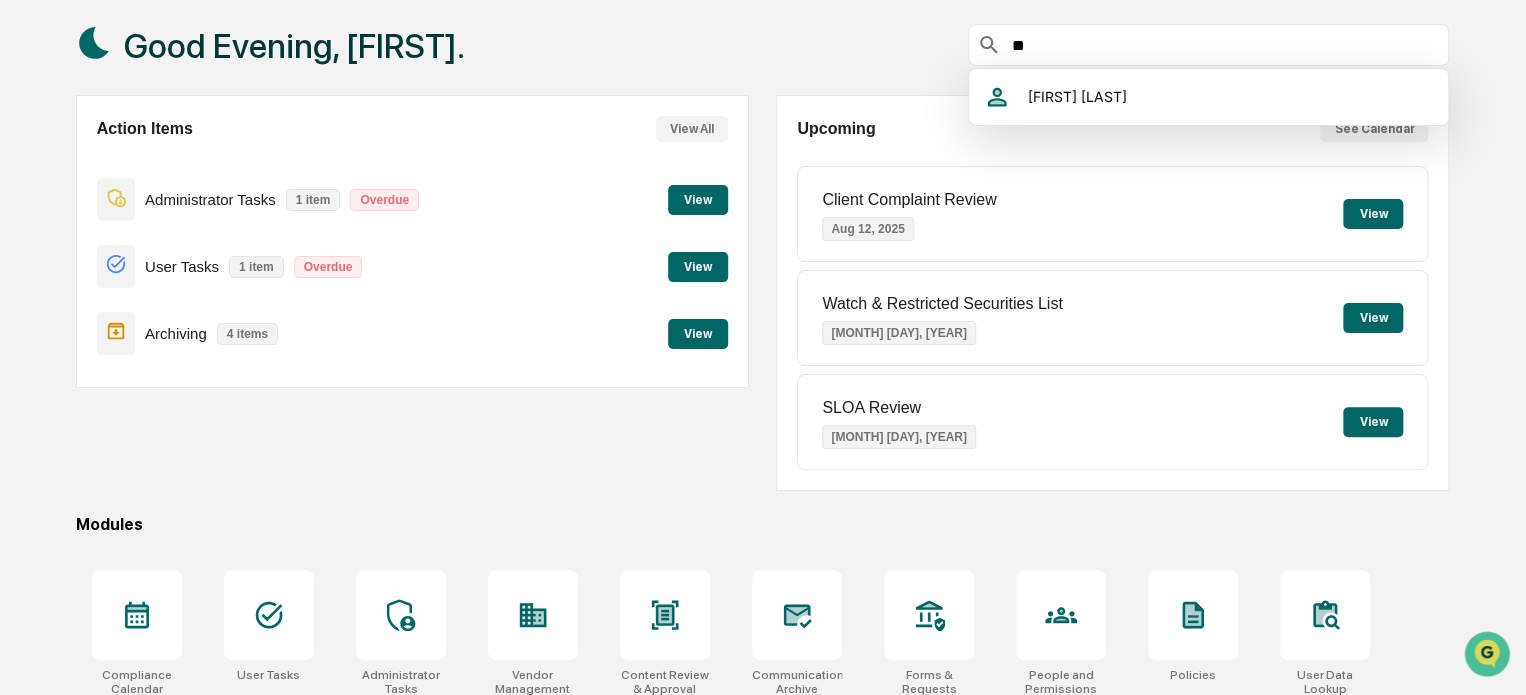 type on "*" 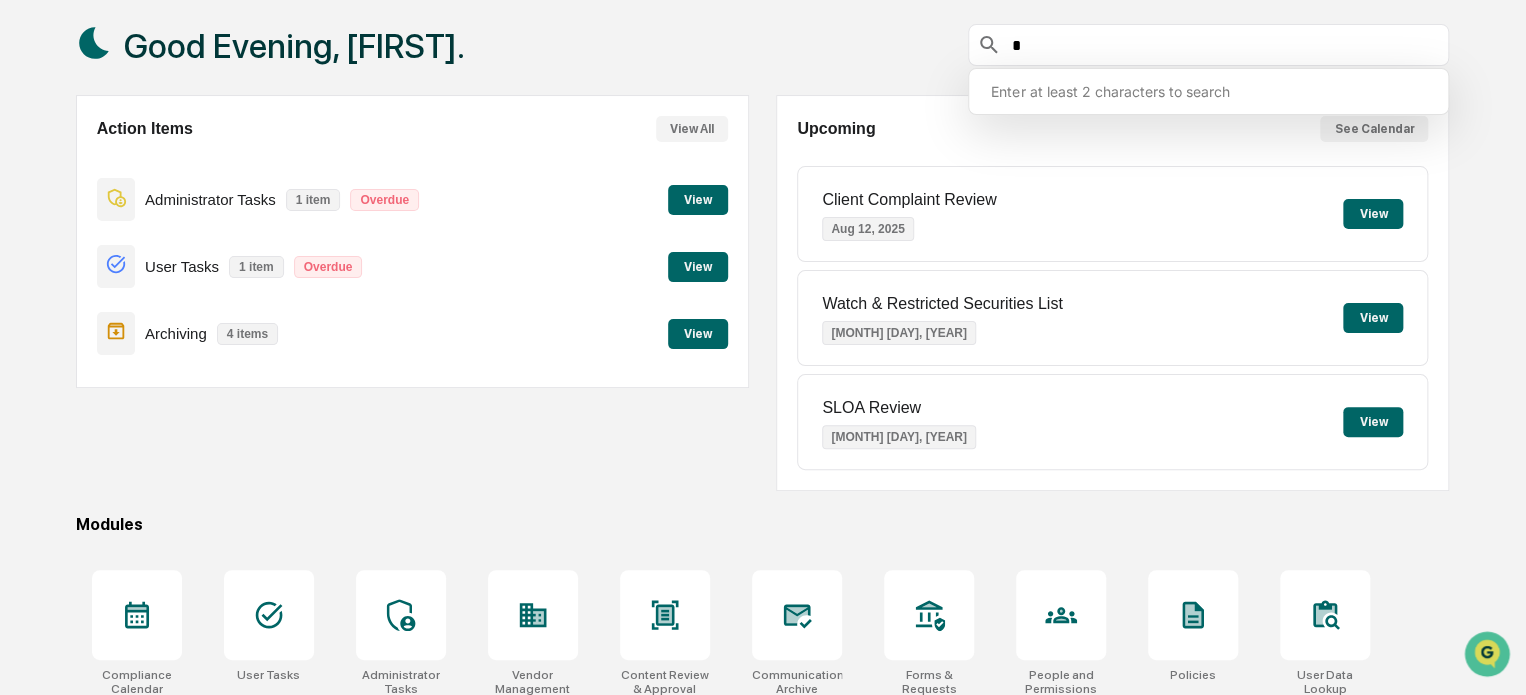 type 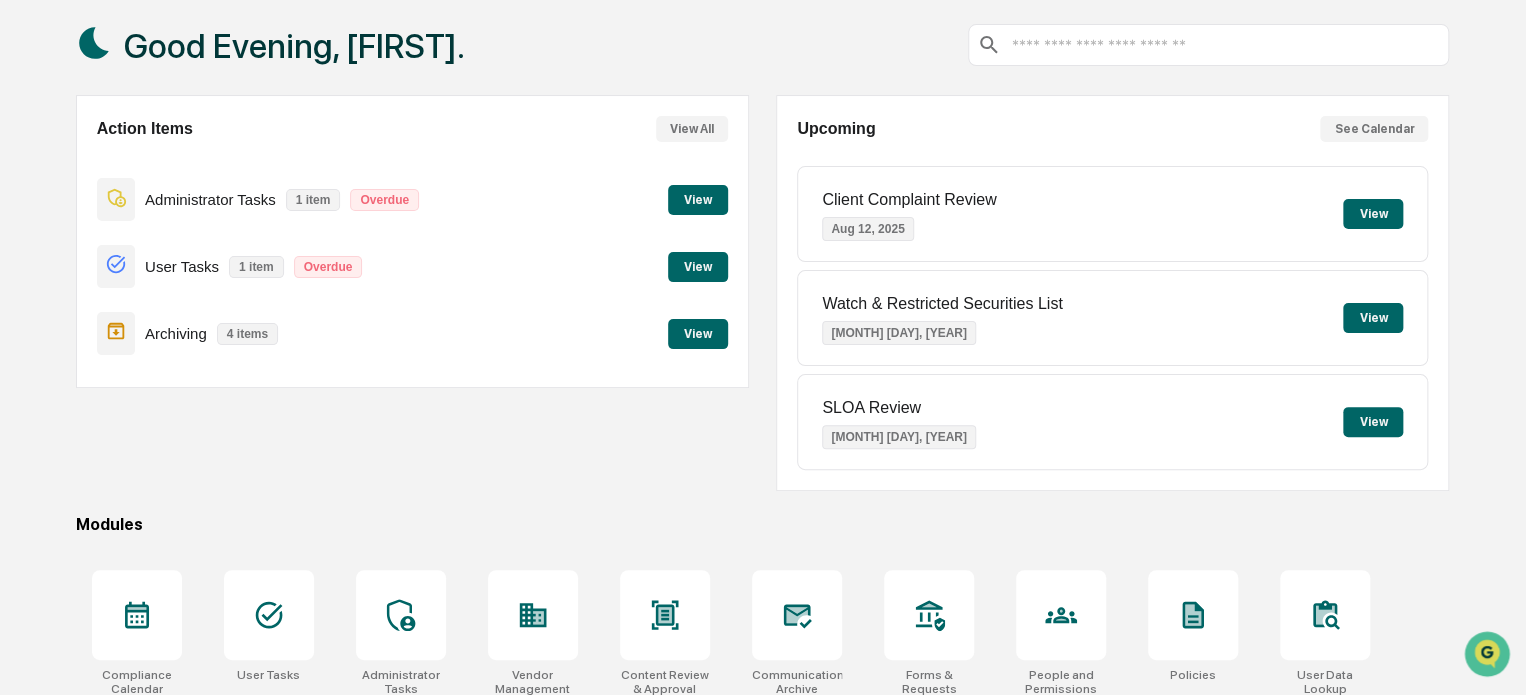 click on "Good Evening, Sam." at bounding box center [762, 45] 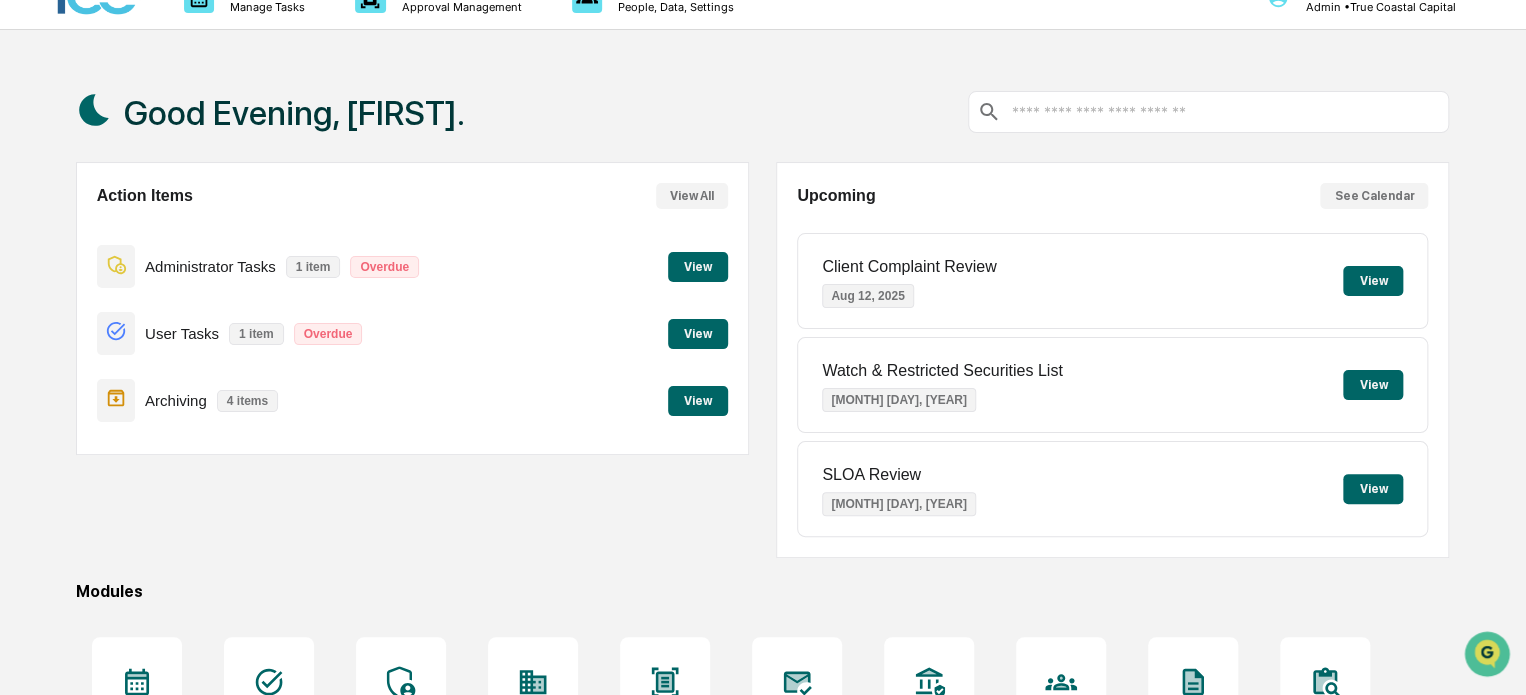 scroll, scrollTop: 0, scrollLeft: 0, axis: both 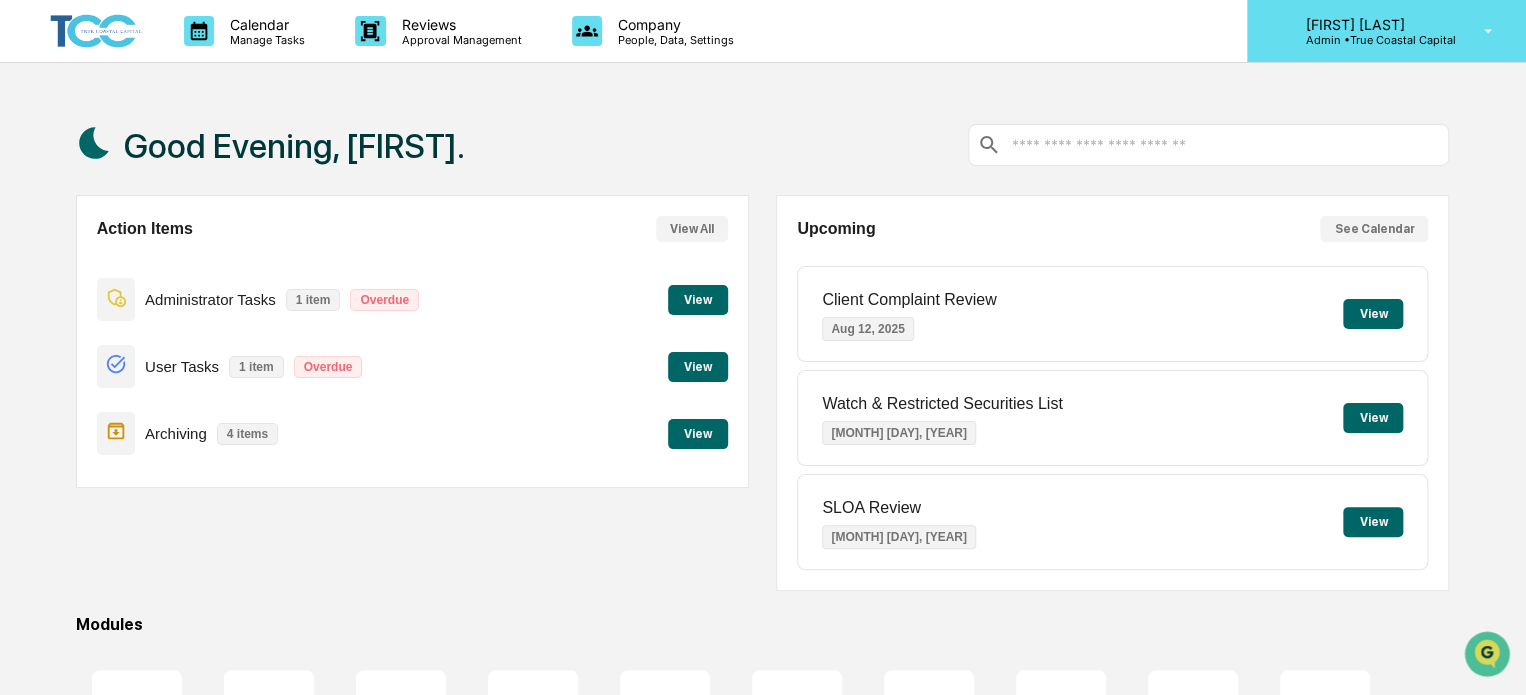 click on "[FIRST] [LAST]" at bounding box center [1372, 24] 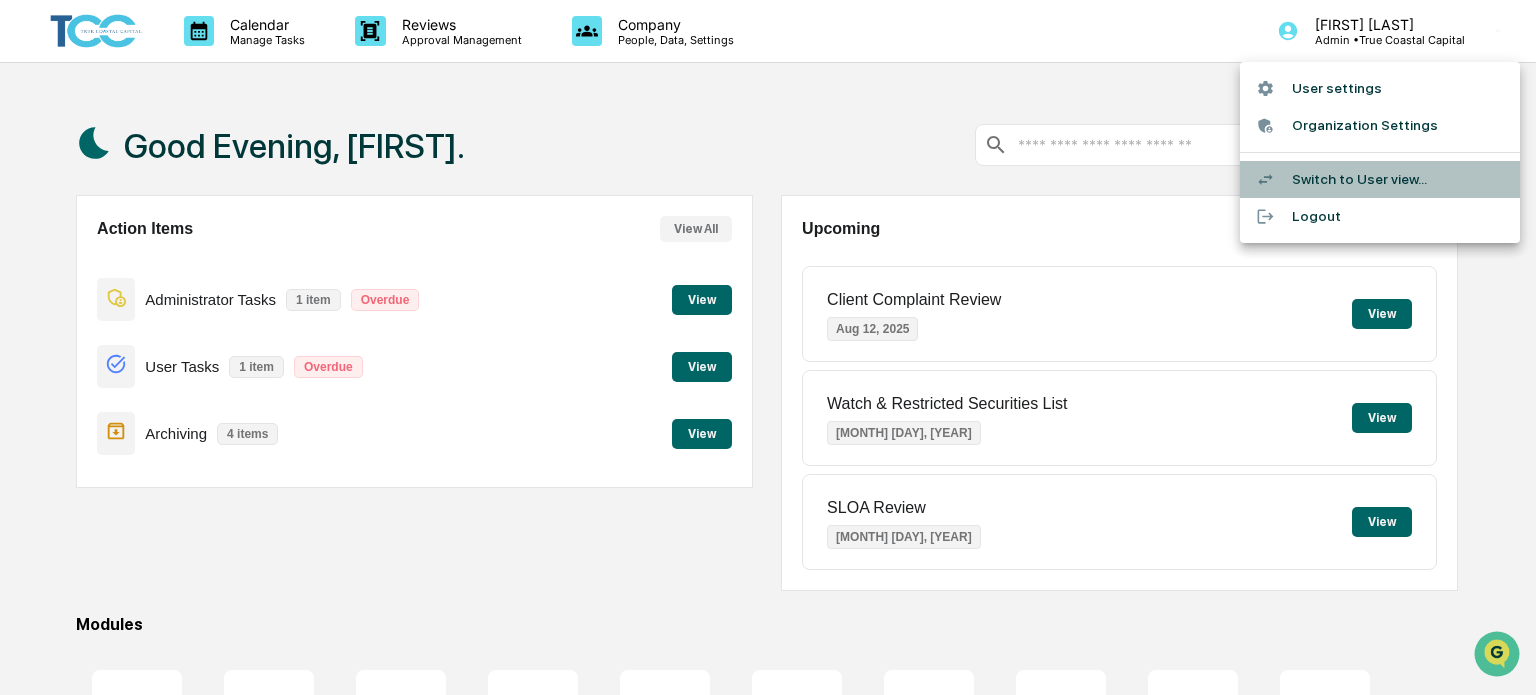 click on "Switch to User view..." at bounding box center [1380, 179] 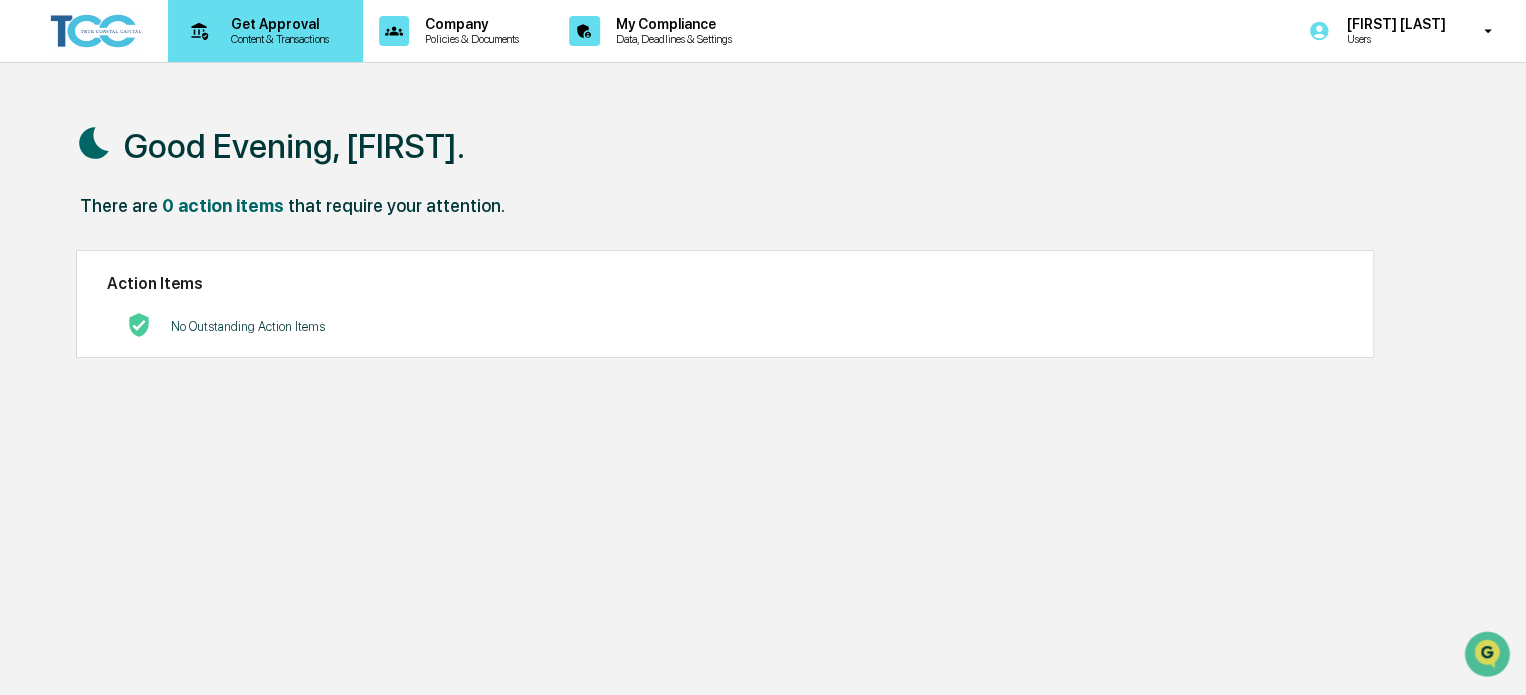 click on "Content & Transactions" at bounding box center (277, 39) 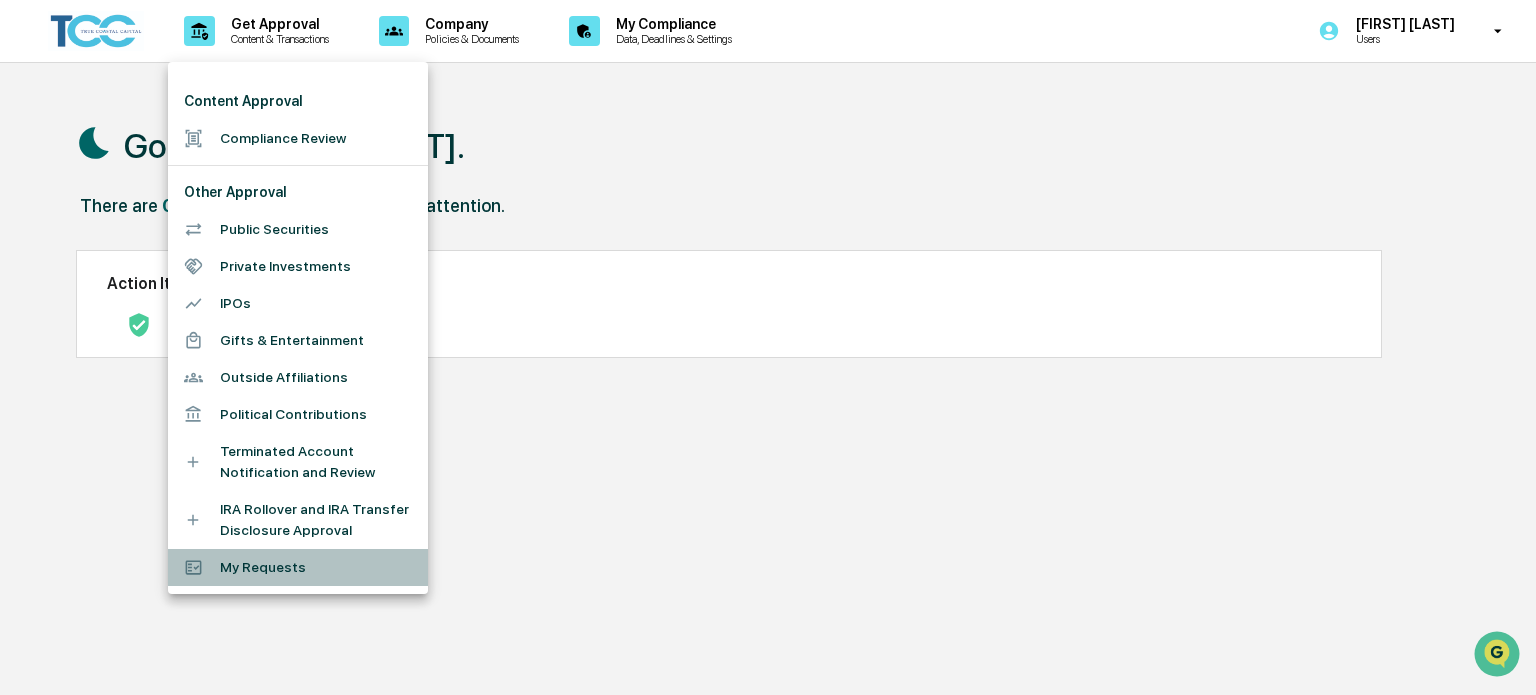 click on "My Requests" at bounding box center (298, 567) 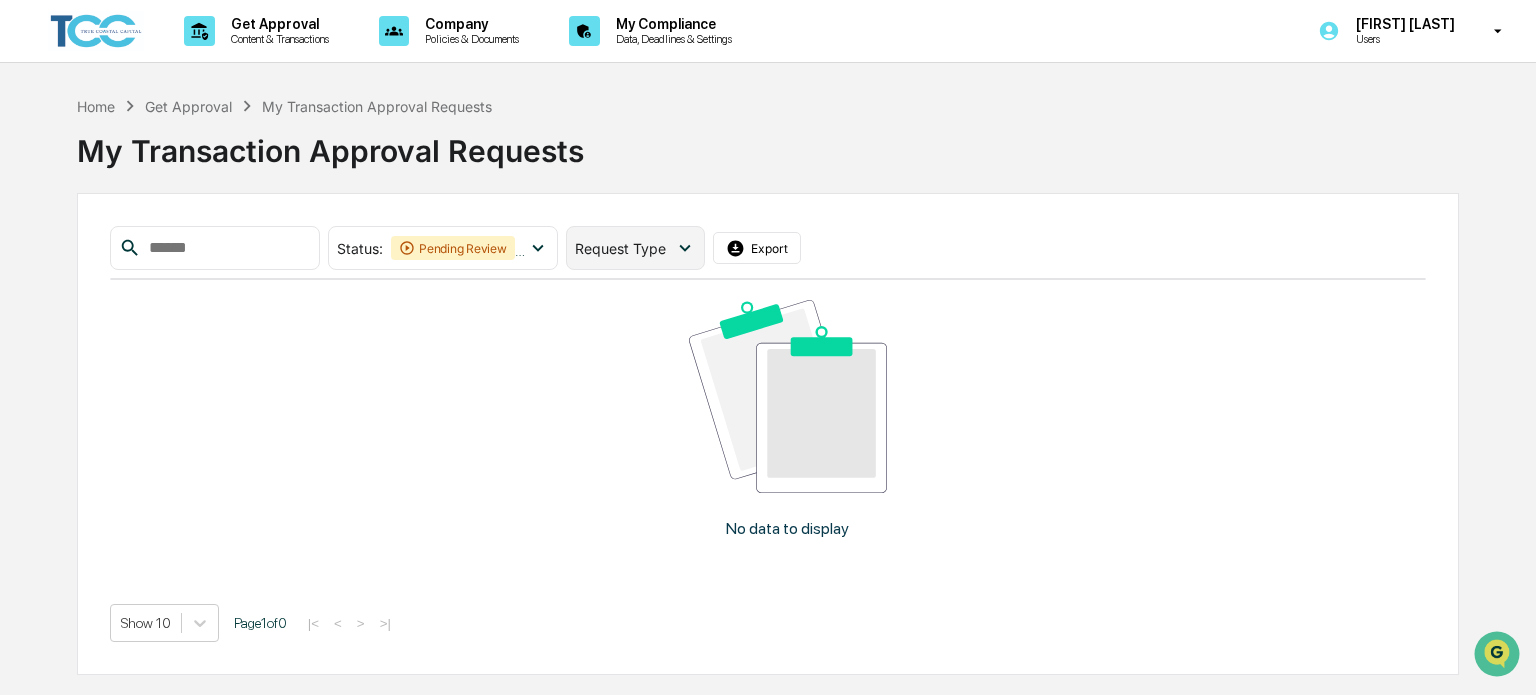 click on "Request Type" at bounding box center (635, 248) 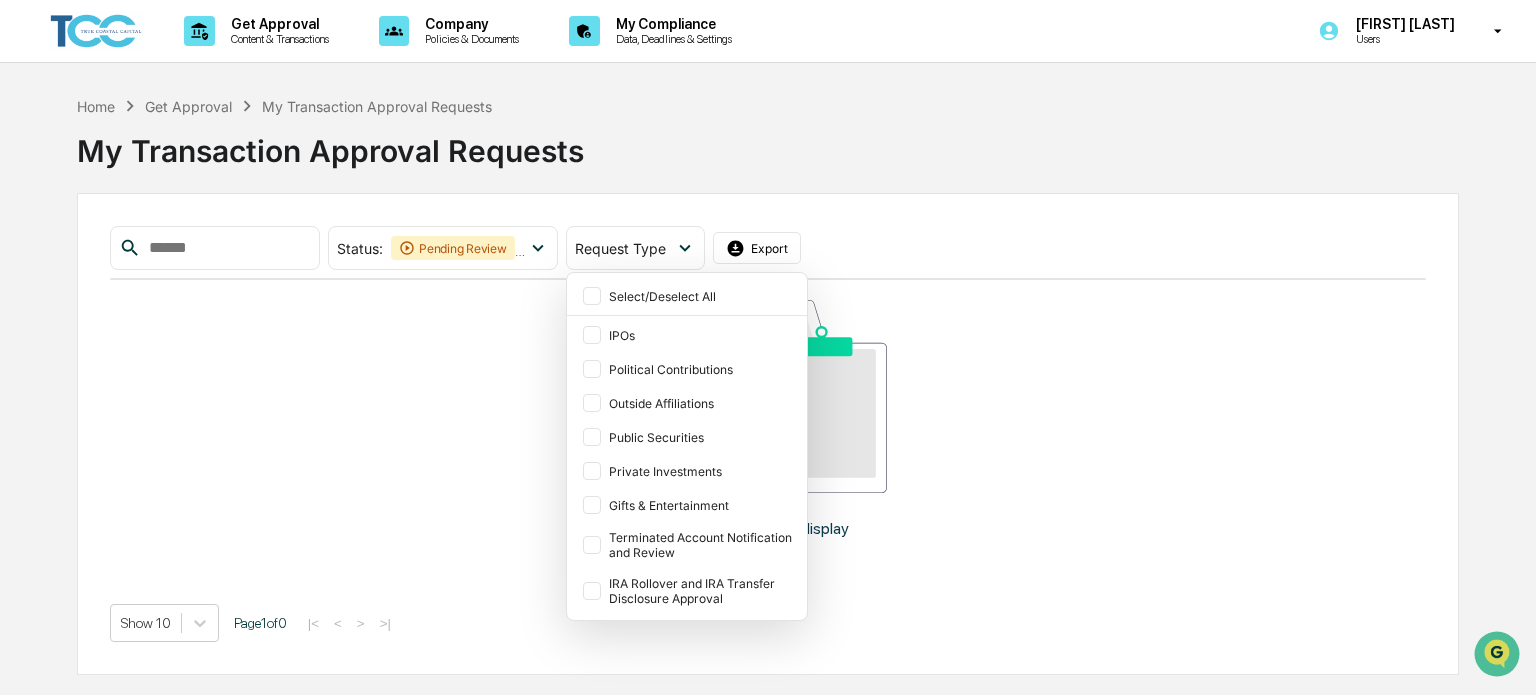 click on "My Transaction Approval Requests" at bounding box center (768, 143) 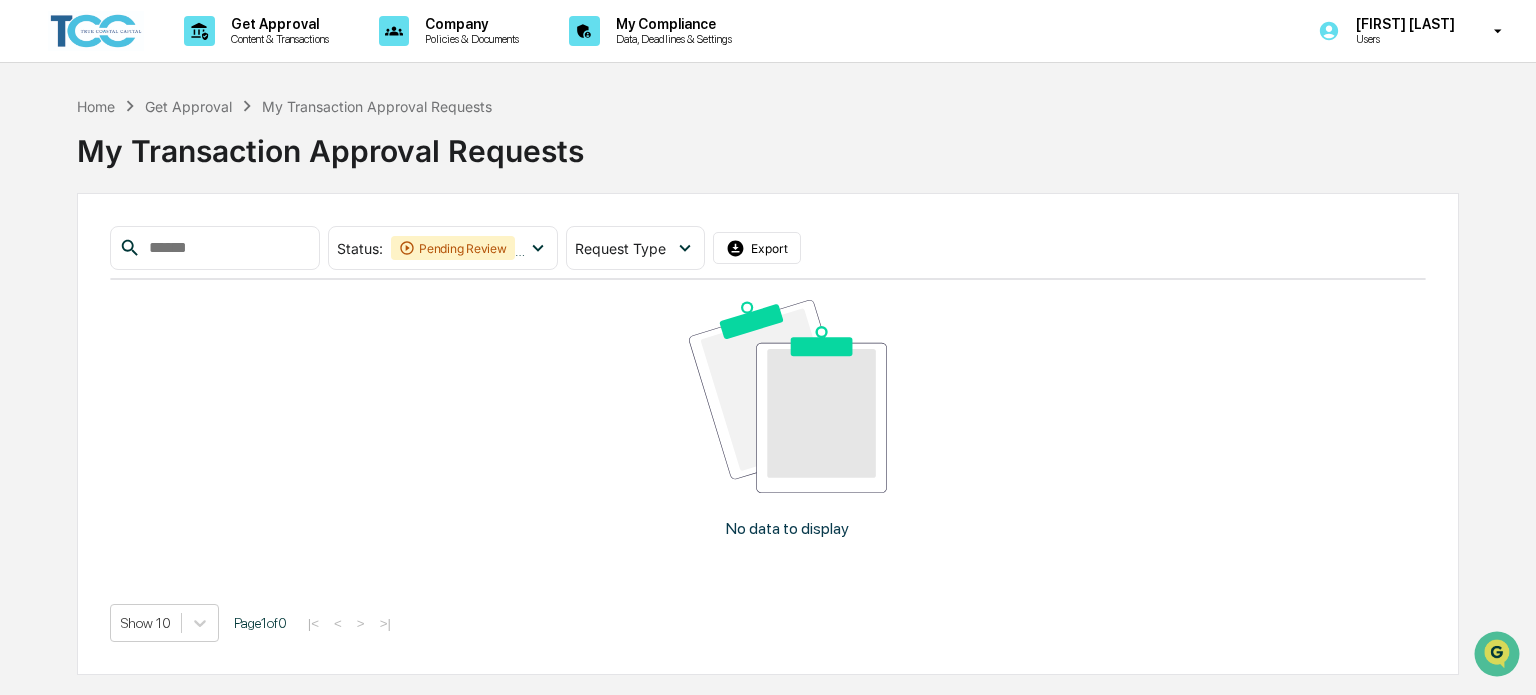 click on "Get Approval" at bounding box center [188, 106] 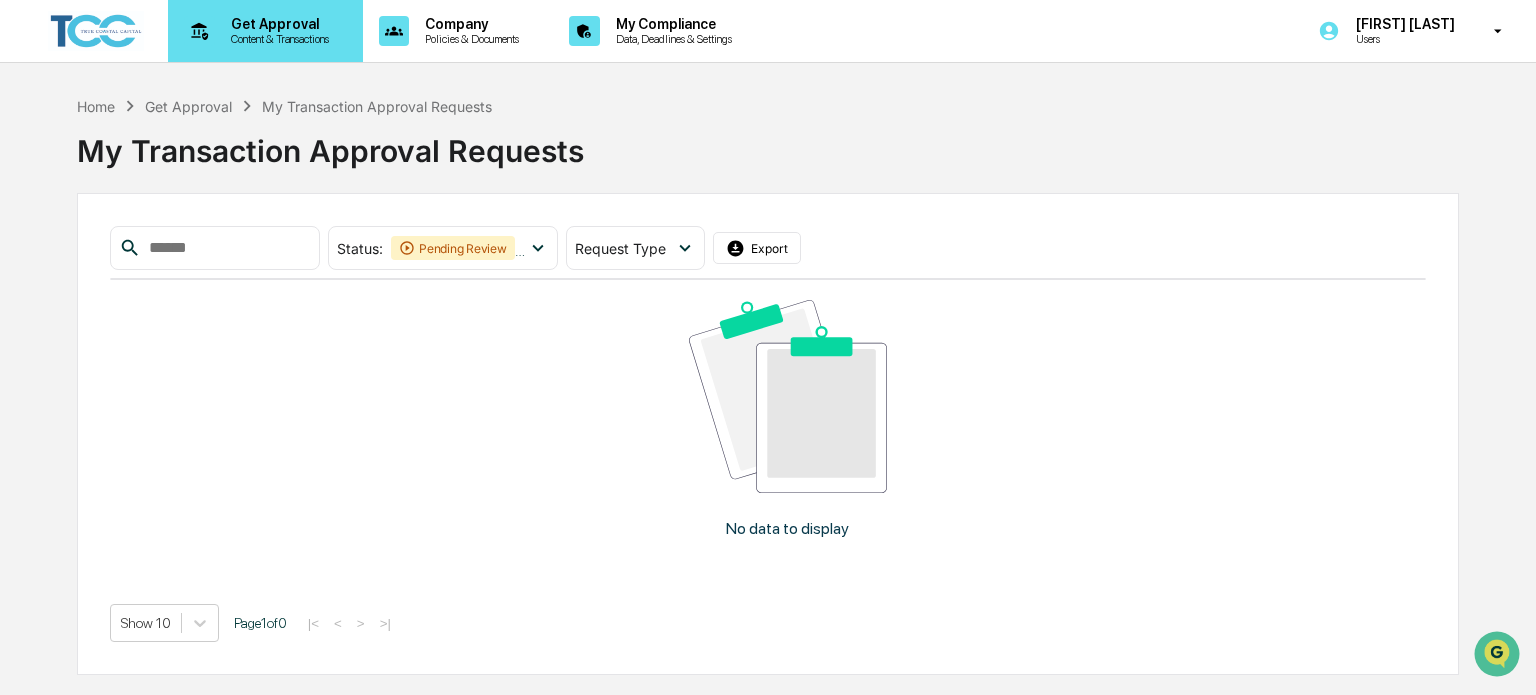 click on "Get Approval" at bounding box center (277, 24) 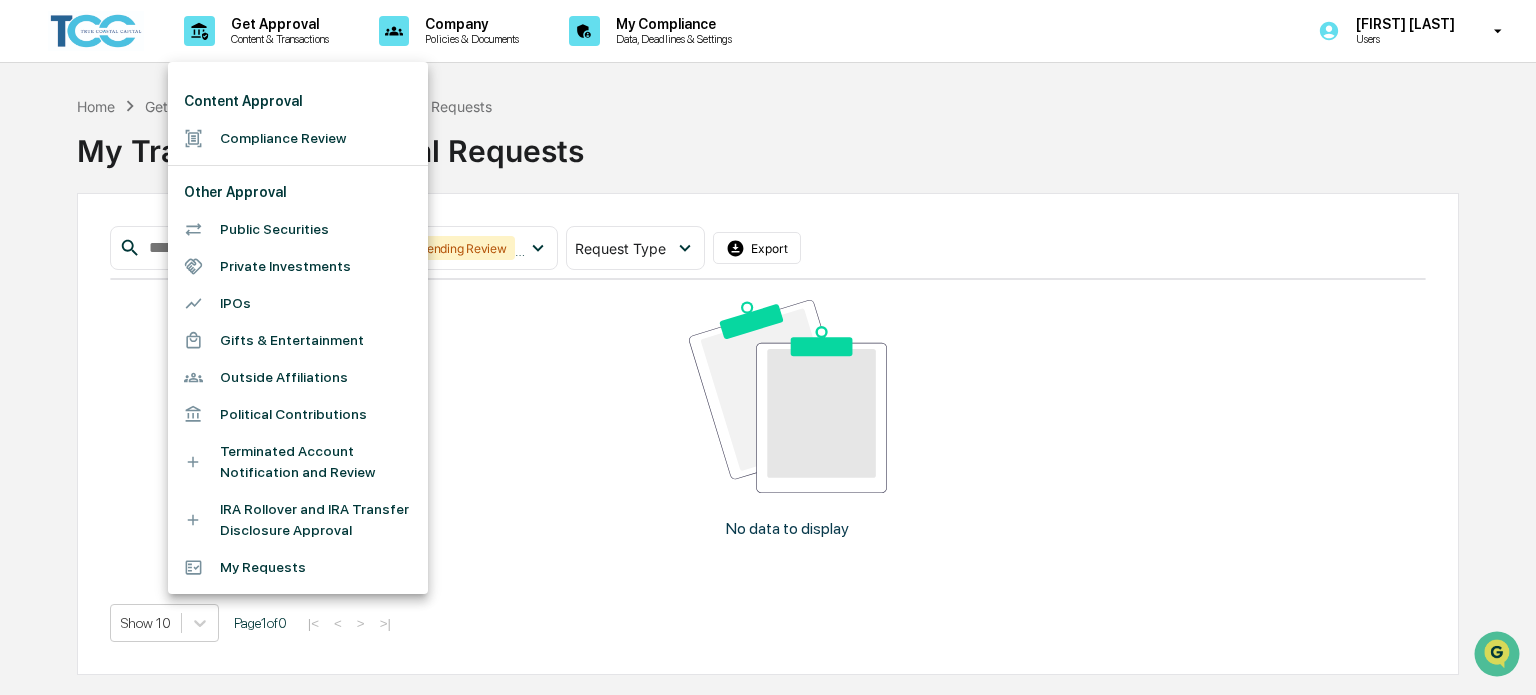 click at bounding box center [768, 347] 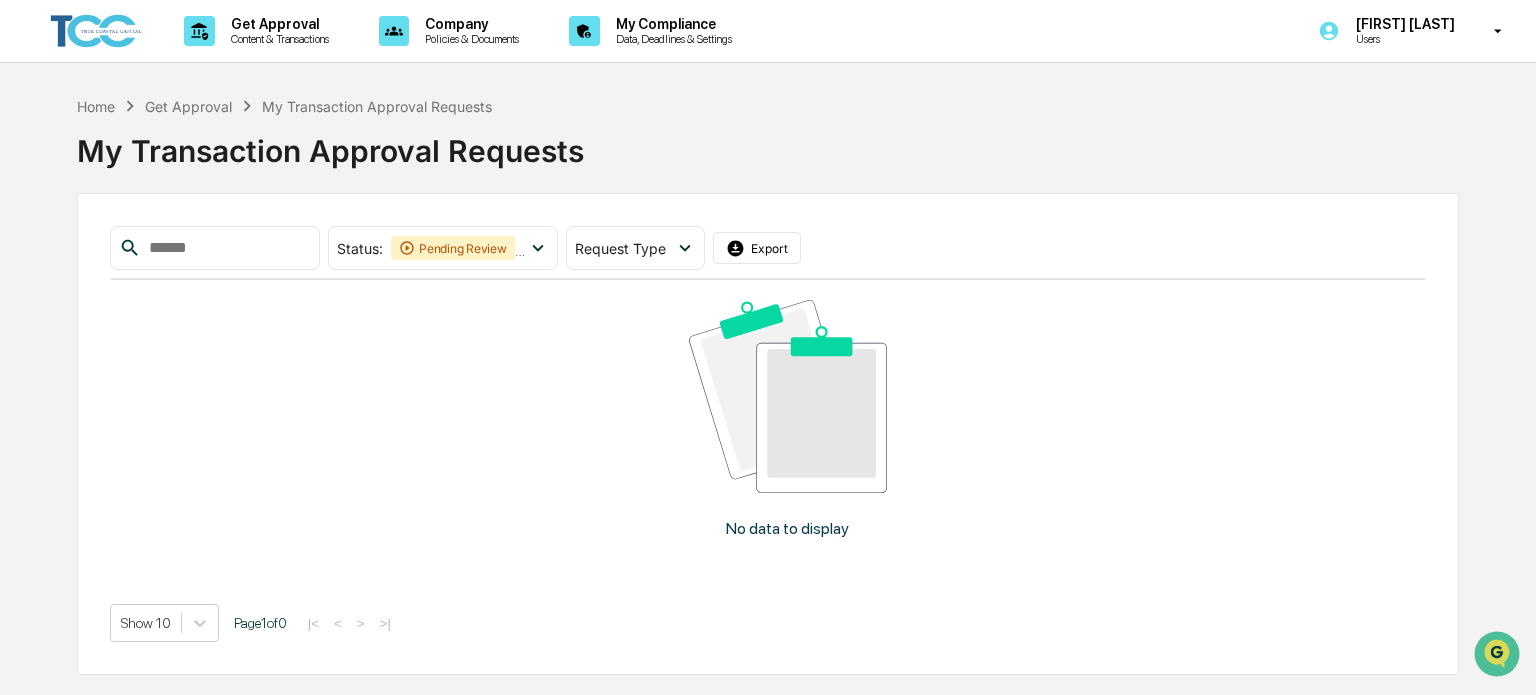 click on "[FIRST] [LAST]" at bounding box center [1402, 24] 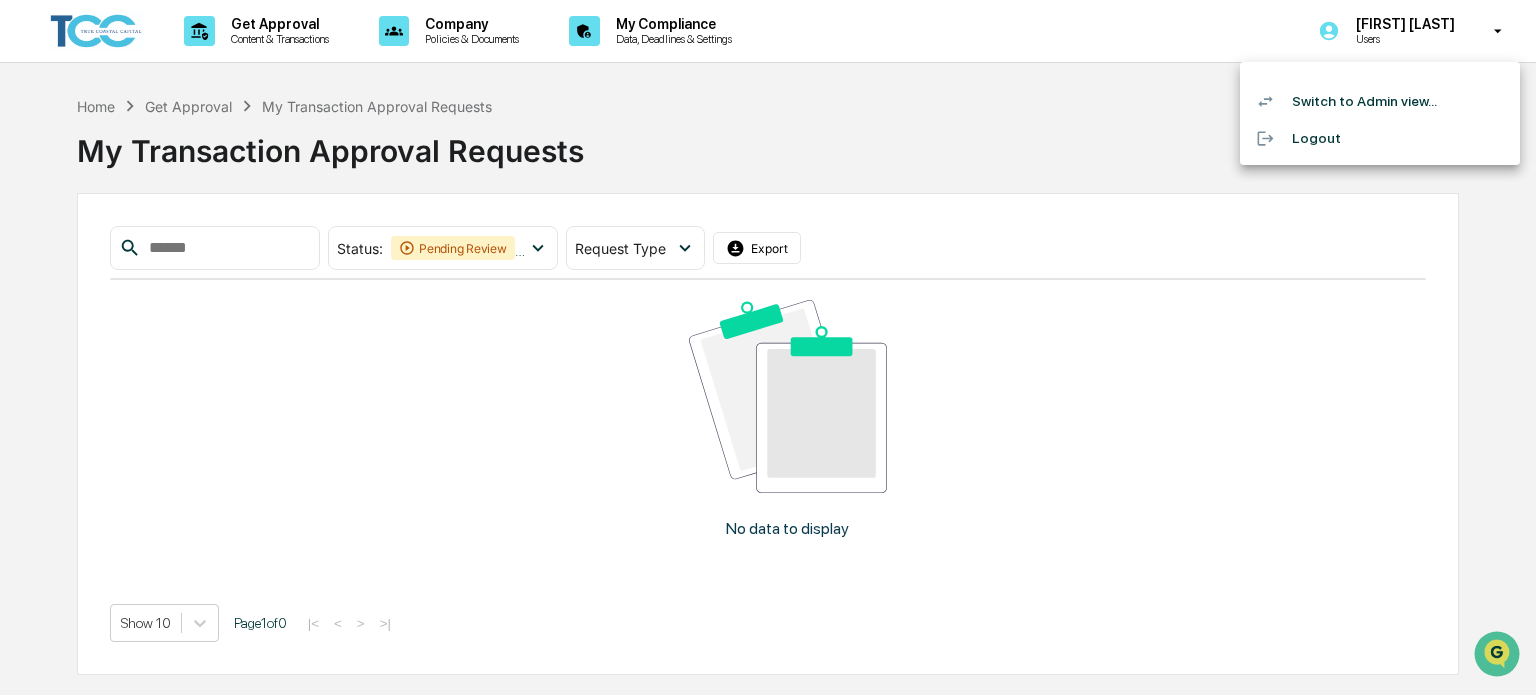 click on "Switch to Admin view..." at bounding box center [1380, 101] 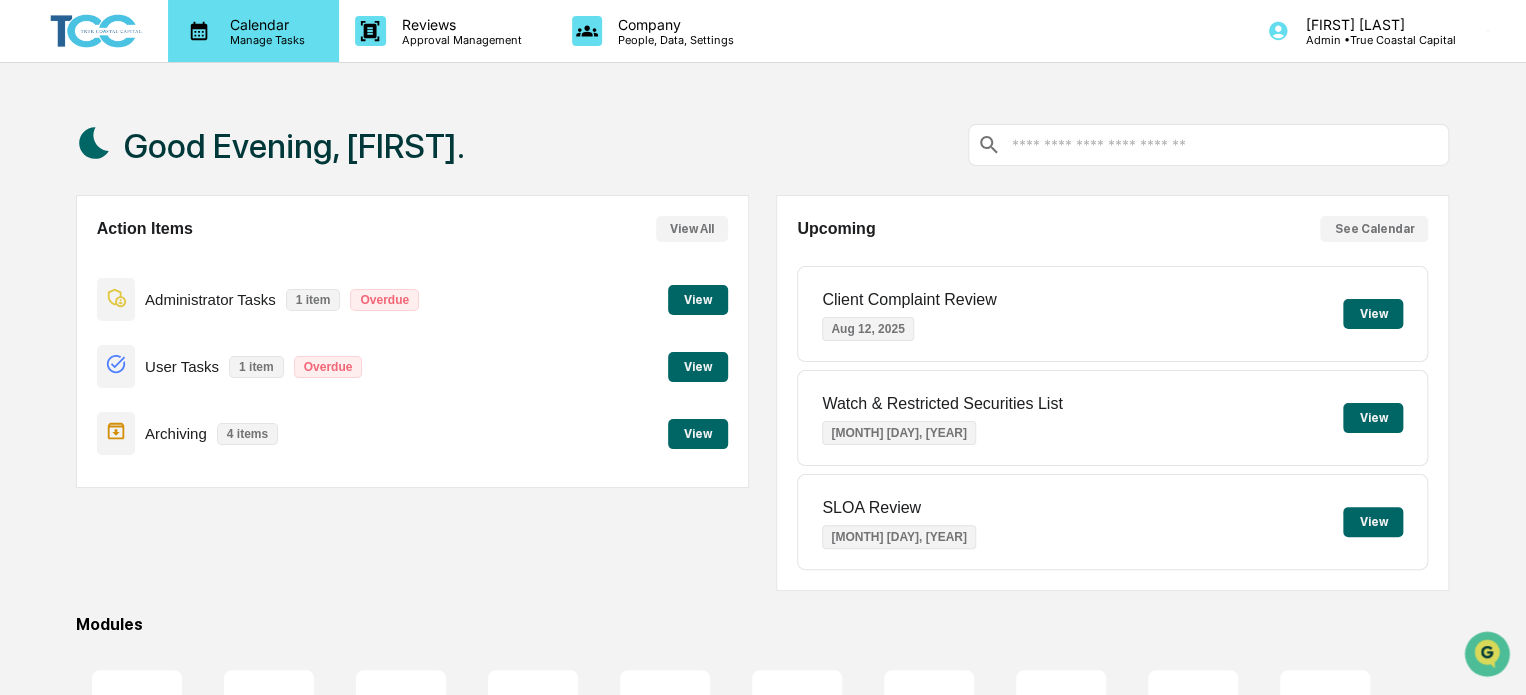 click on "Manage Tasks" at bounding box center [264, 40] 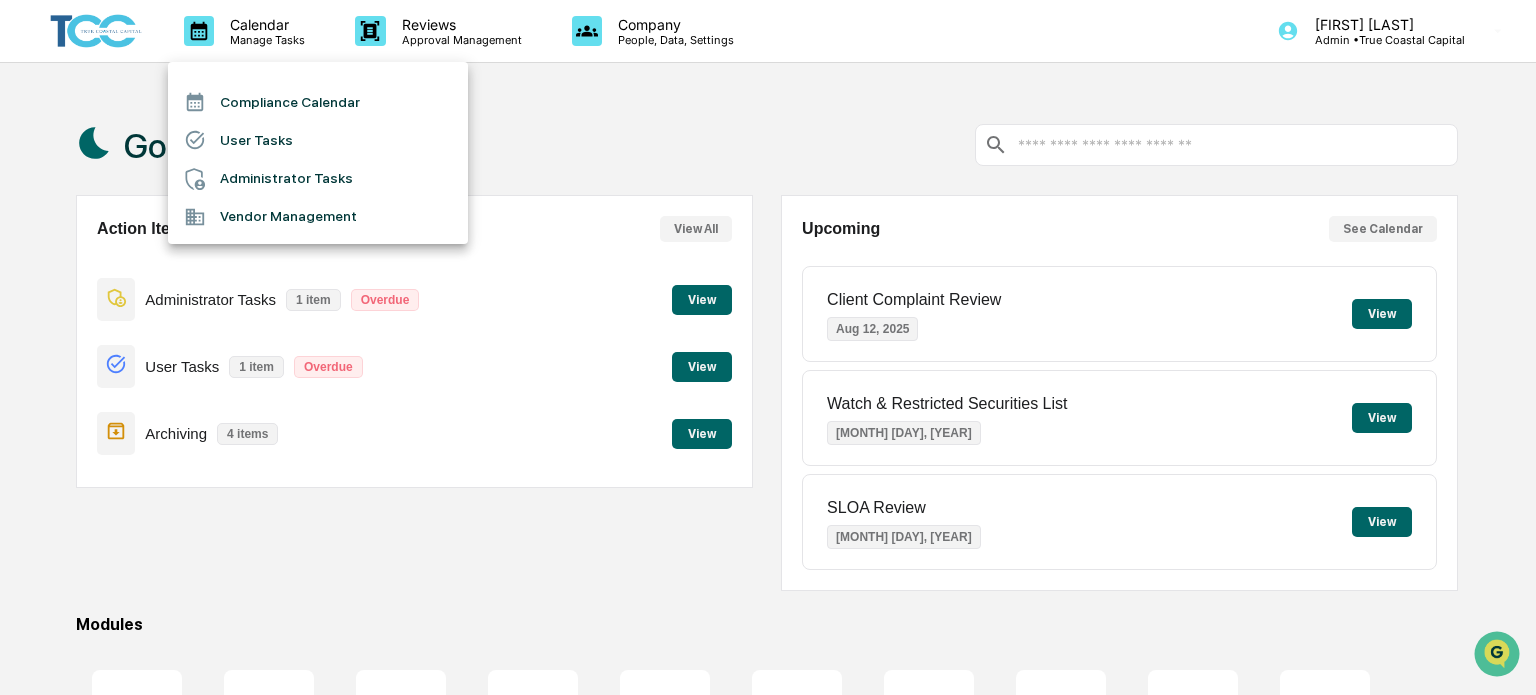 click on "User Tasks" at bounding box center (318, 140) 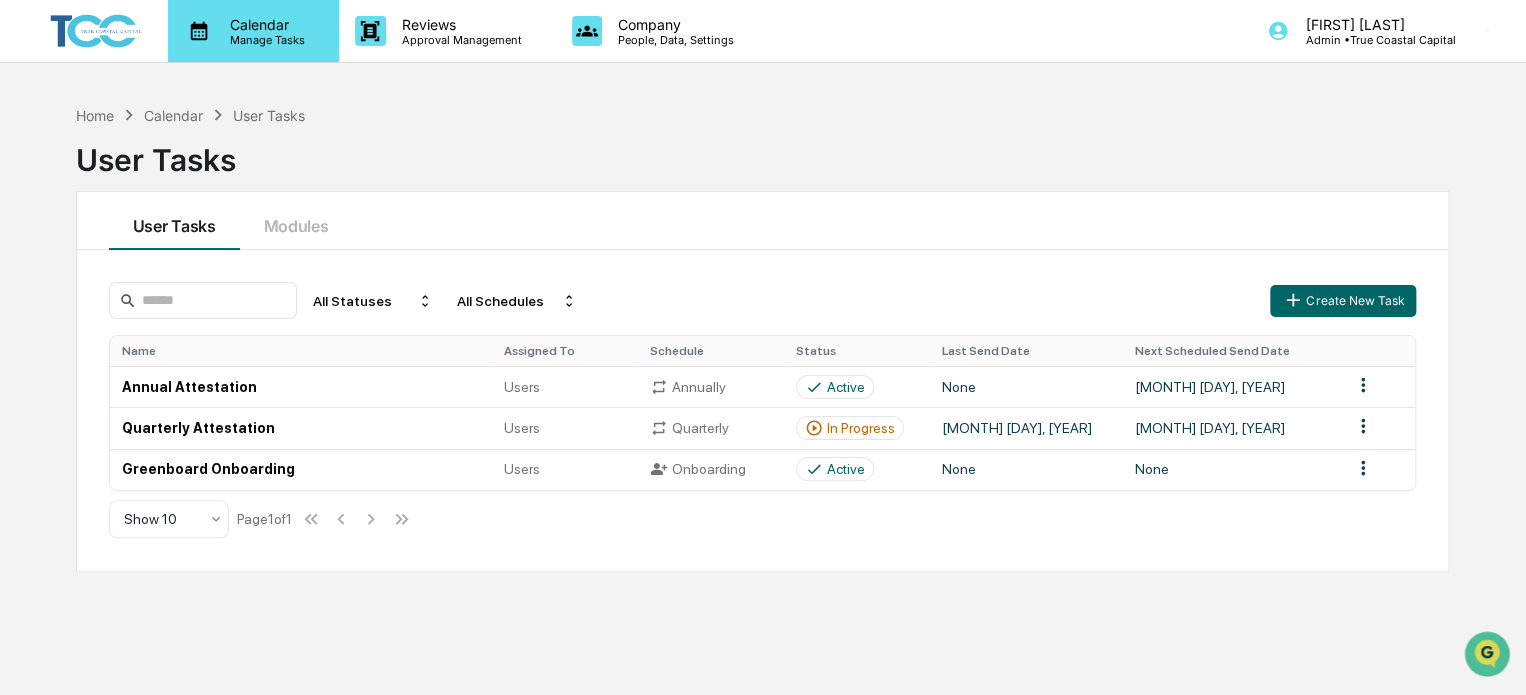 click on "Calendar" at bounding box center [264, 24] 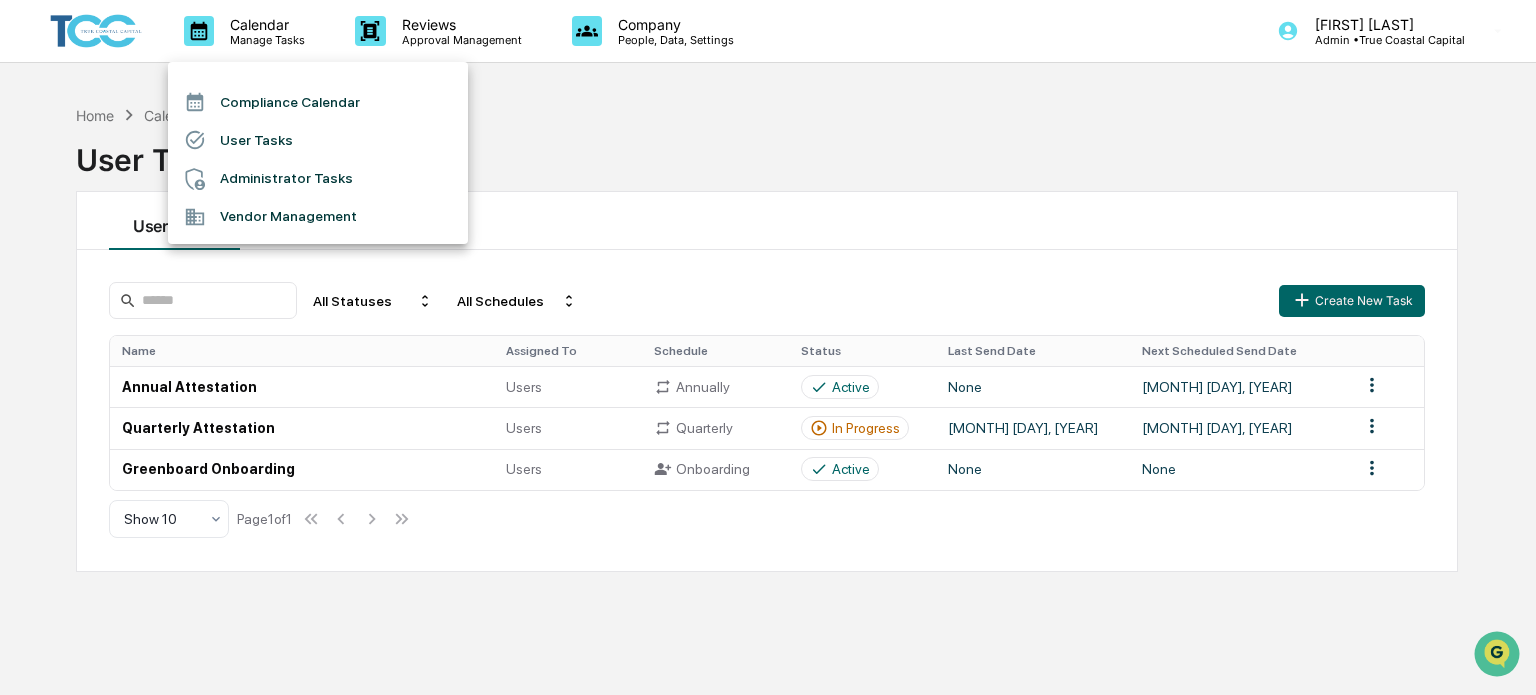 click at bounding box center [768, 347] 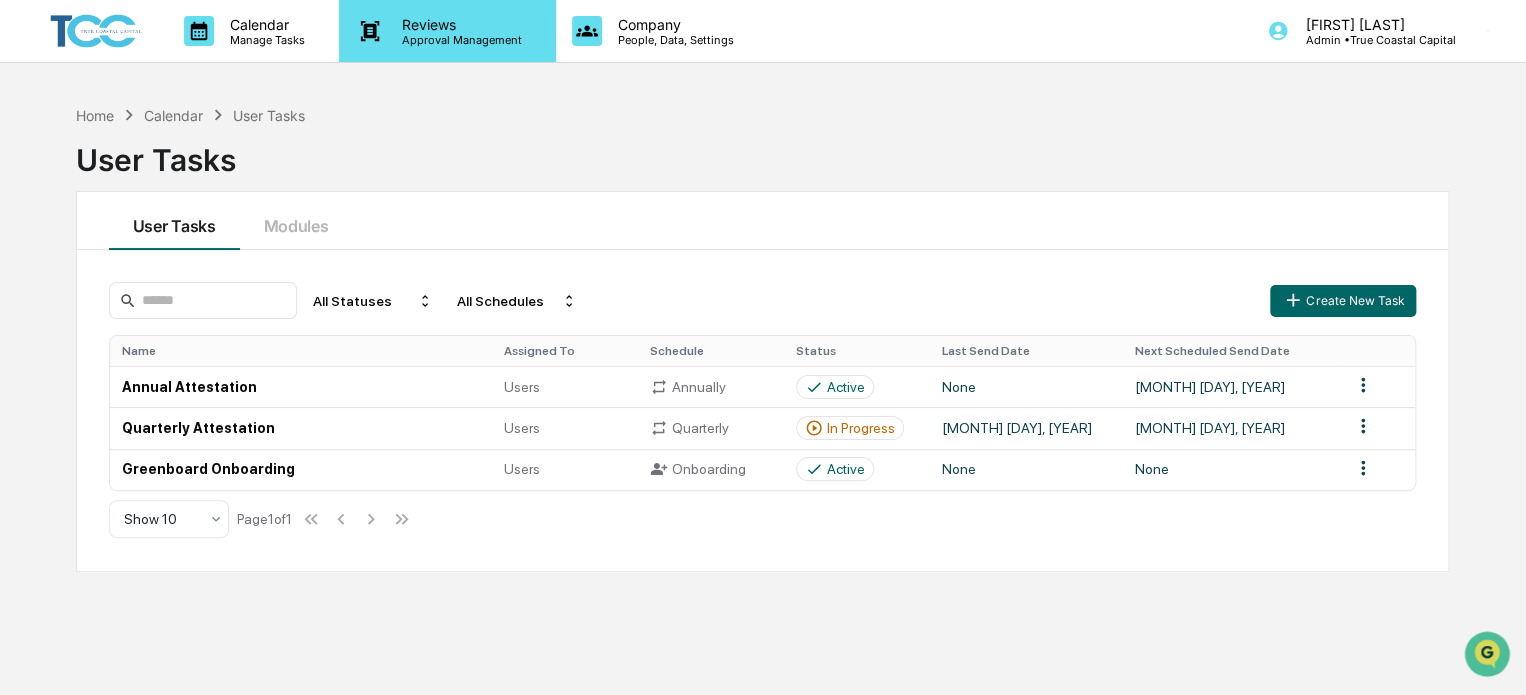 click on "Approval Management" at bounding box center (459, 40) 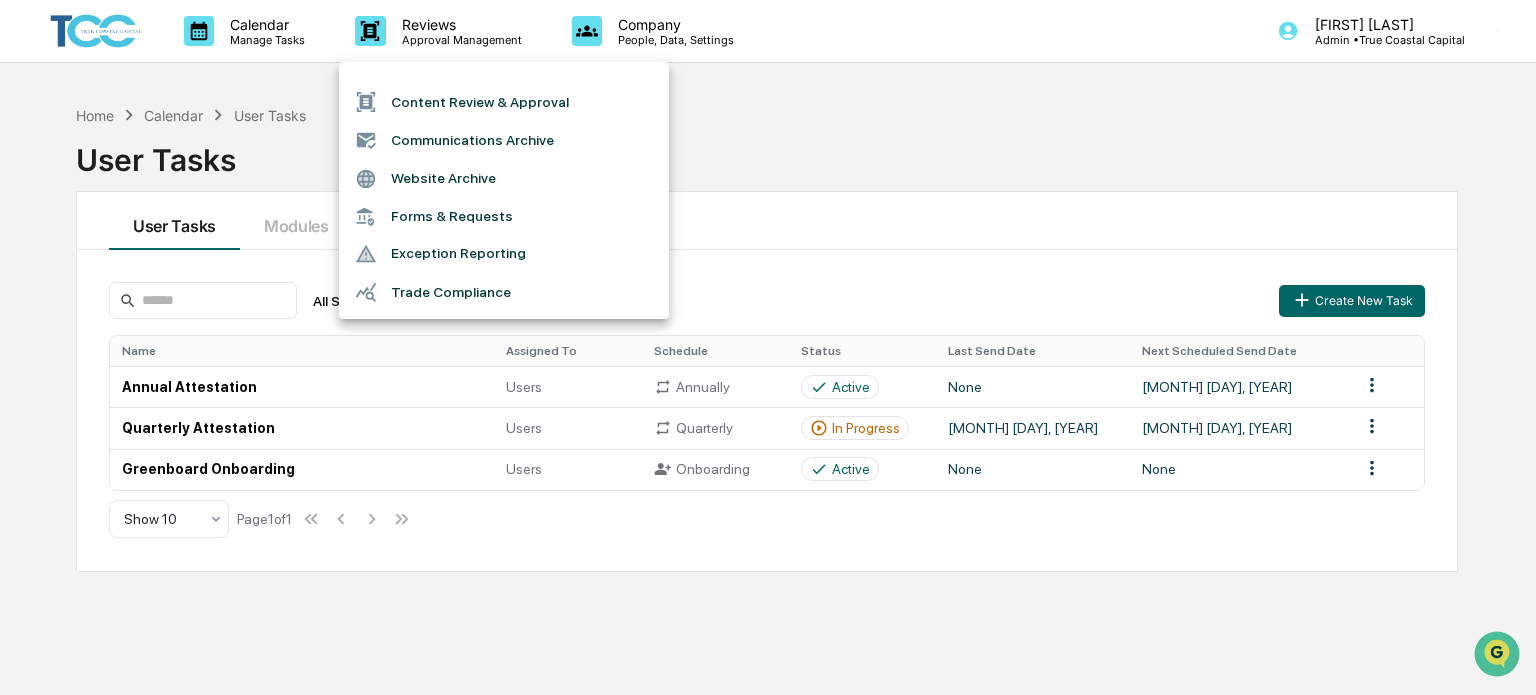 click on "Forms & Requests" at bounding box center [504, 216] 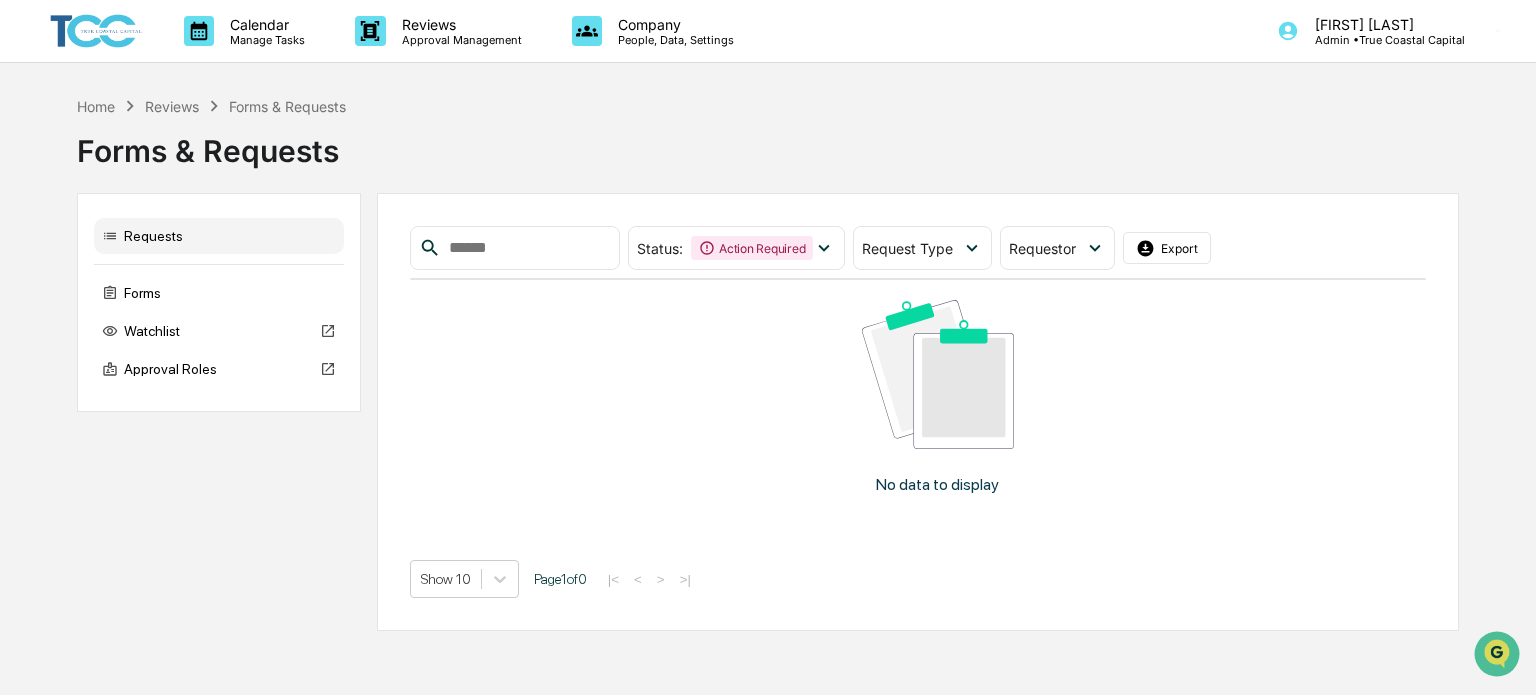 click at bounding box center [526, 248] 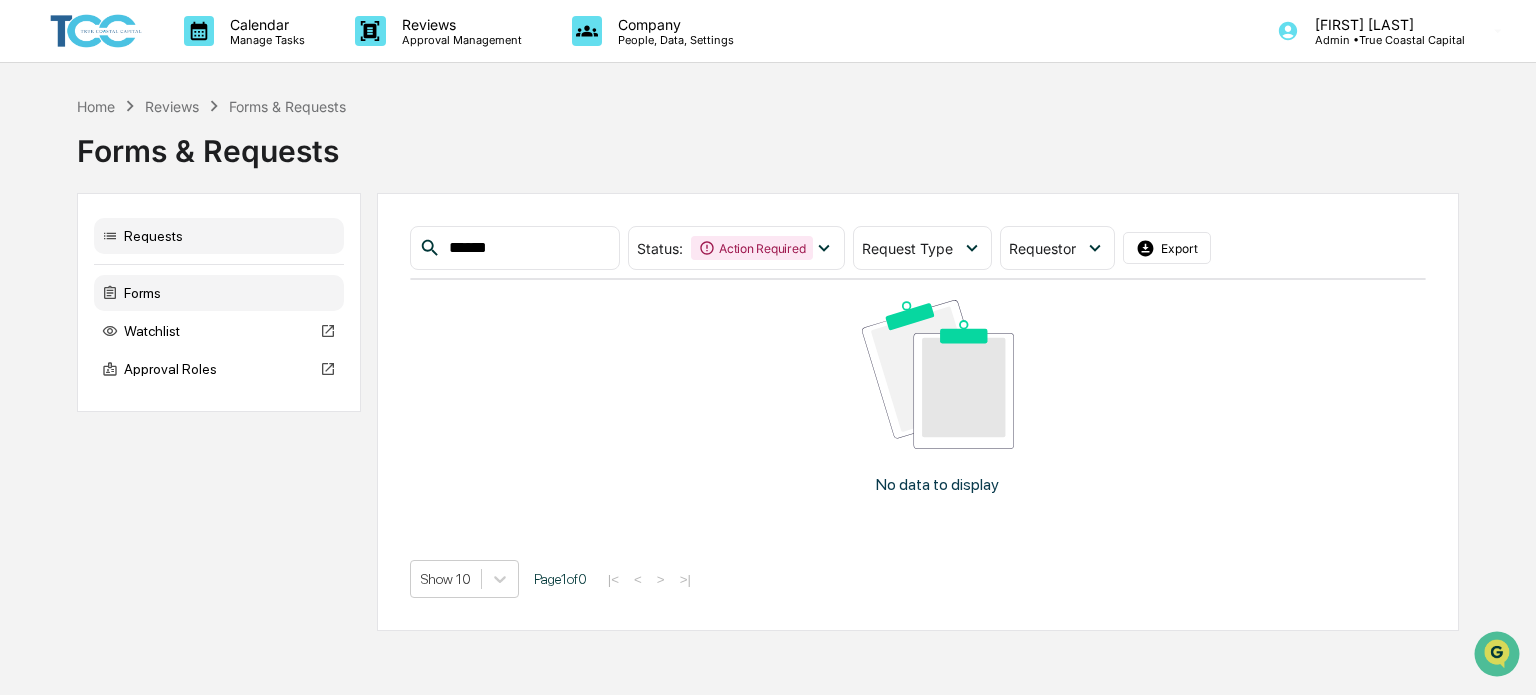 type on "******" 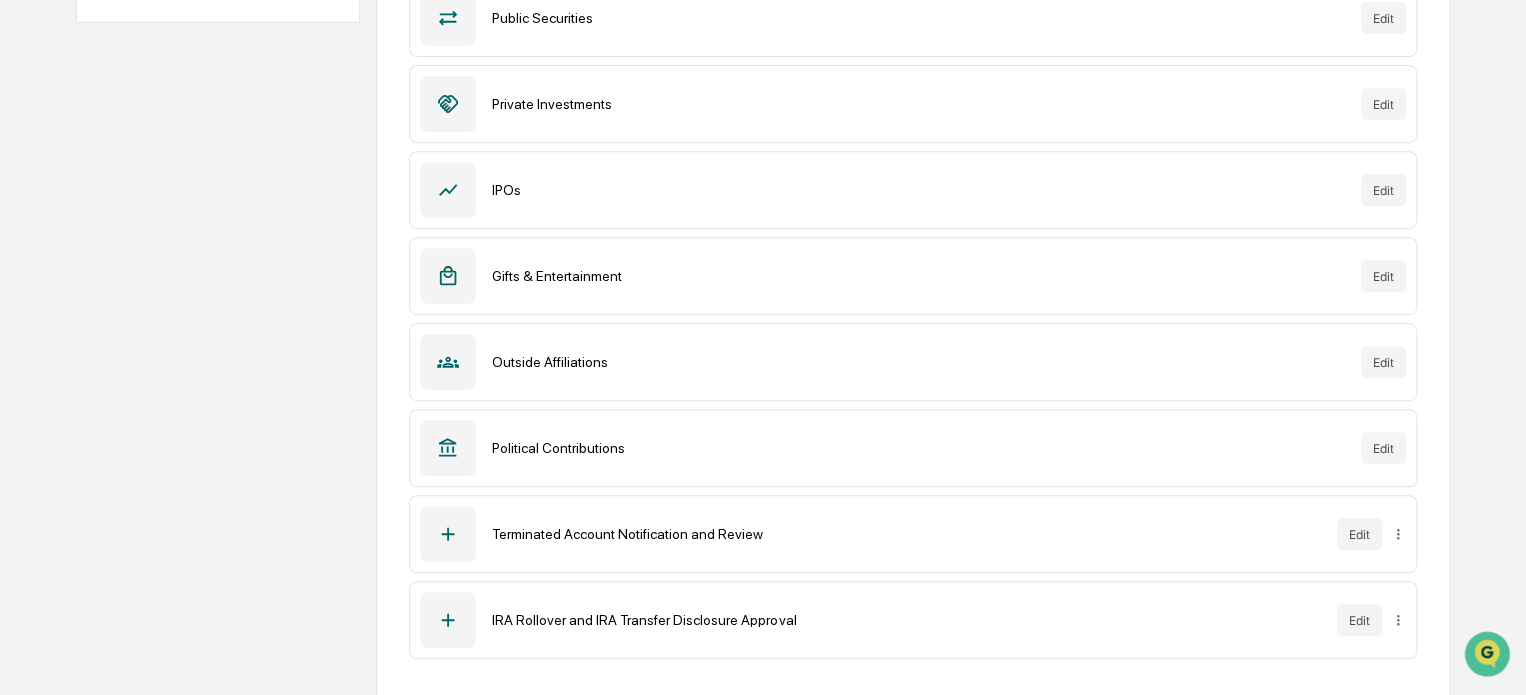 scroll, scrollTop: 0, scrollLeft: 0, axis: both 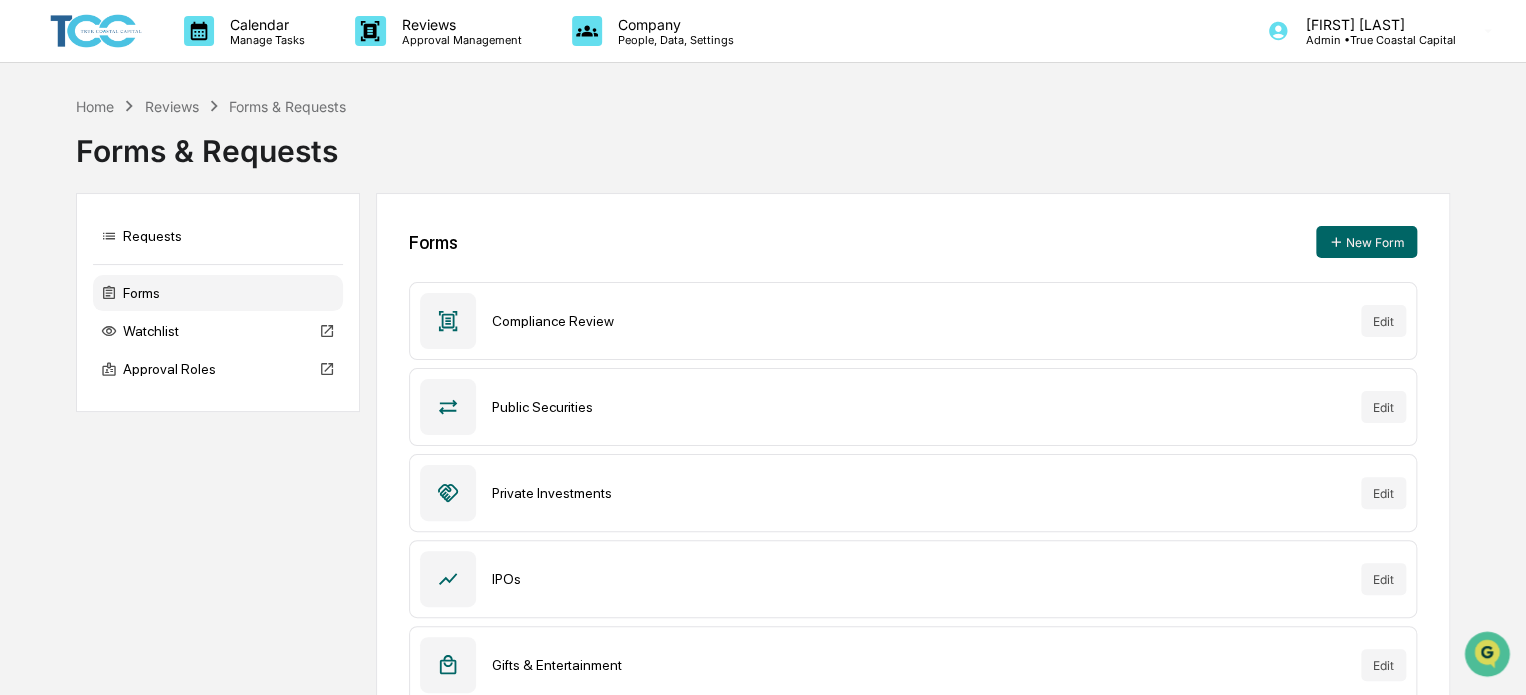 click on "Calendar Manage Tasks Reviews Approval Management Company People, Data, Settings Sam Hubbard Admin •  True Coastal Capital Home Reviews Forms & Requests Forms & Requests Requests Forms Watchlist Approval Roles Forms New Form Compliance Review Edit Public Securities Edit Private Investments Edit IPOs Edit Gifts & Entertainment Edit Outside Affiliations Edit Political Contributions Edit Terminated Account Notification and Review Edit IRA Rollover and IRA Transfer Disclosure Approval Edit" at bounding box center (763, 544) 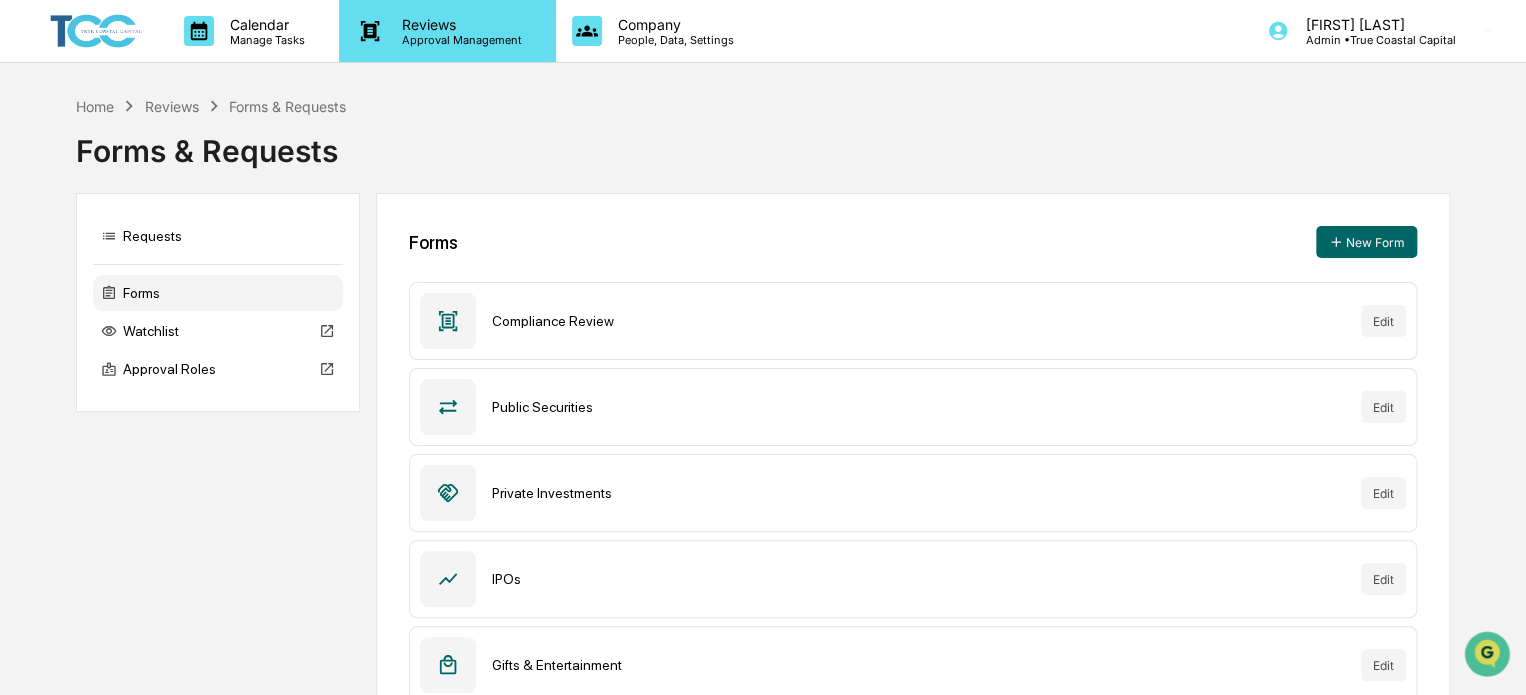 click on "Reviews Approval Management" at bounding box center (447, 31) 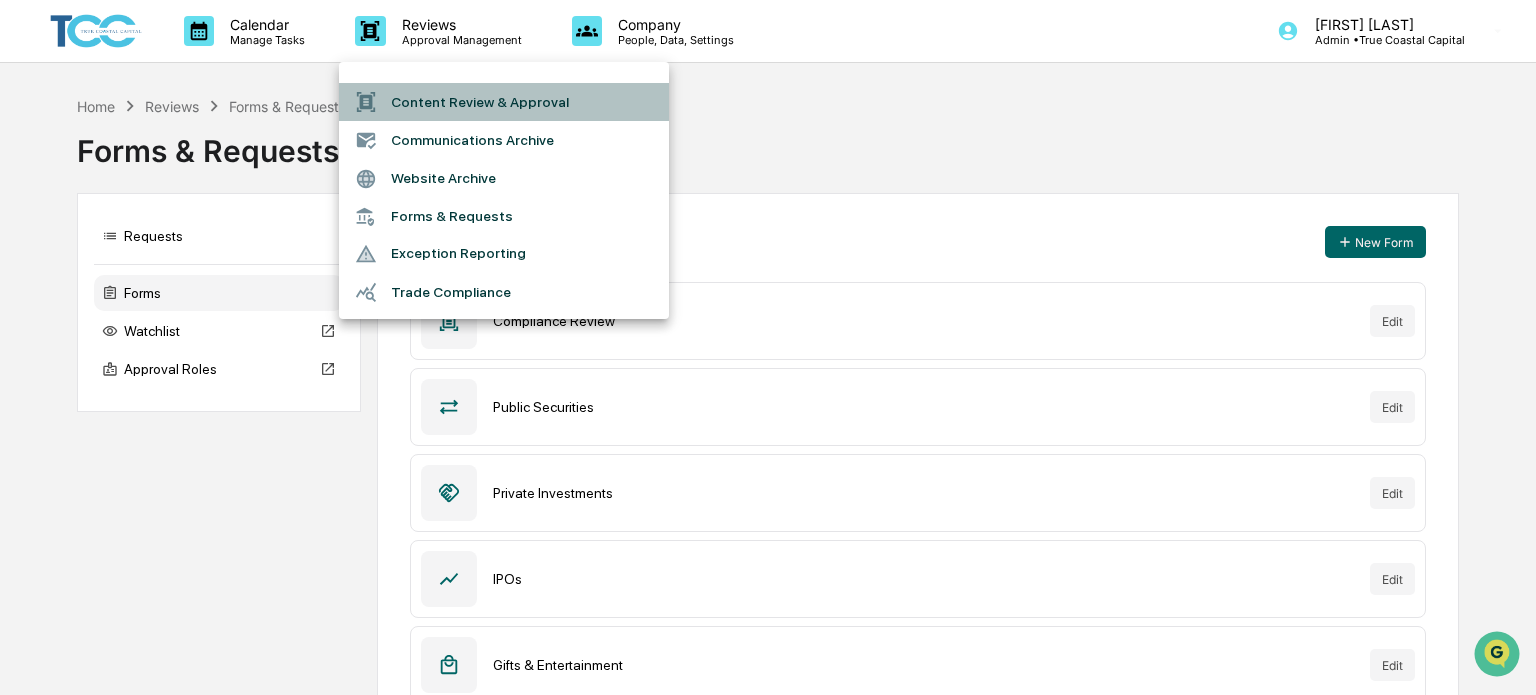 click on "Content Review & Approval" at bounding box center (504, 102) 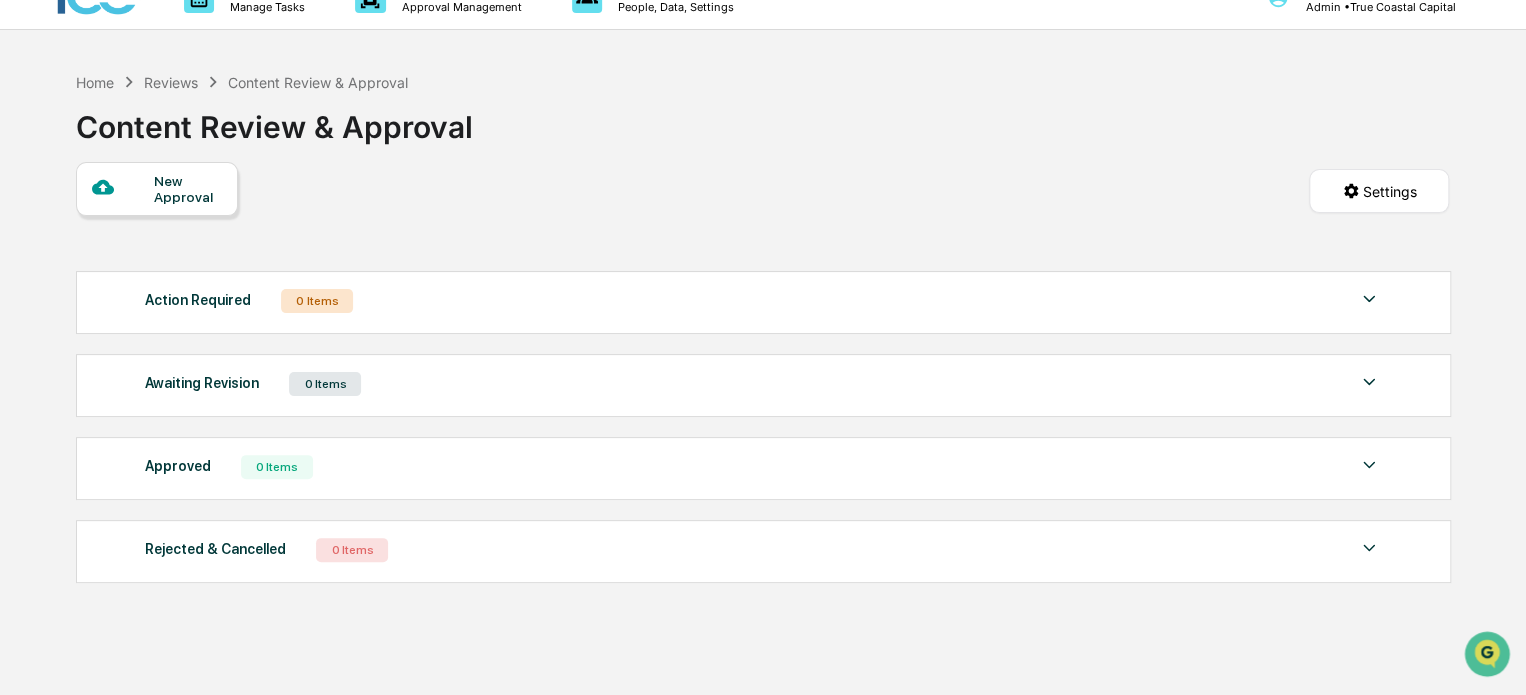 scroll, scrollTop: 0, scrollLeft: 0, axis: both 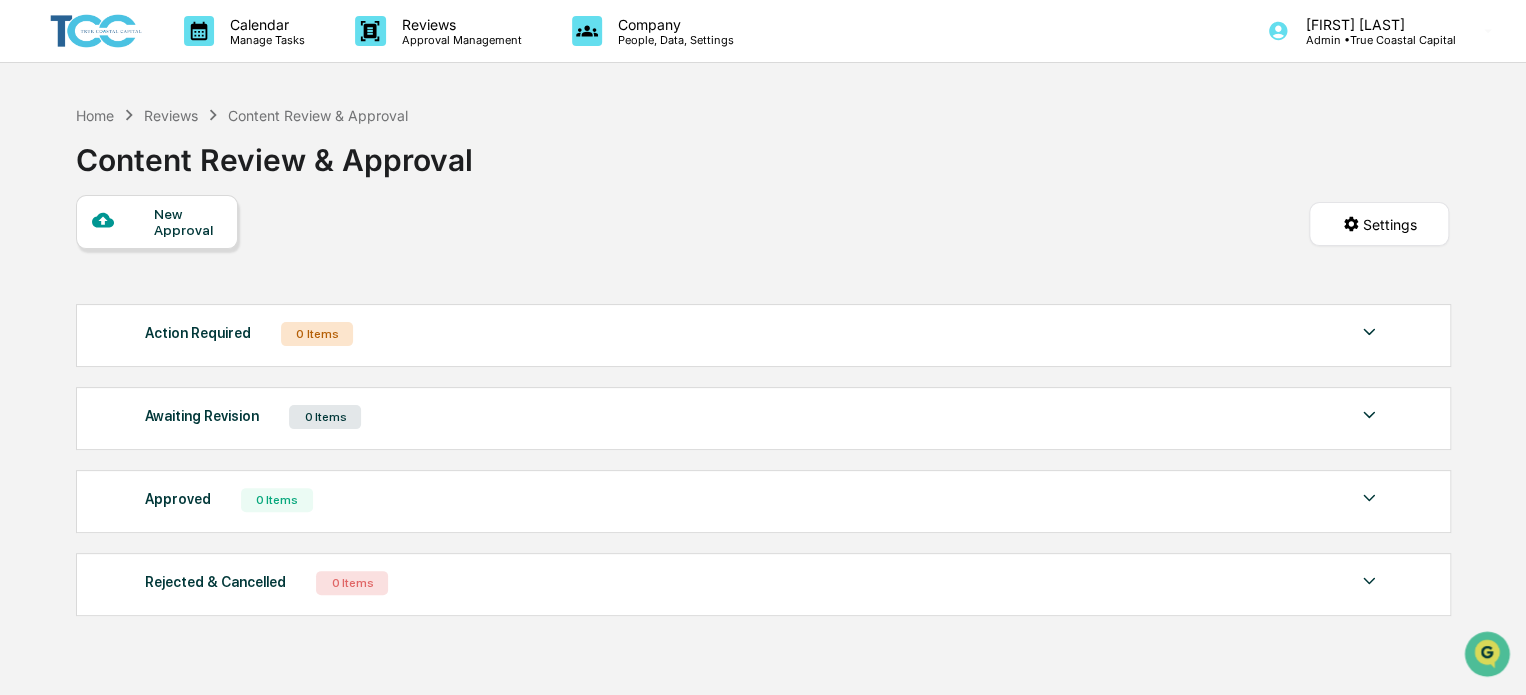 click on "New Approval" at bounding box center [157, 222] 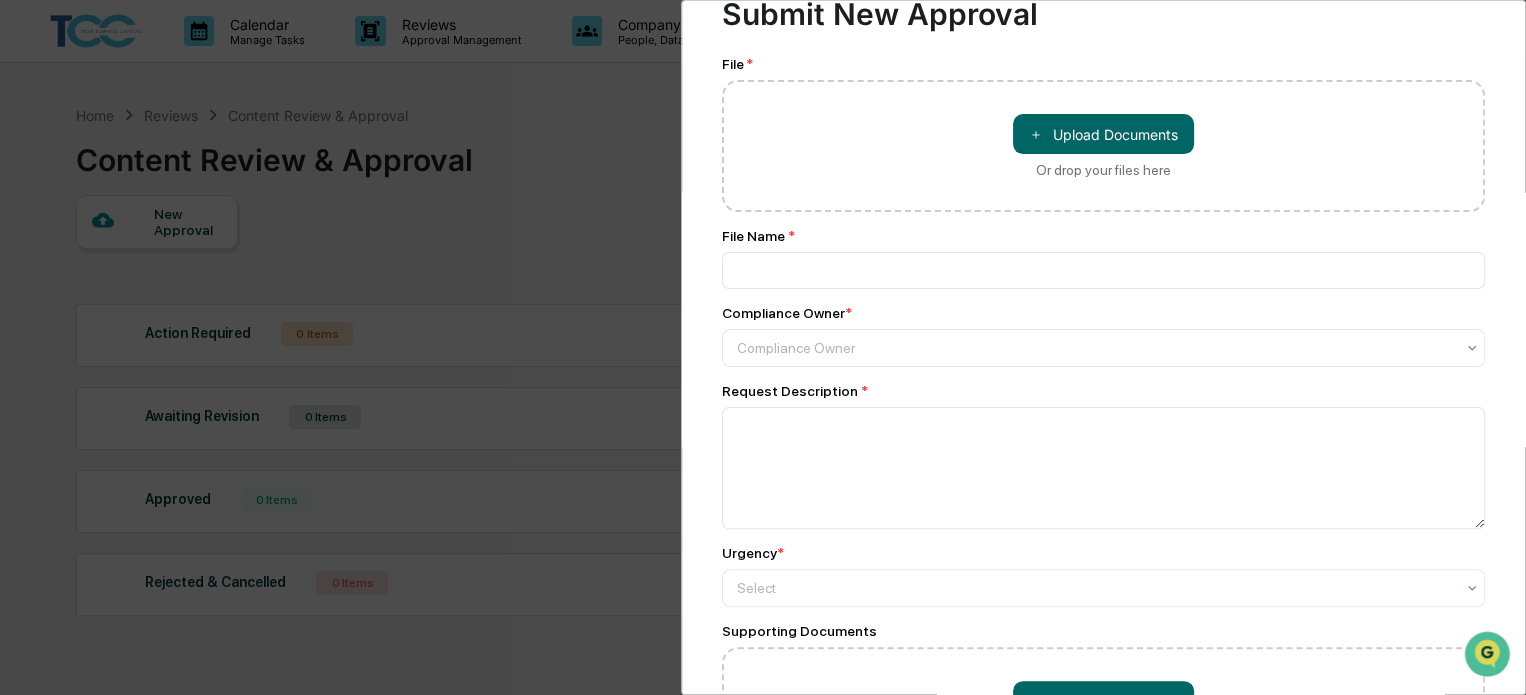 scroll, scrollTop: 0, scrollLeft: 0, axis: both 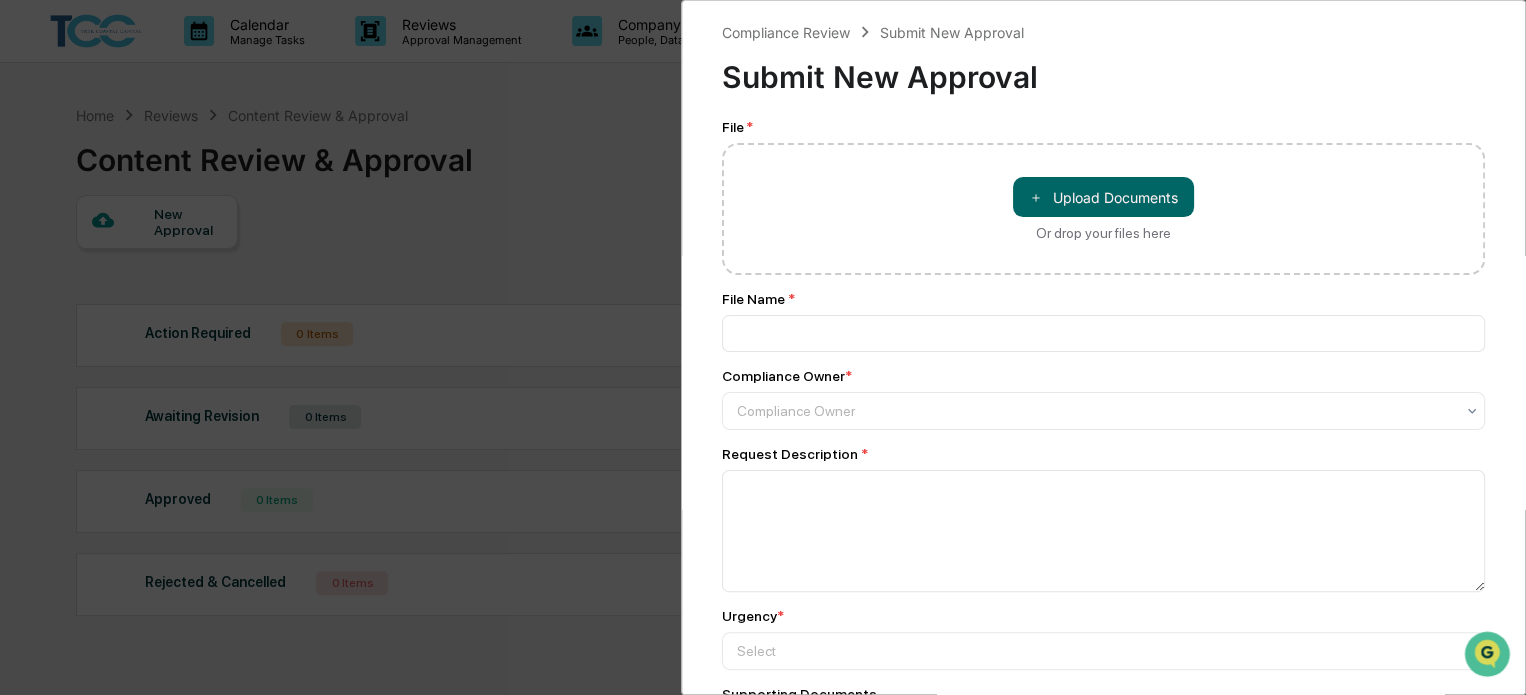 click on "Compliance Review Submit New Approval Submit New Approval File * ＋ Upload Documents Or drop your files here File Name   * Compliance Owner  * Compliance Owner Request Description   * Urgency  * Select Supporting Documents ＋ Upload Documents Or drop your files here Submit" at bounding box center [763, 347] 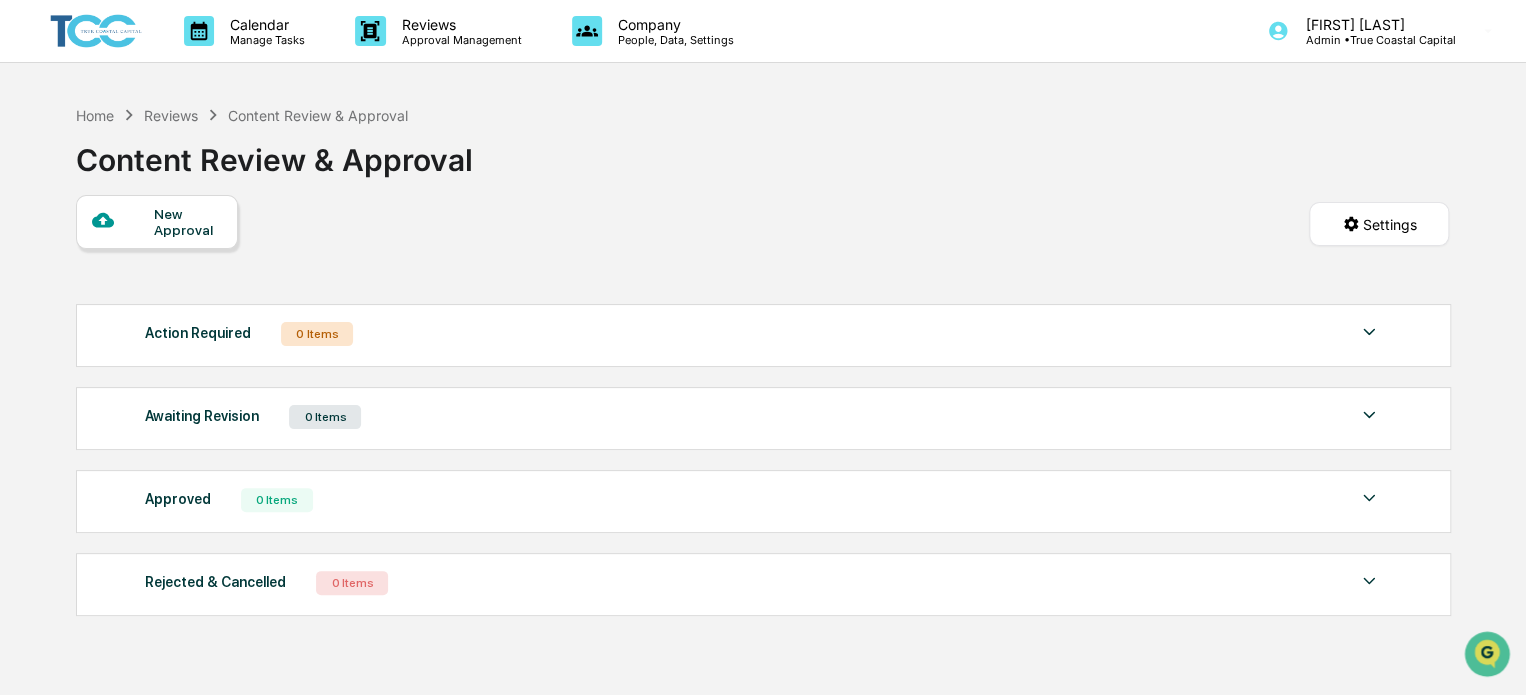 click on "Reviews" at bounding box center (171, 115) 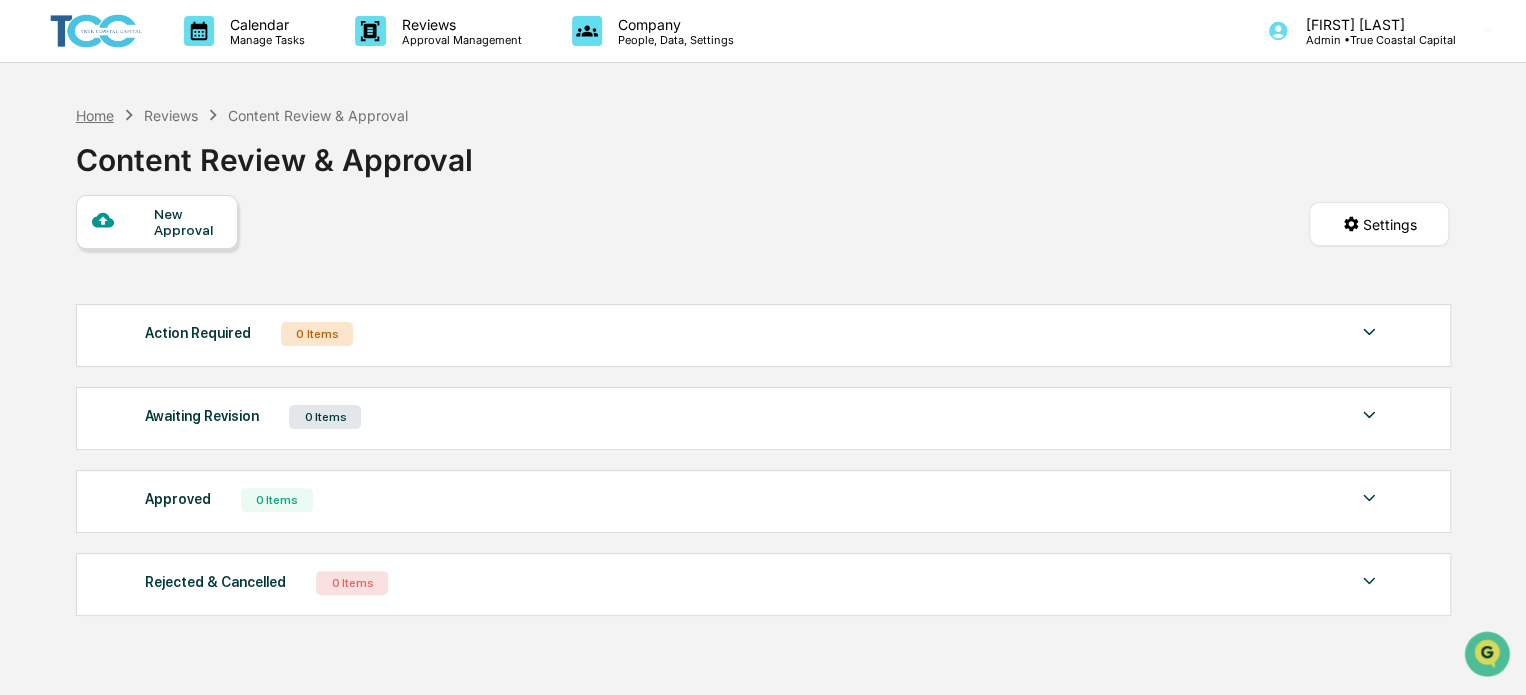 click on "Home" at bounding box center [95, 115] 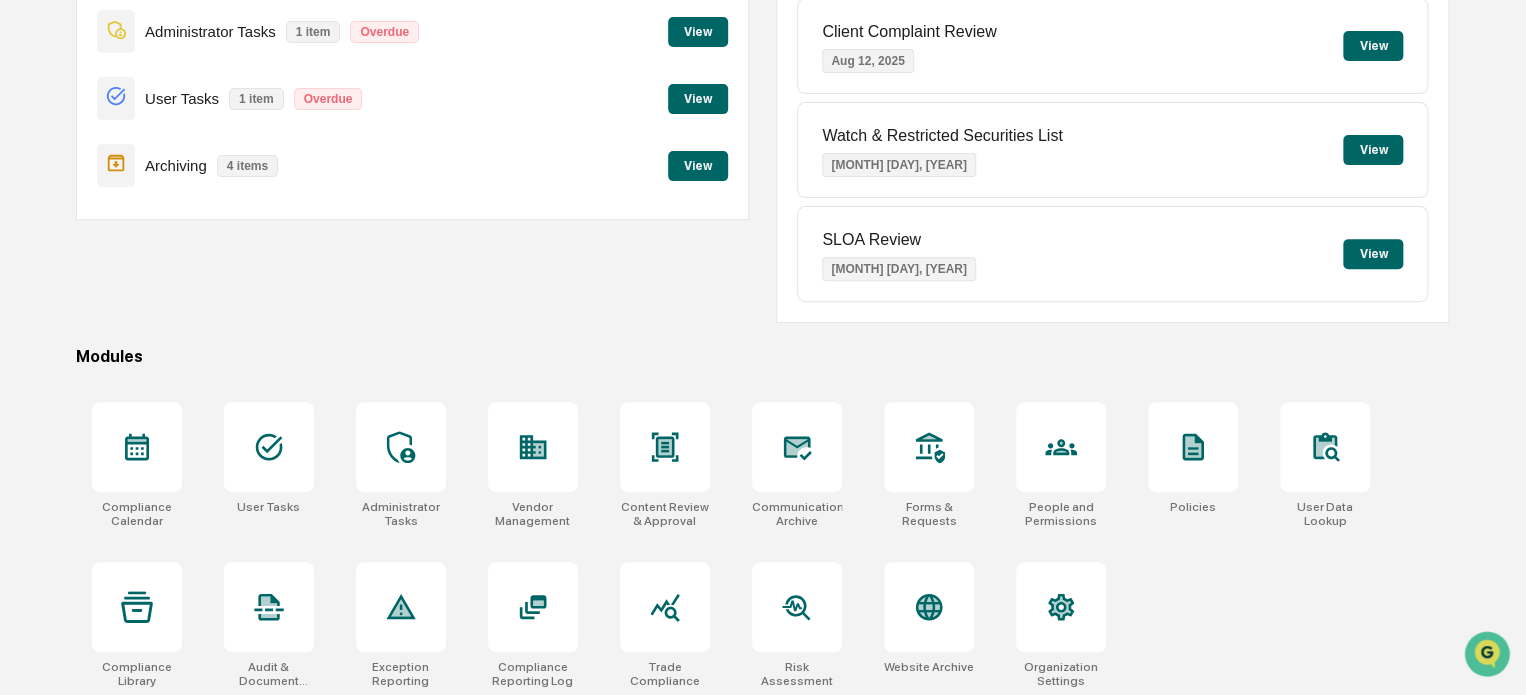 scroll, scrollTop: 272, scrollLeft: 0, axis: vertical 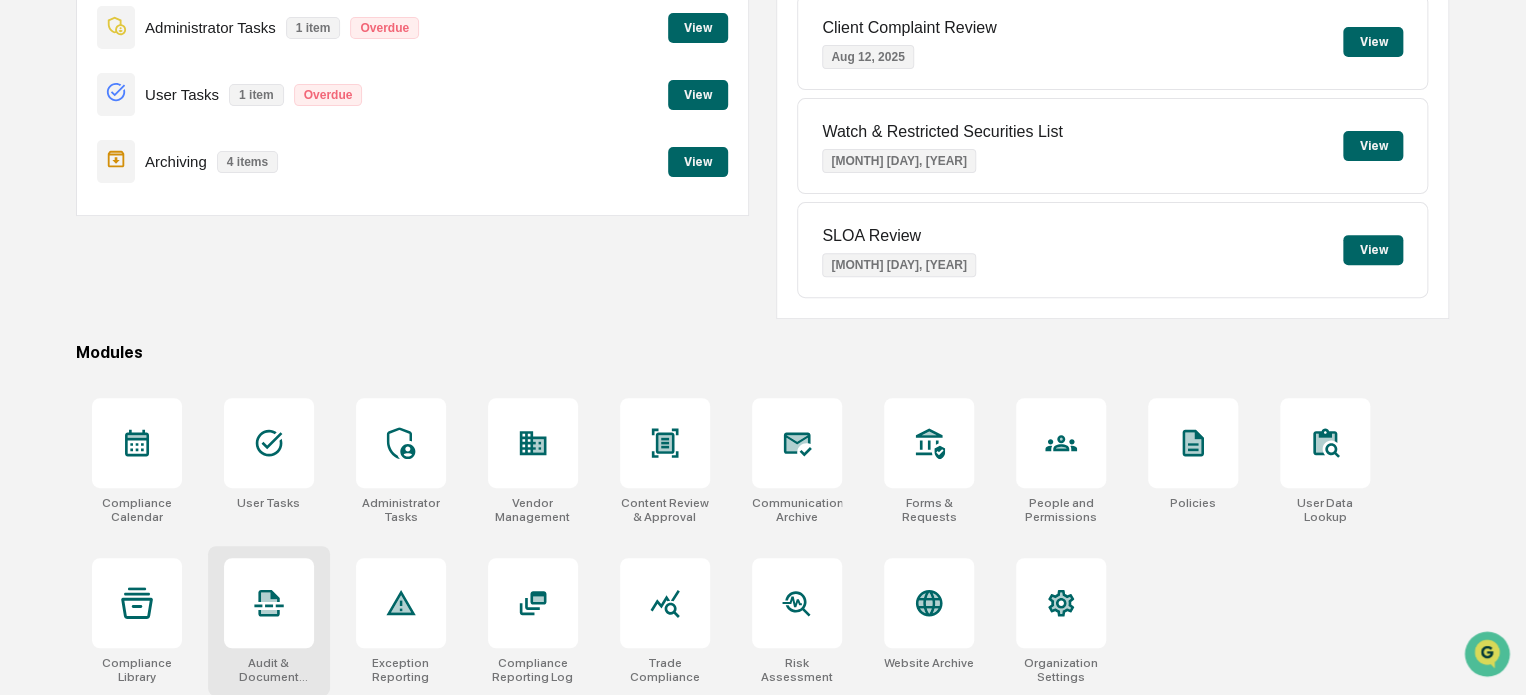 click at bounding box center [269, 603] 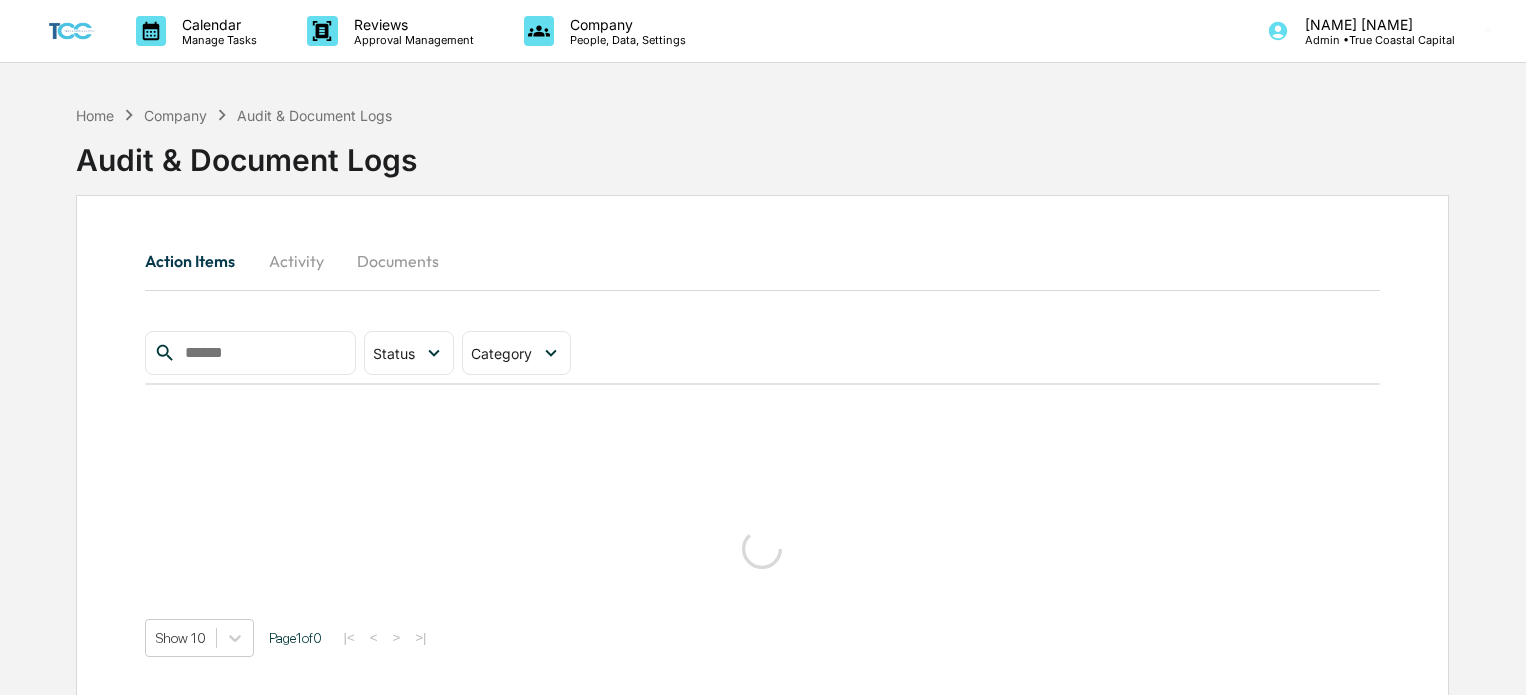 scroll, scrollTop: 0, scrollLeft: 0, axis: both 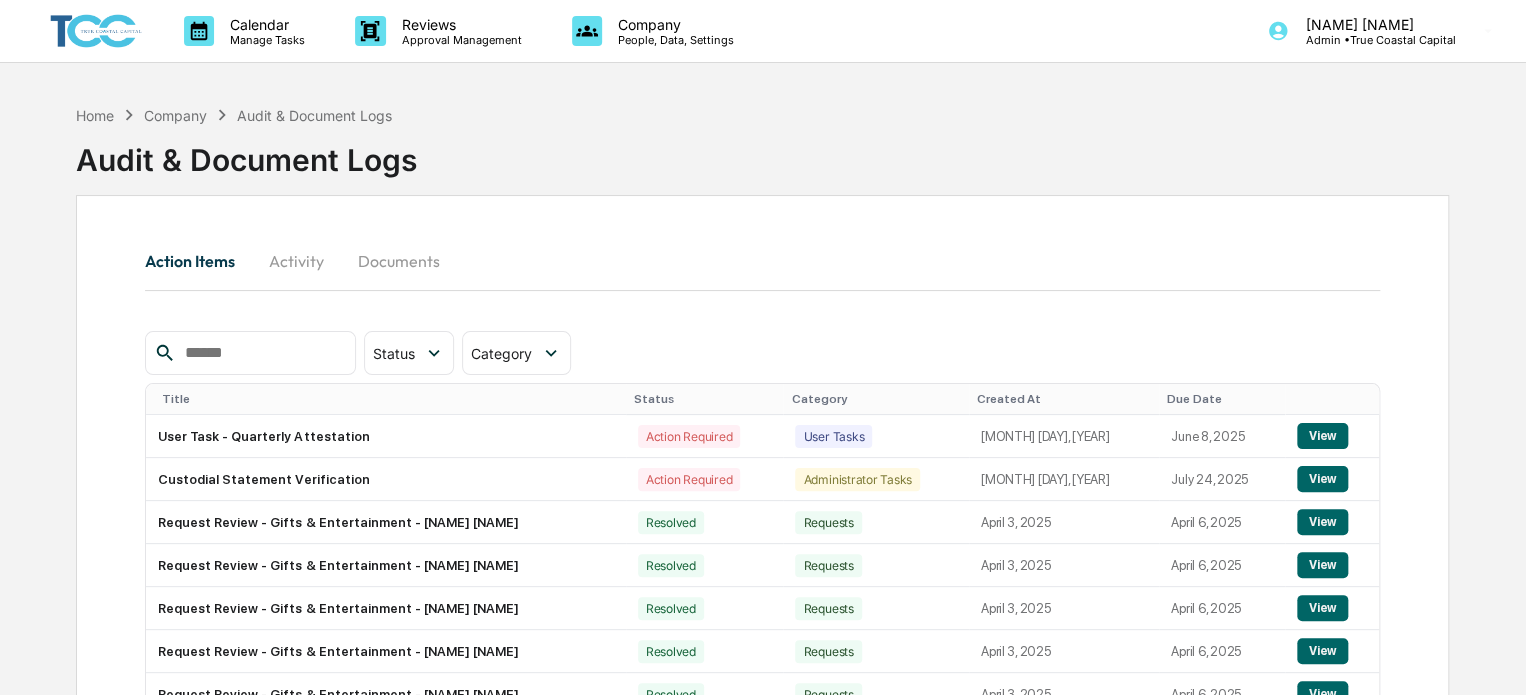 click at bounding box center (262, 353) 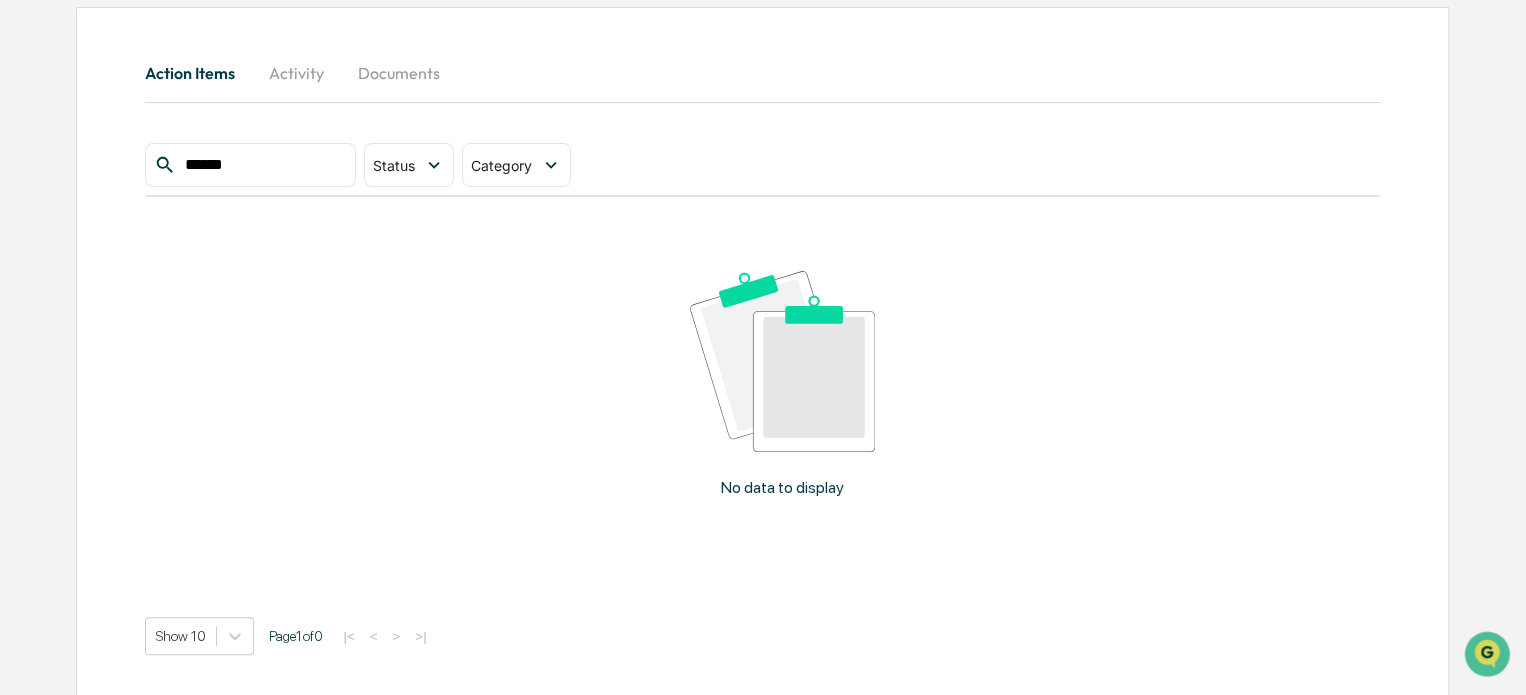 scroll, scrollTop: 0, scrollLeft: 0, axis: both 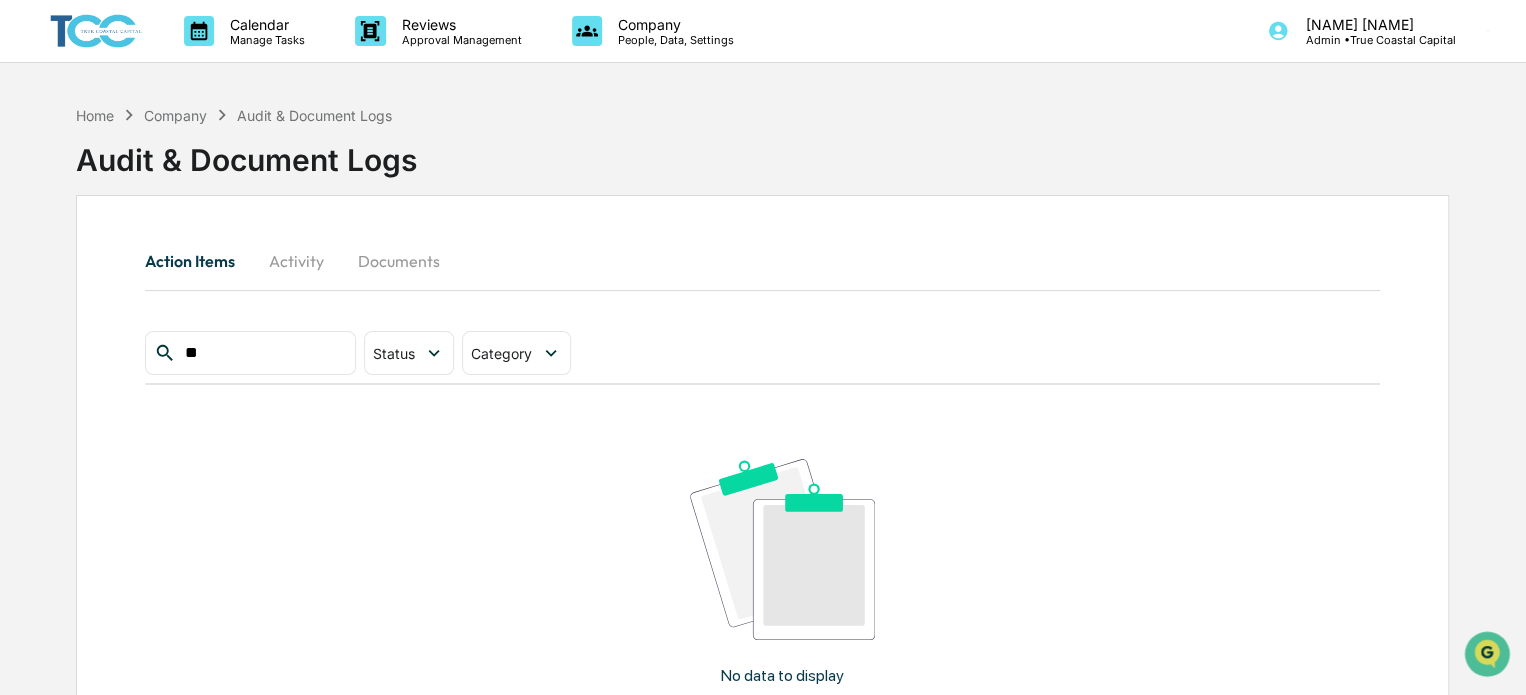 type on "*" 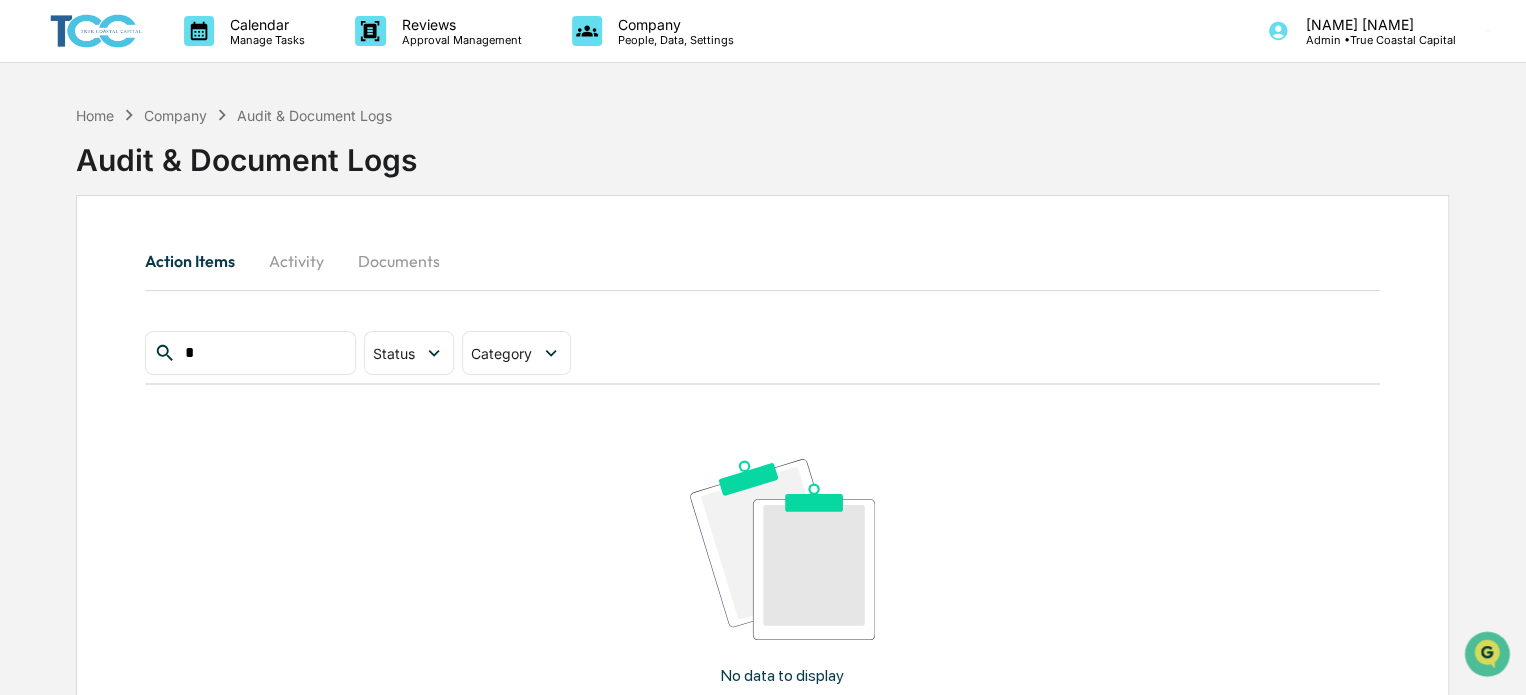 type 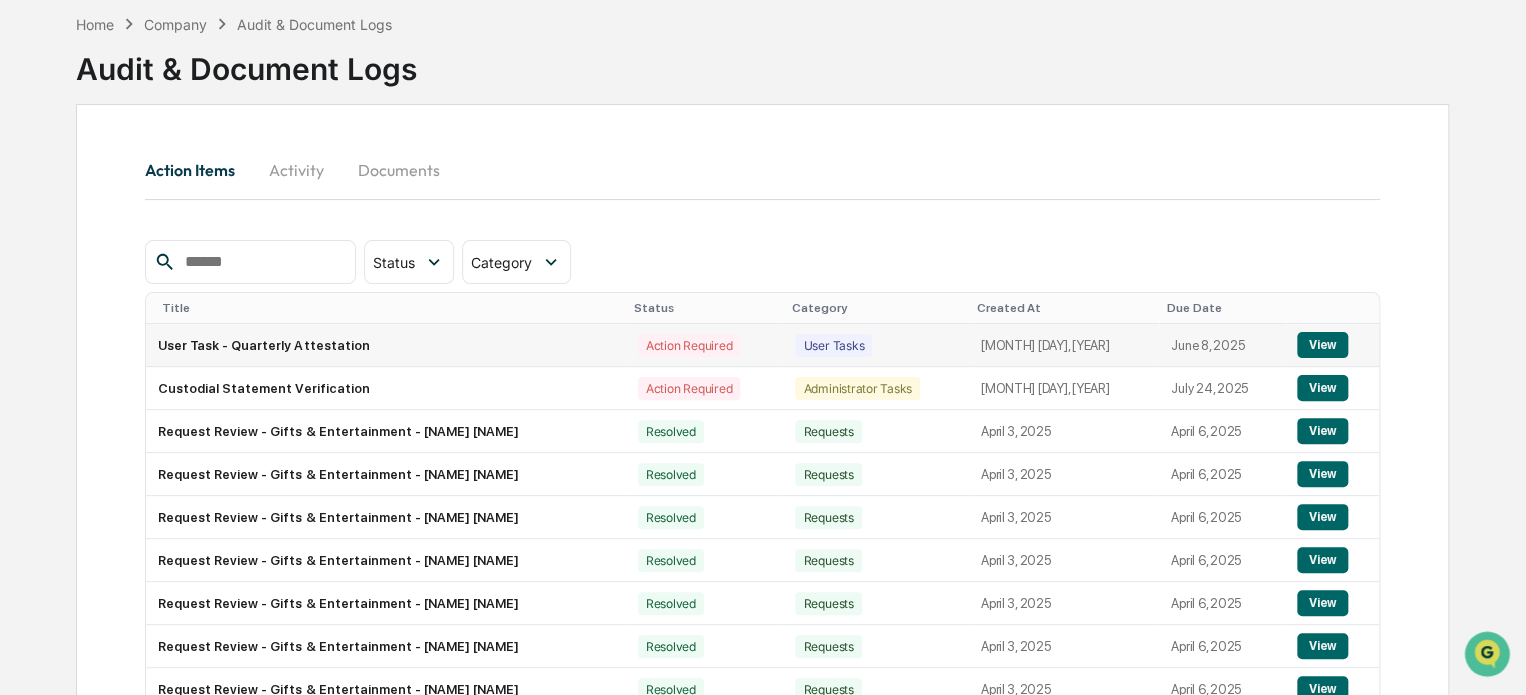 scroll, scrollTop: 0, scrollLeft: 0, axis: both 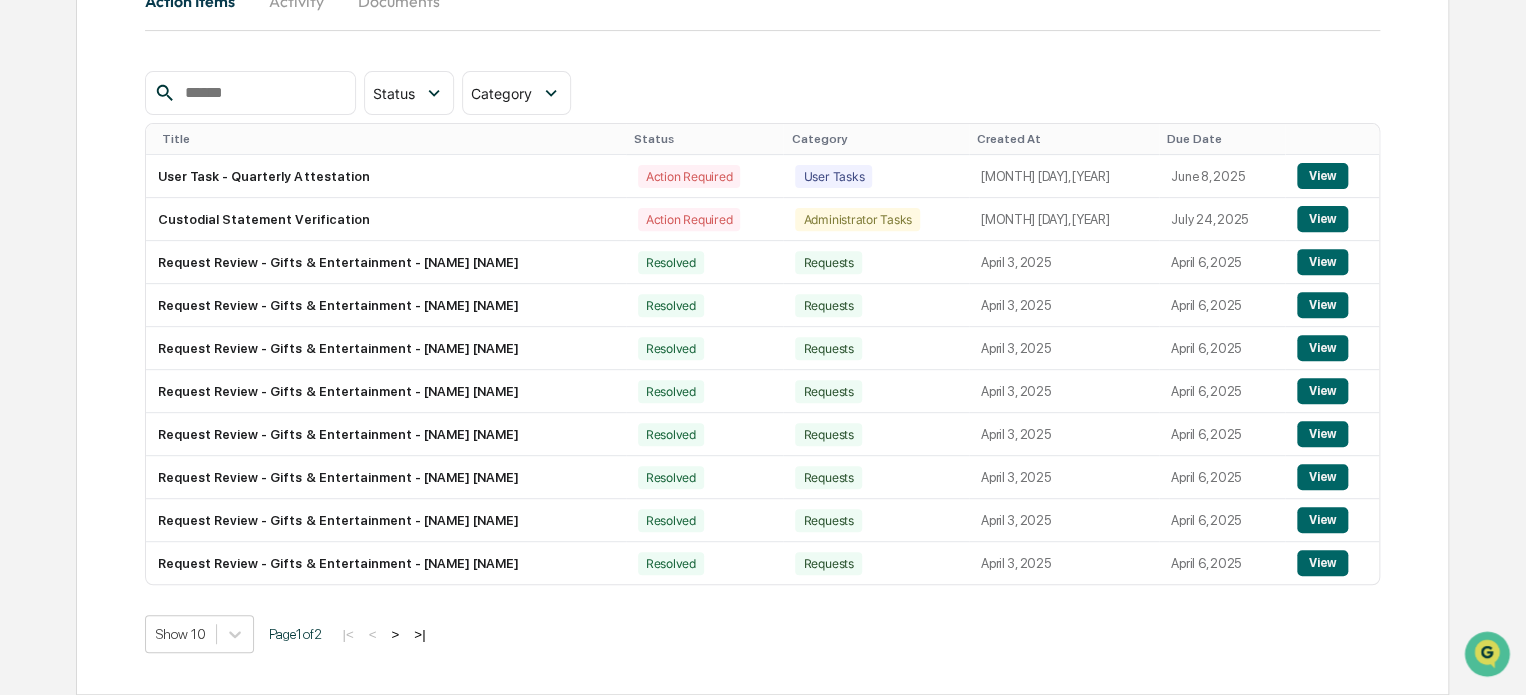 click on ">|" at bounding box center [419, 634] 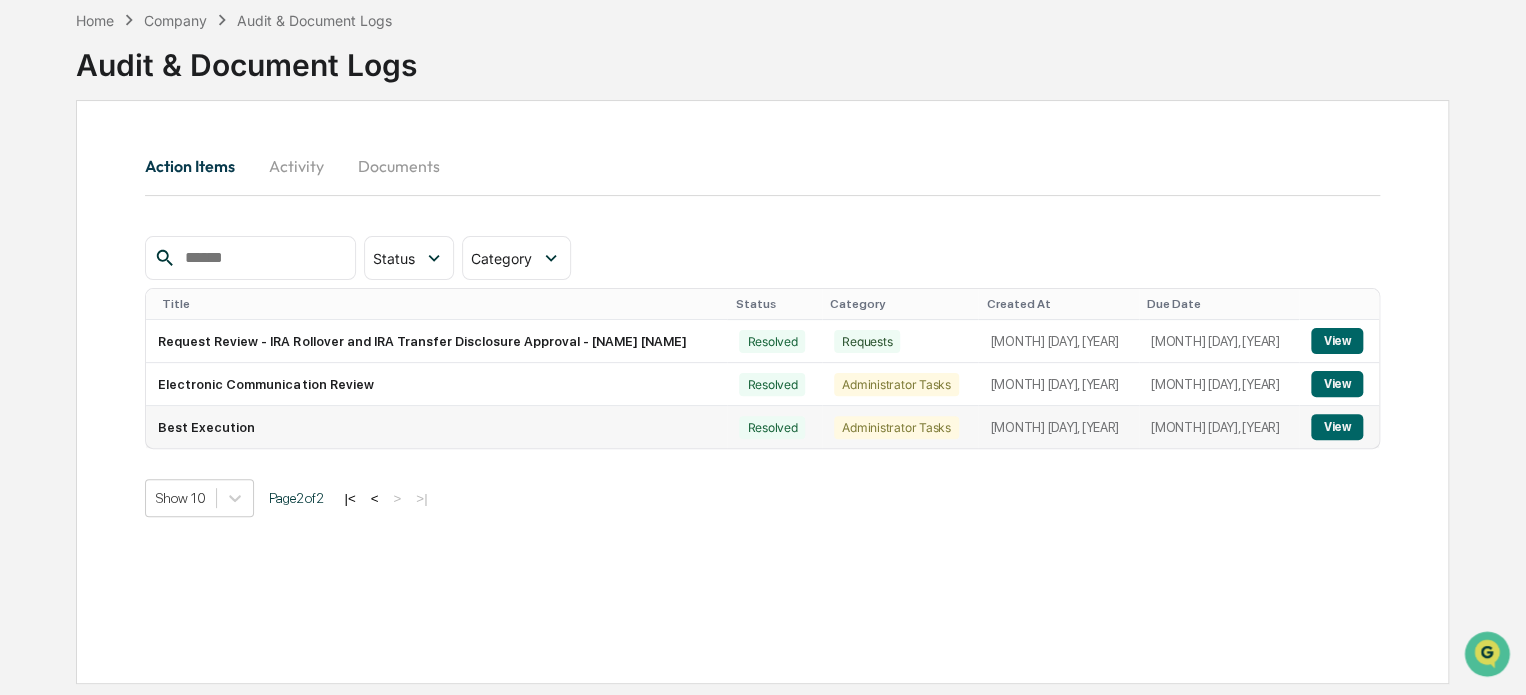 scroll, scrollTop: 0, scrollLeft: 0, axis: both 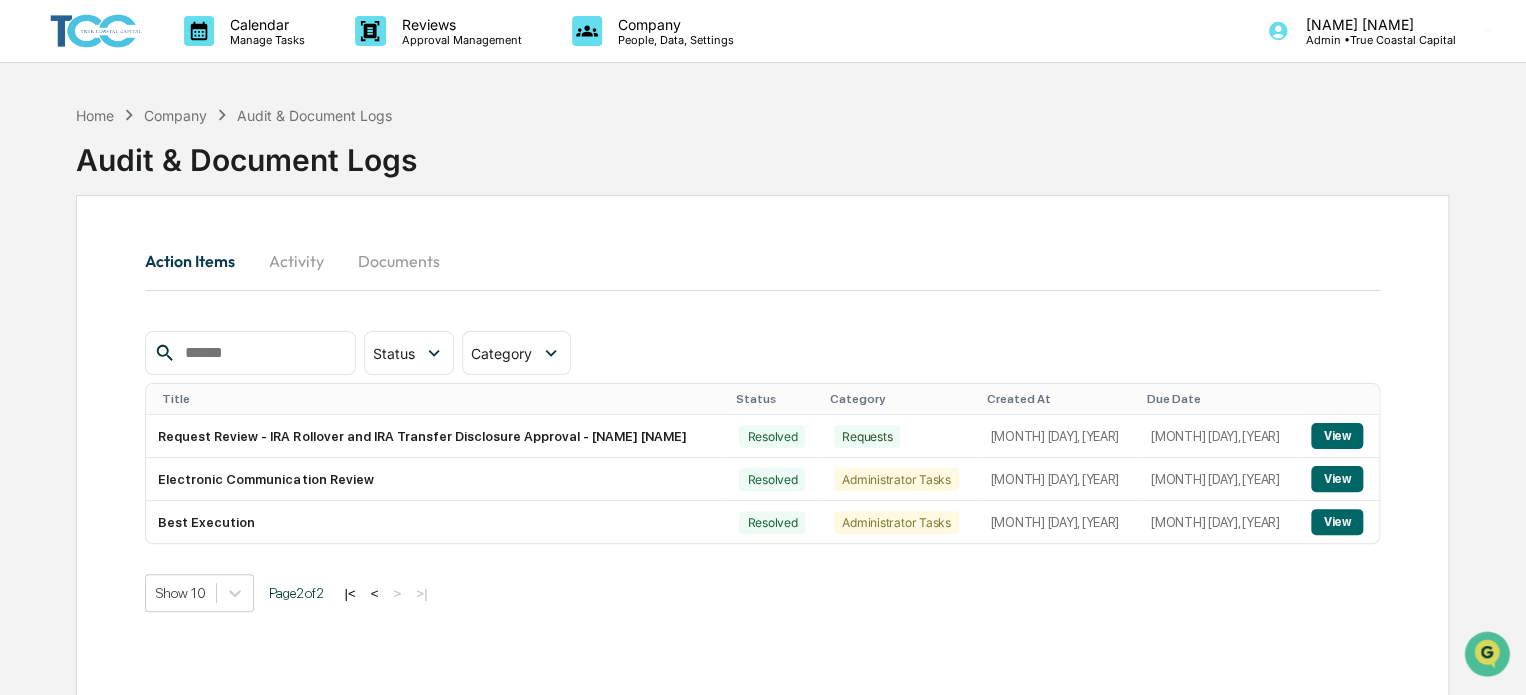 click on "Home Company Audit & Document Logs" at bounding box center (234, 115) 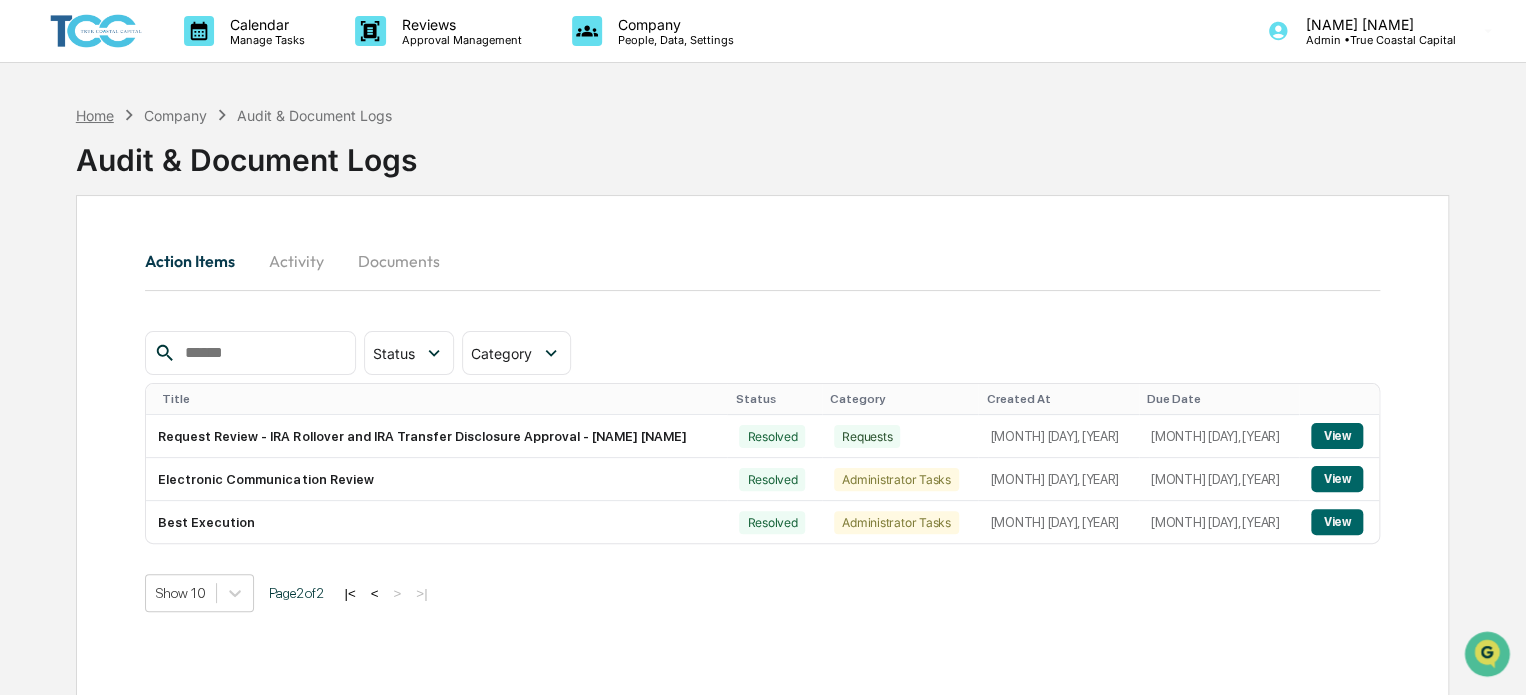 click on "Home" at bounding box center (95, 115) 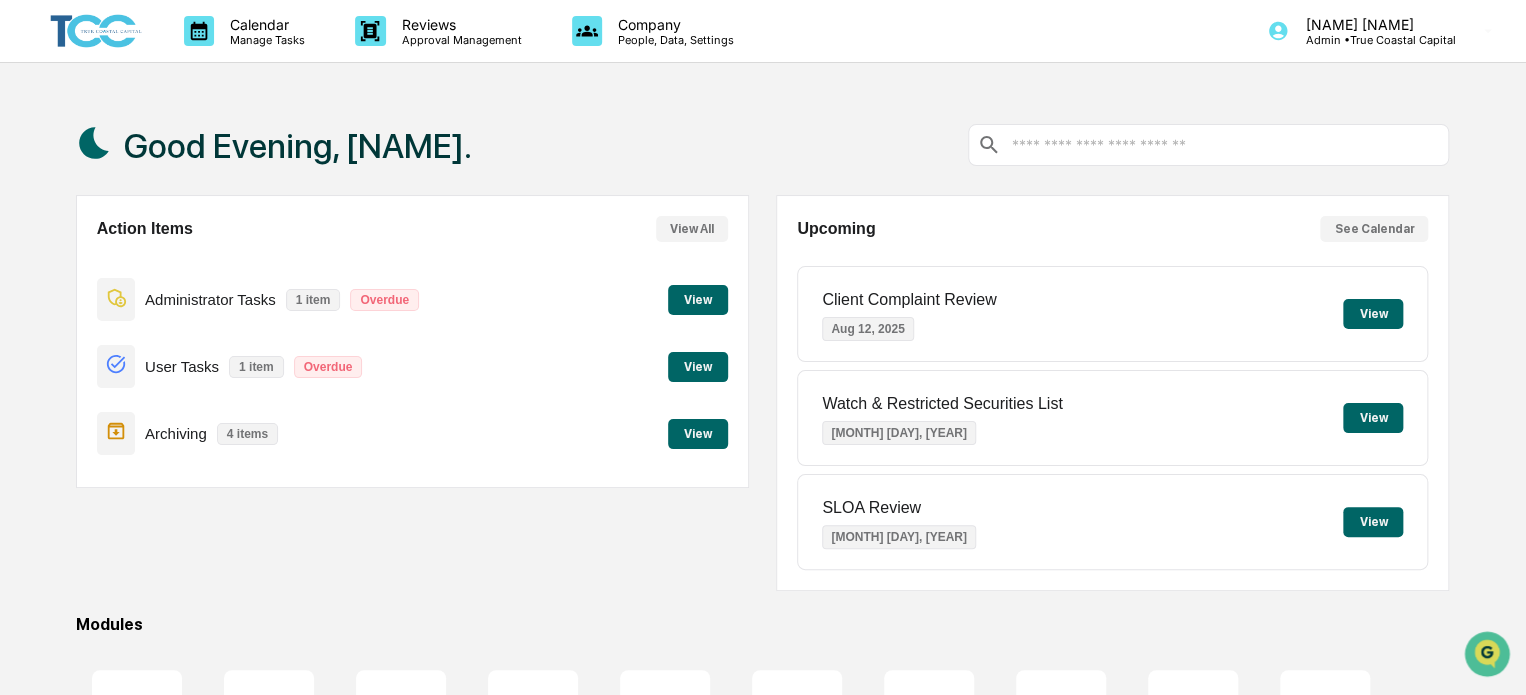 scroll, scrollTop: 272, scrollLeft: 0, axis: vertical 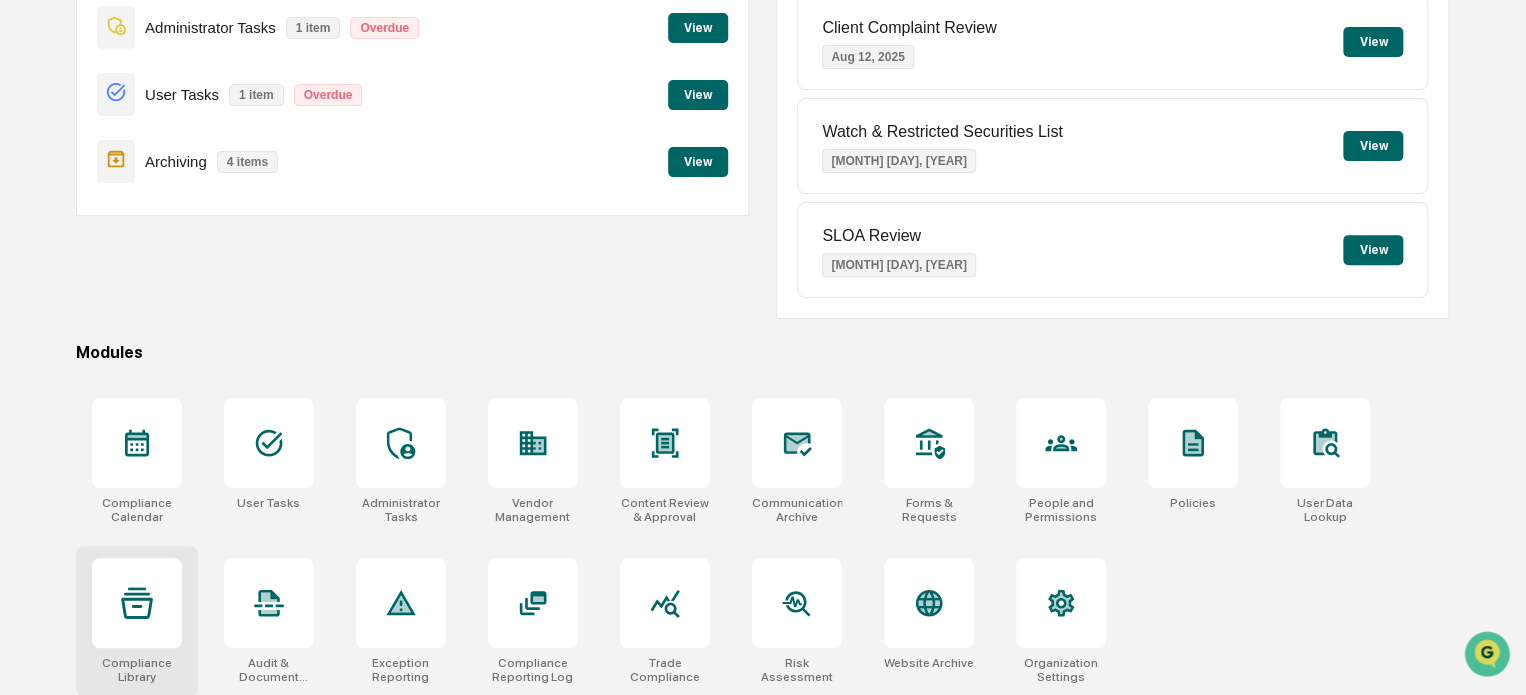 click at bounding box center [137, 603] 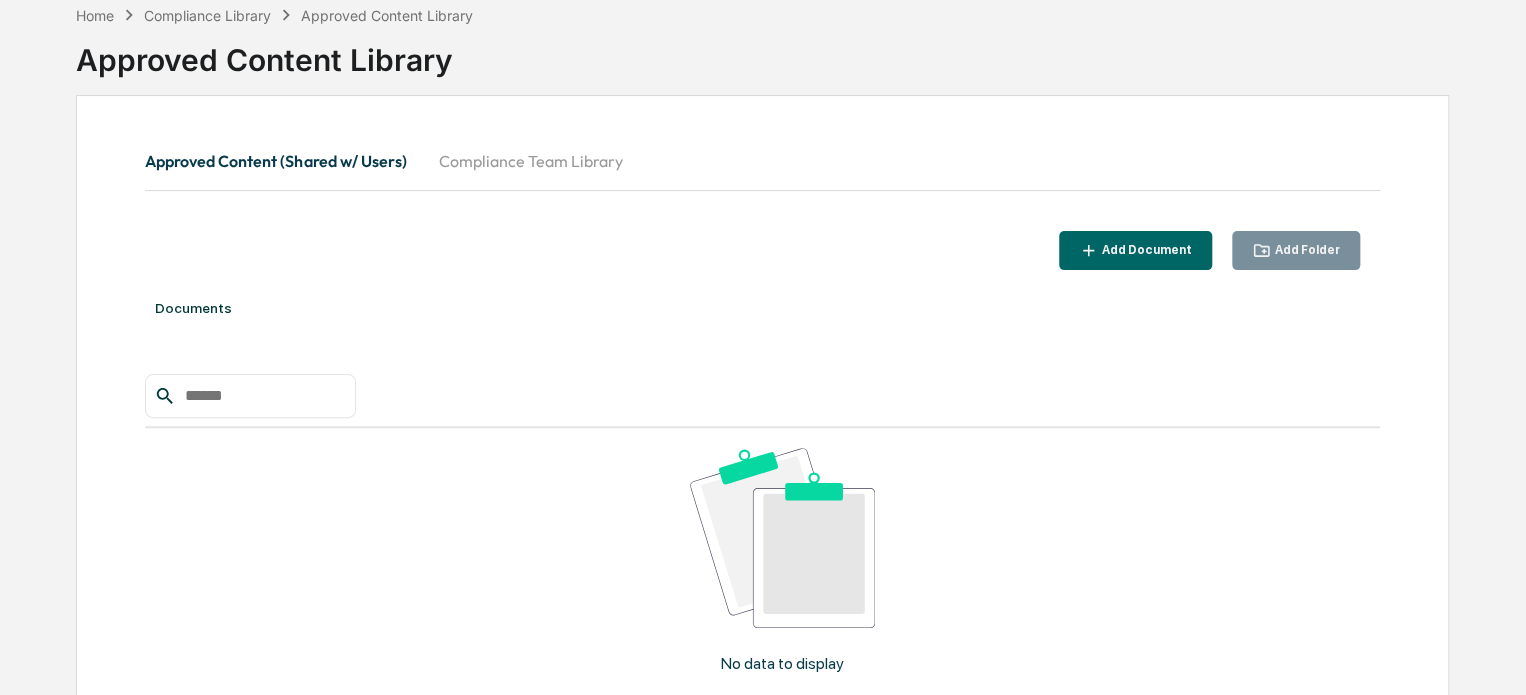 scroll, scrollTop: 0, scrollLeft: 0, axis: both 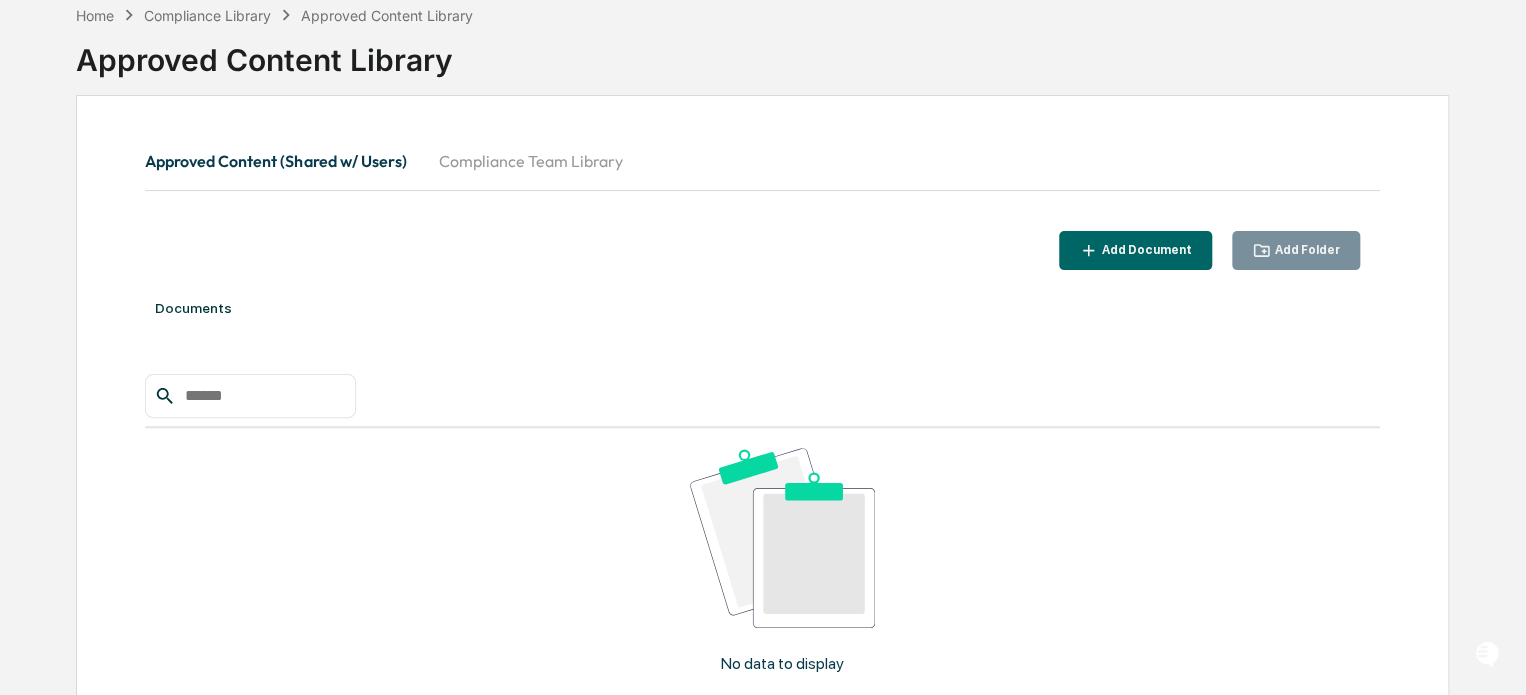 click at bounding box center [250, 396] 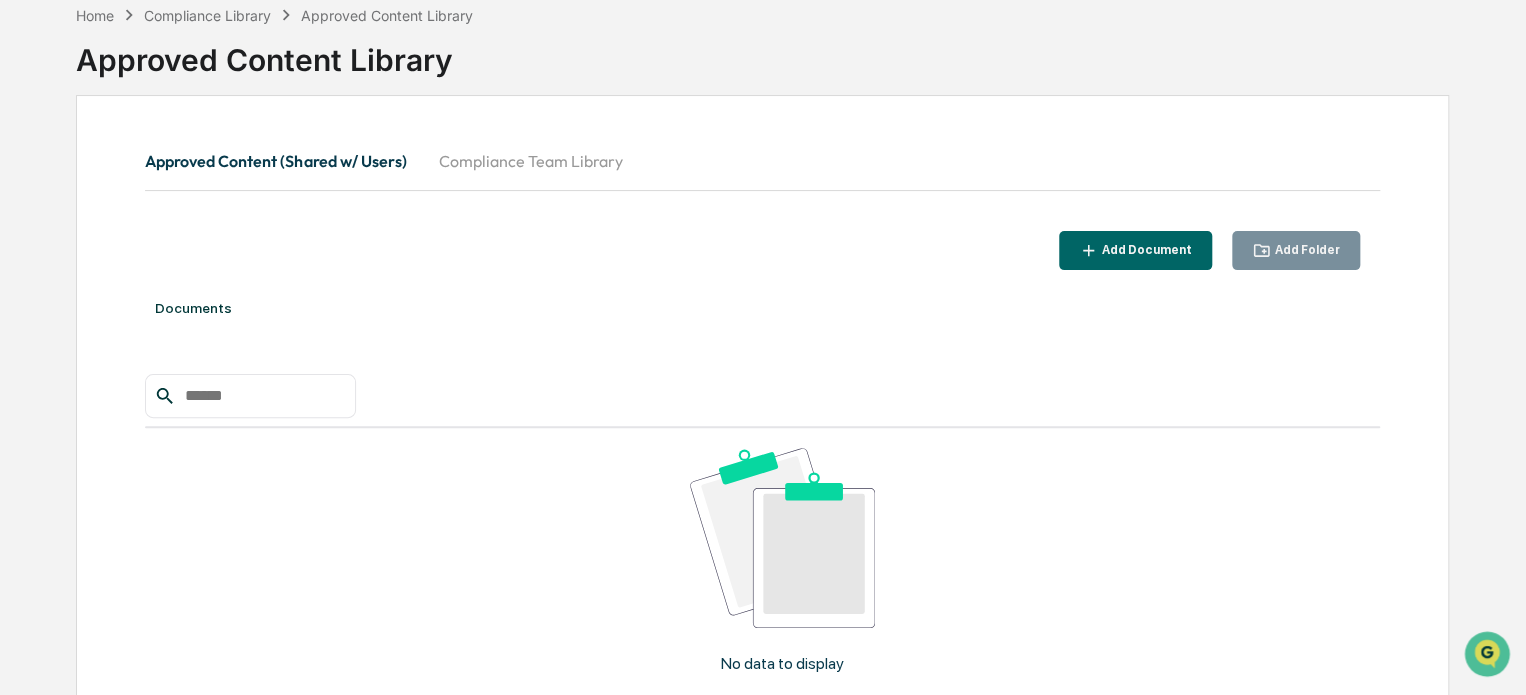 click at bounding box center [262, 396] 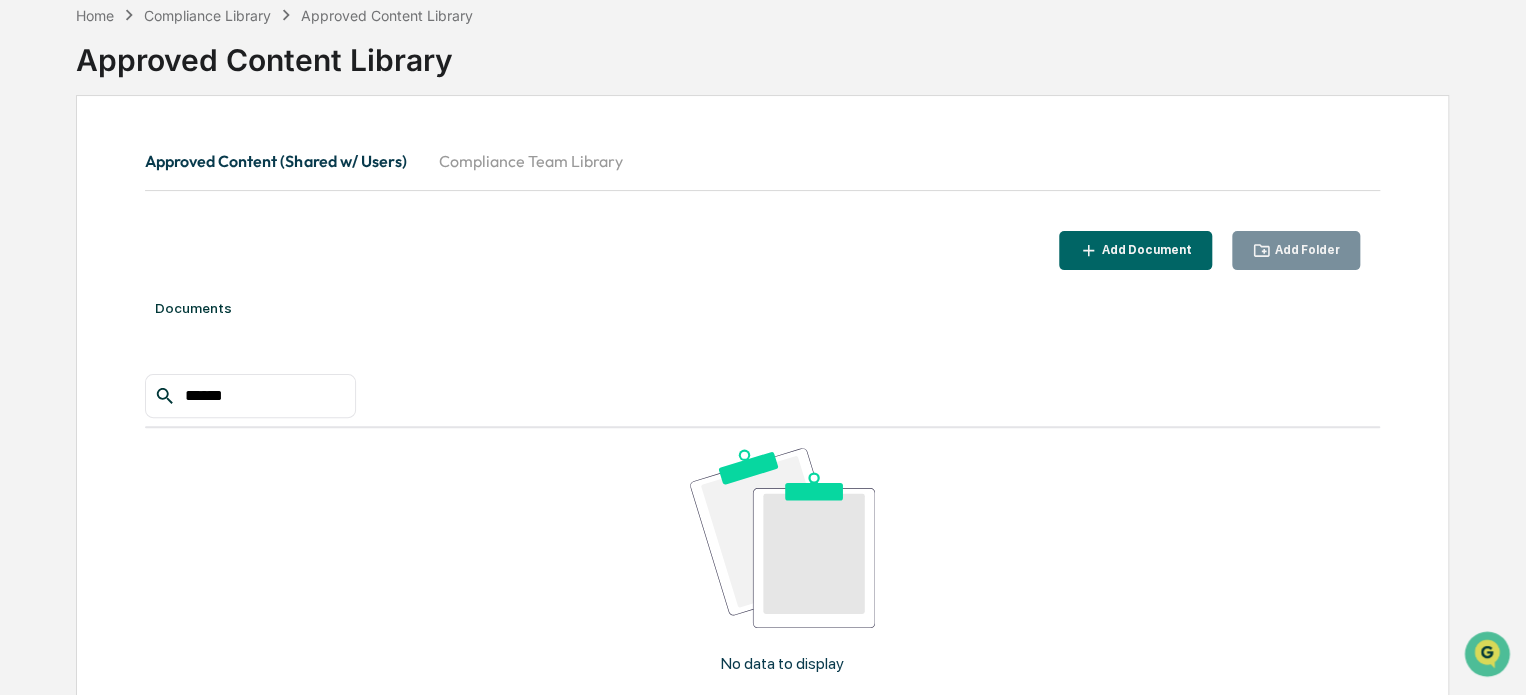 type on "******" 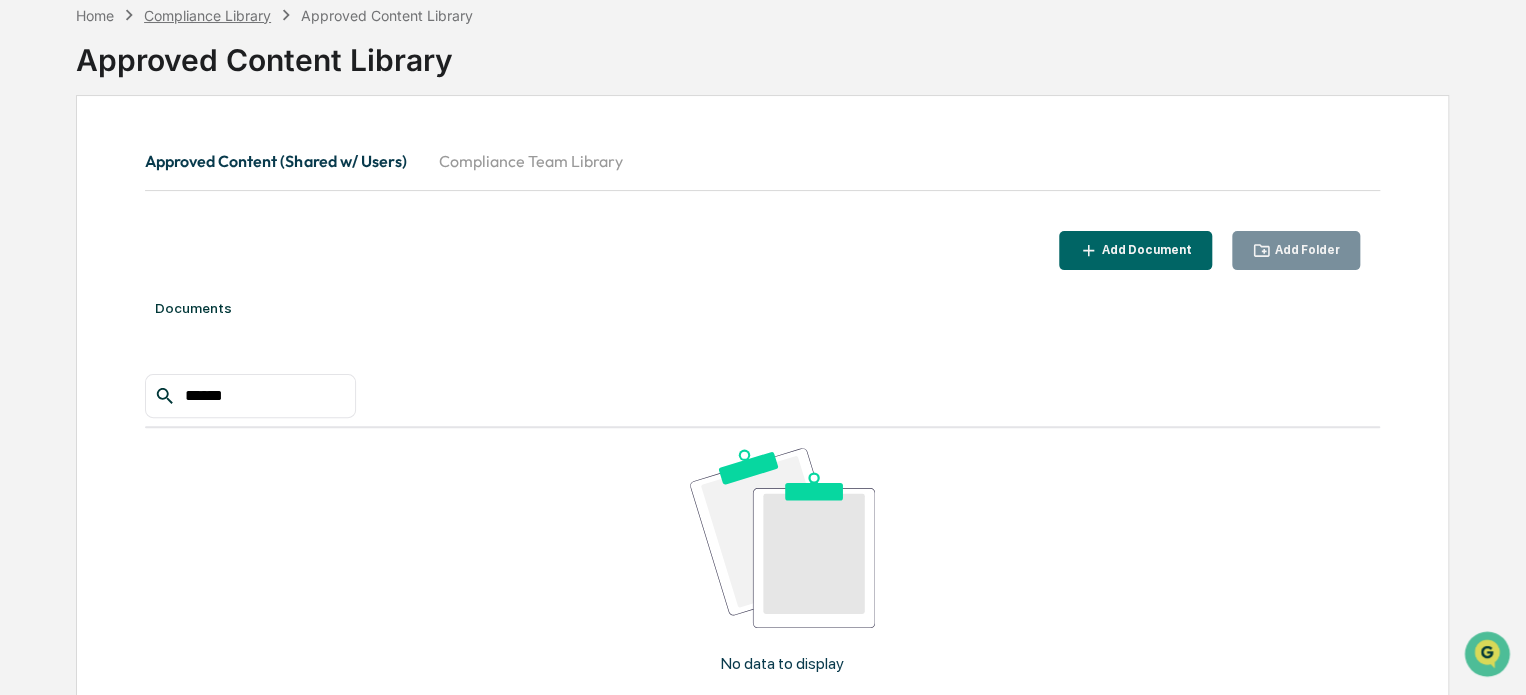 click on "Compliance Library" at bounding box center [207, 15] 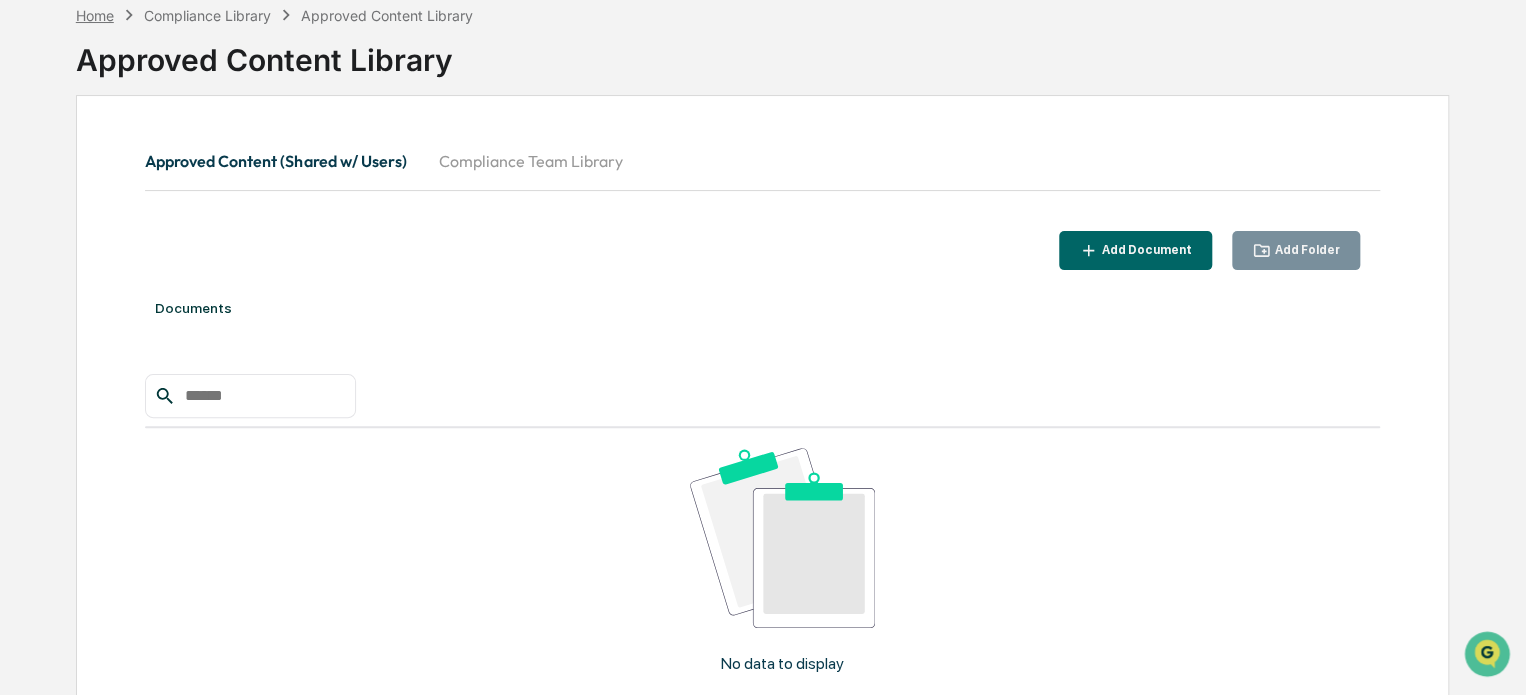 click on "Home" at bounding box center [95, 15] 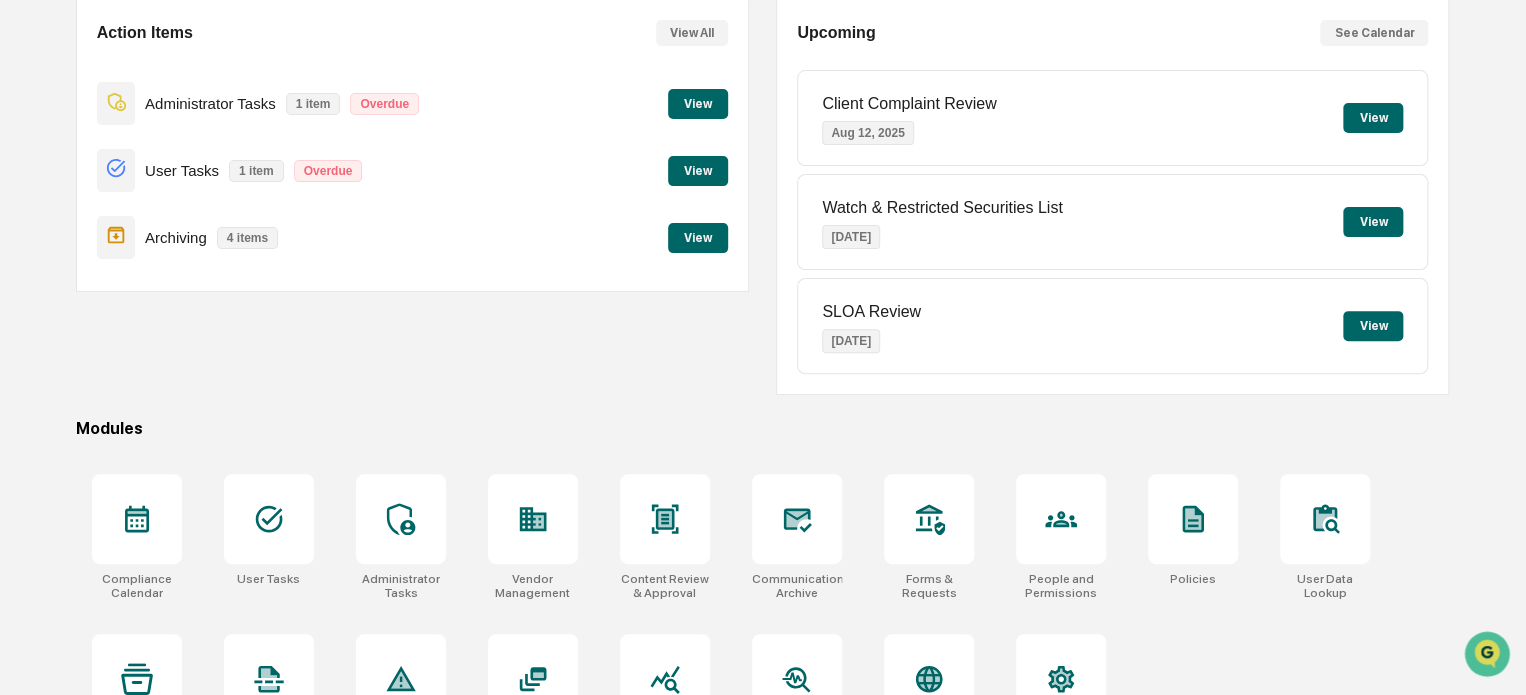 scroll, scrollTop: 272, scrollLeft: 0, axis: vertical 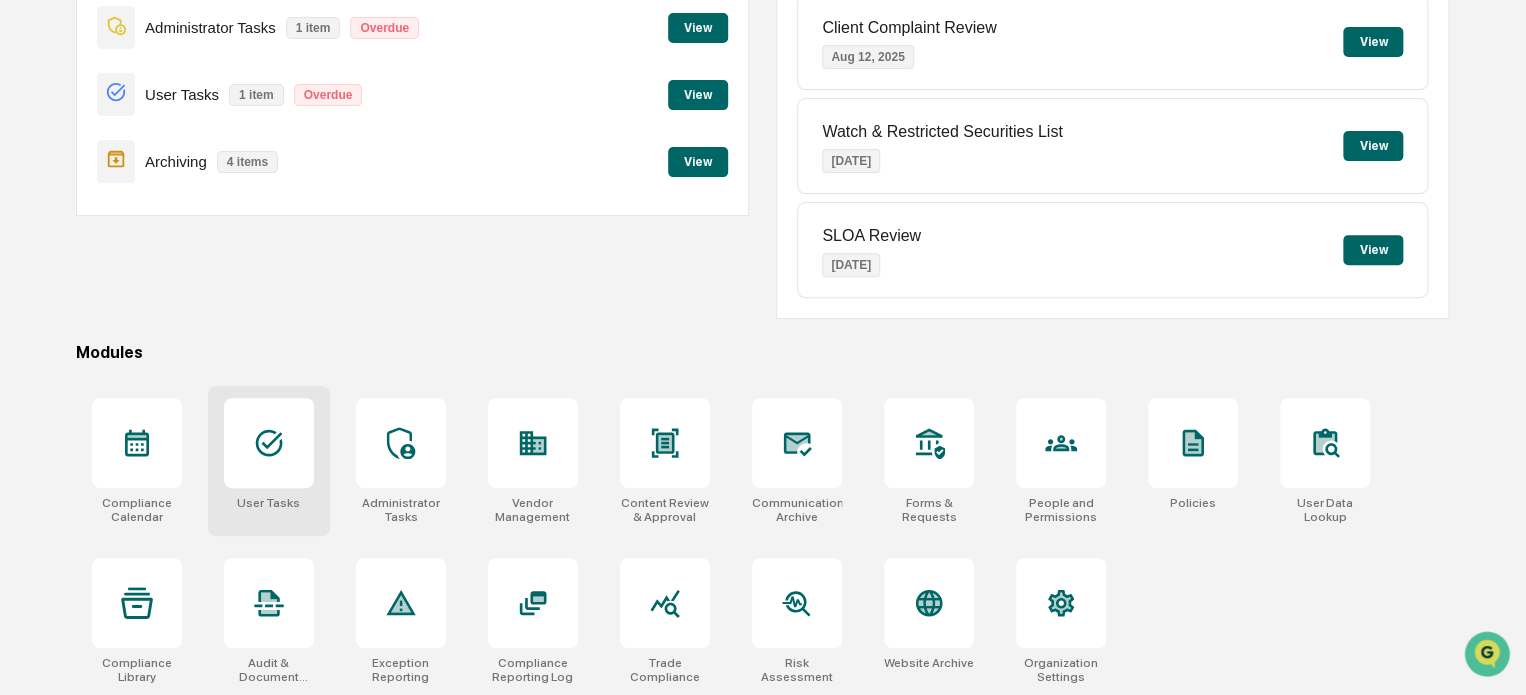 click at bounding box center [269, 443] 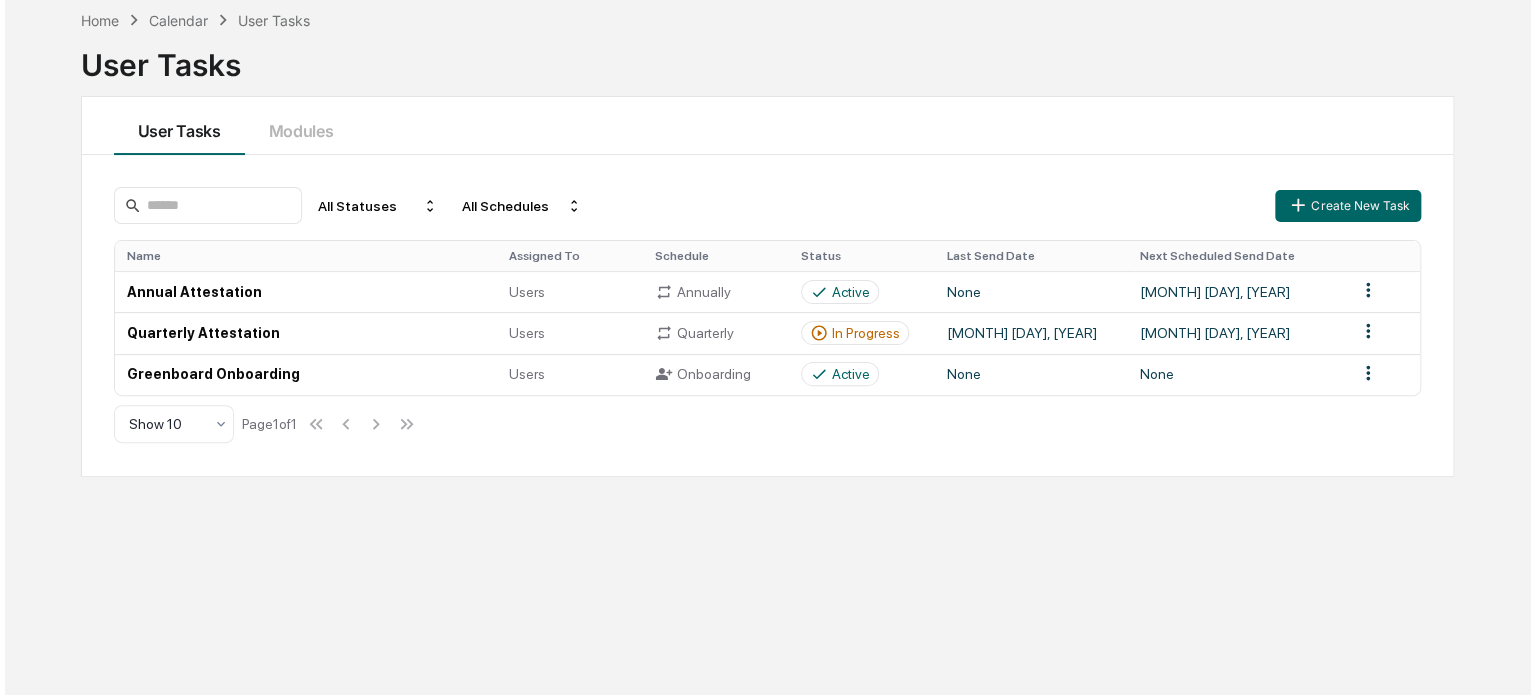 scroll, scrollTop: 0, scrollLeft: 0, axis: both 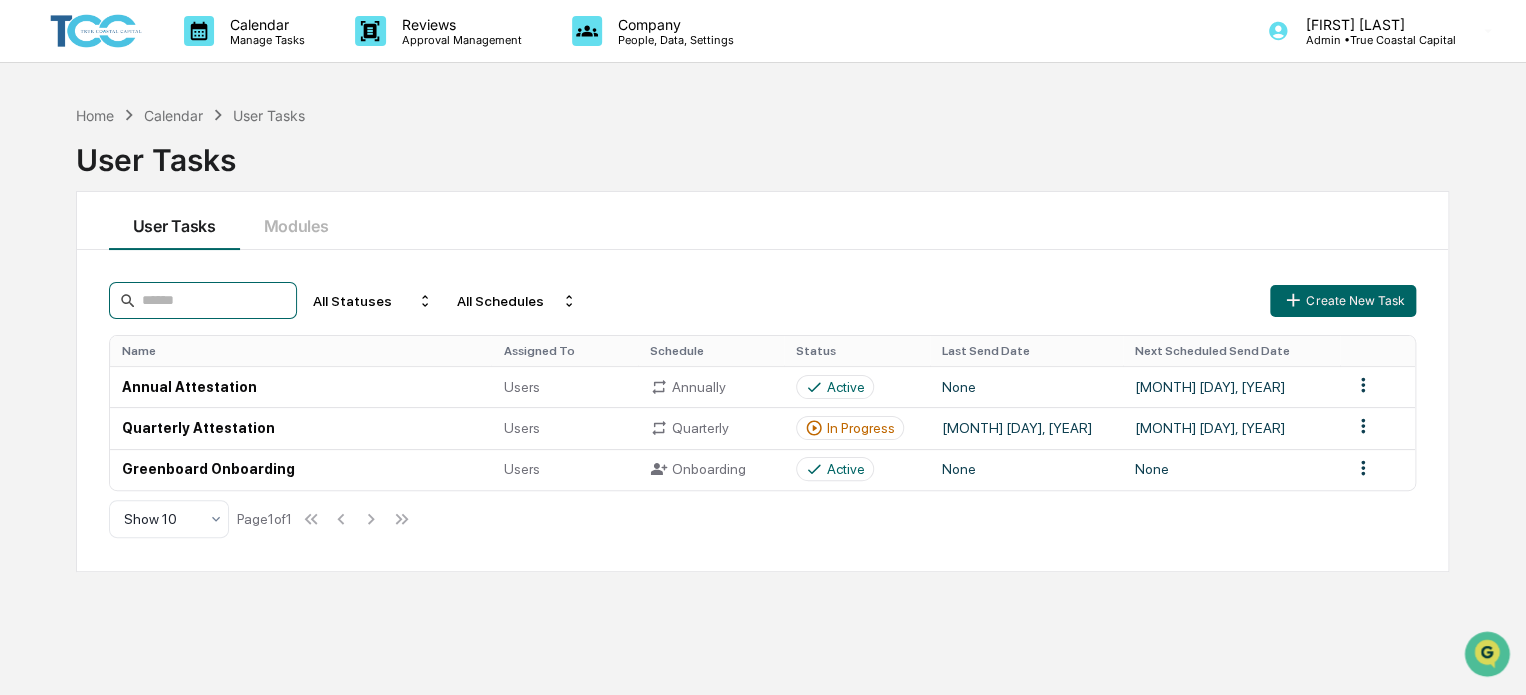 click at bounding box center [203, 300] 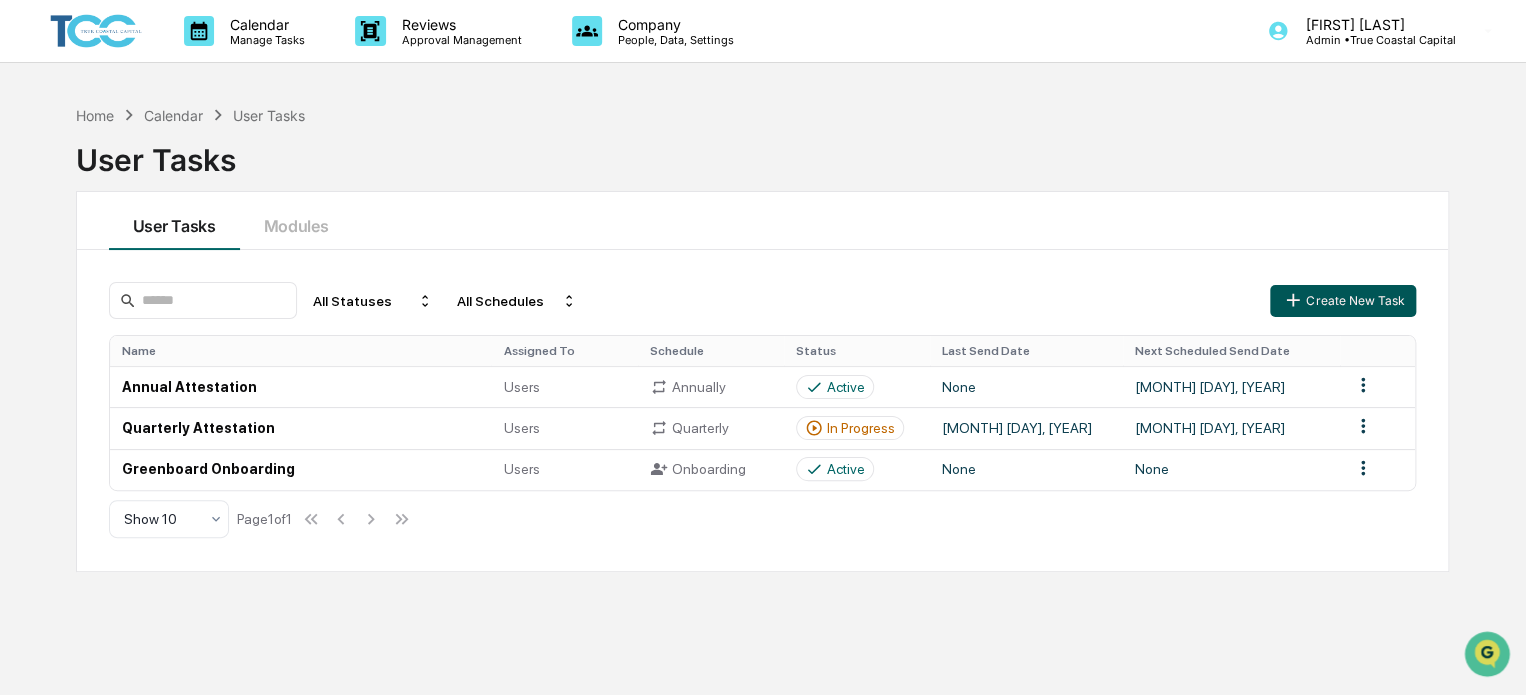 click on "Create New Task" at bounding box center [1343, 301] 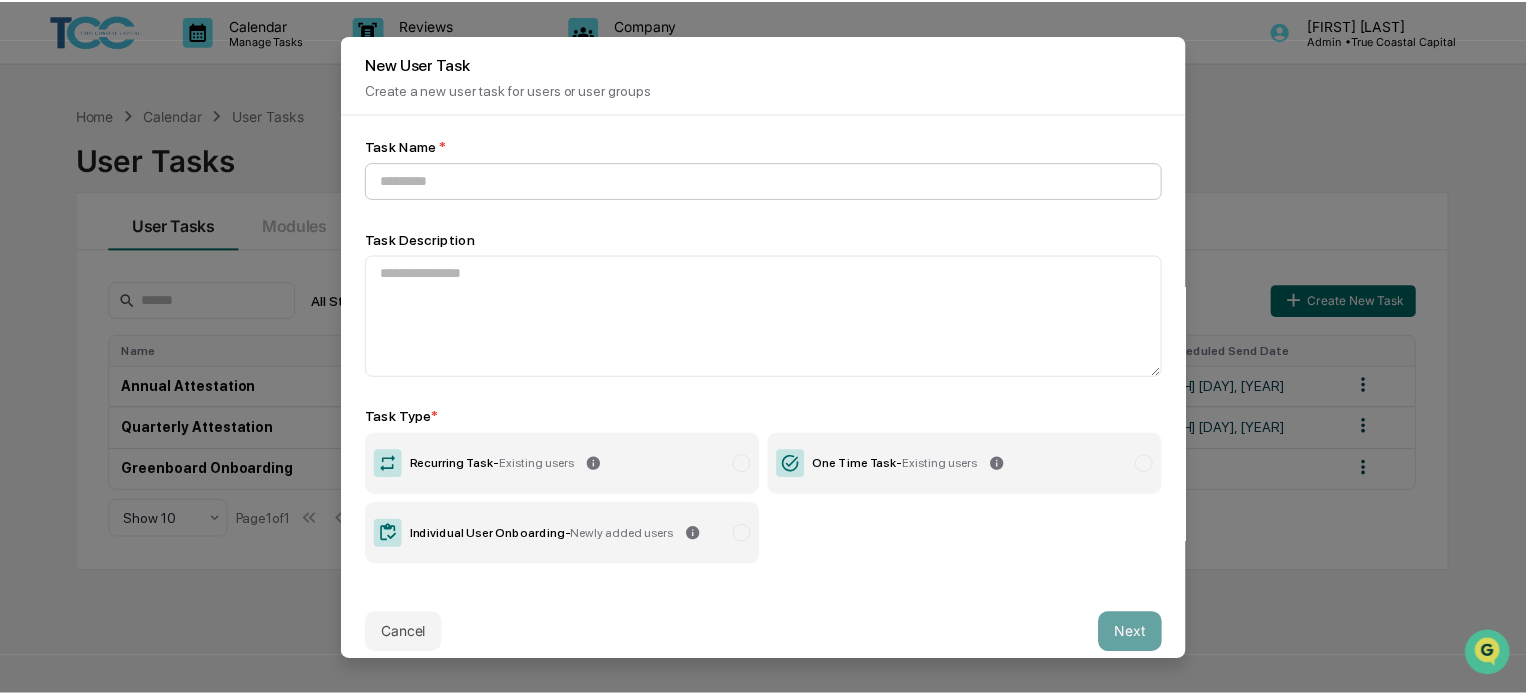 scroll, scrollTop: 0, scrollLeft: 0, axis: both 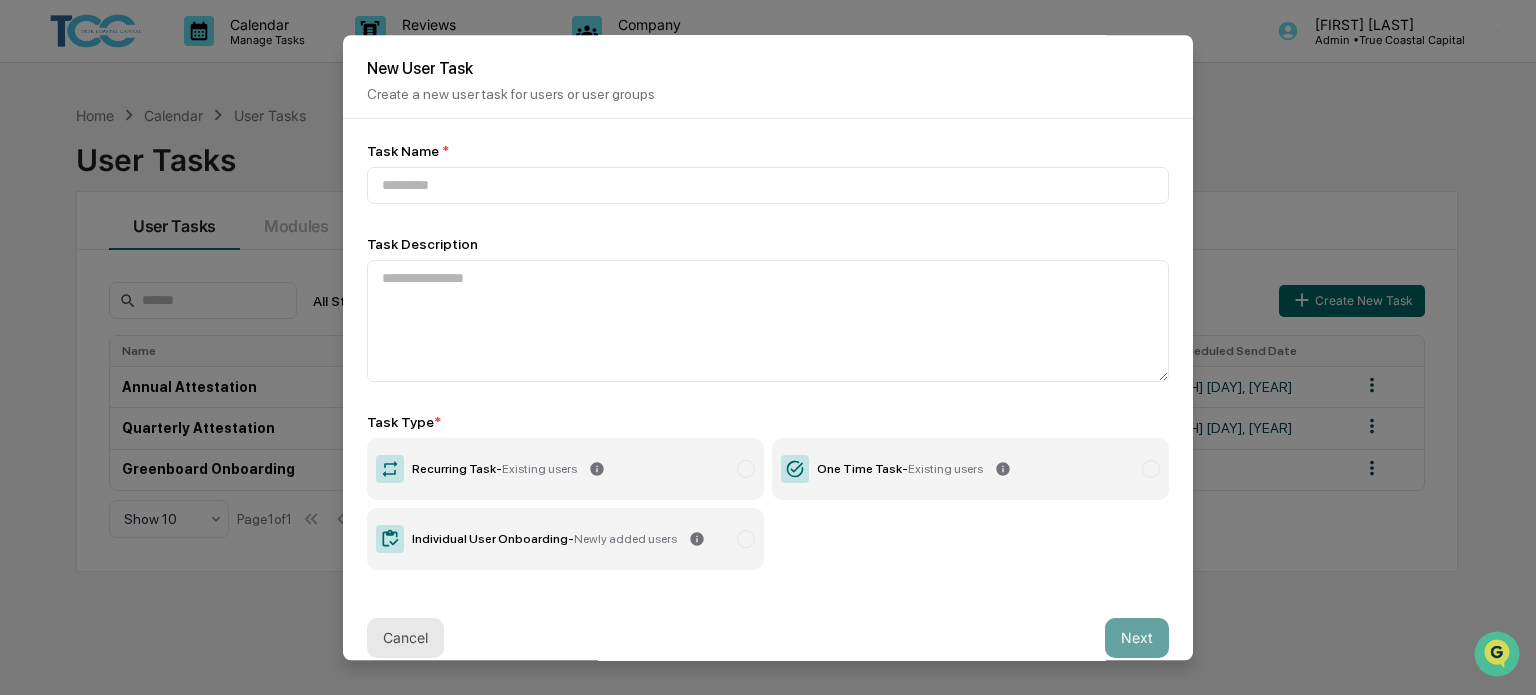 click on "Cancel" at bounding box center (405, 638) 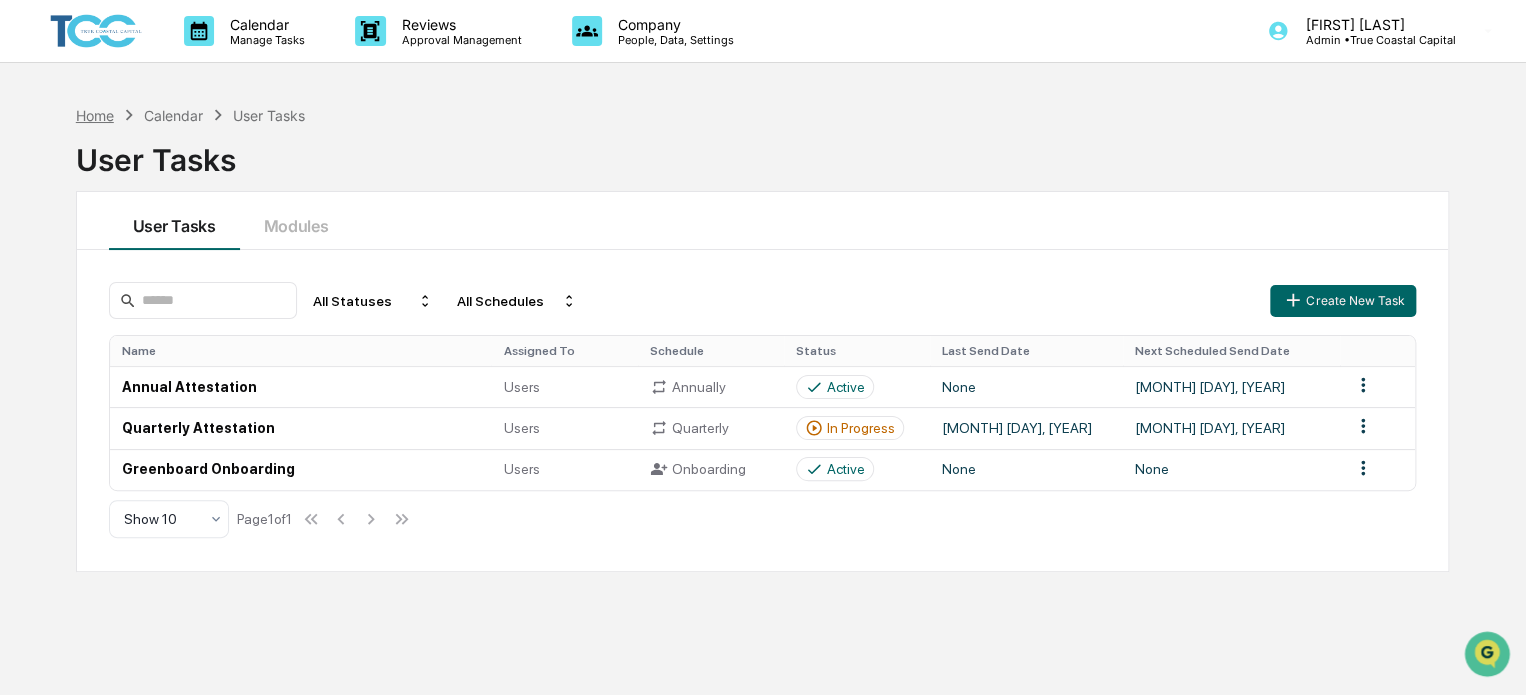 click on "Home" at bounding box center (95, 115) 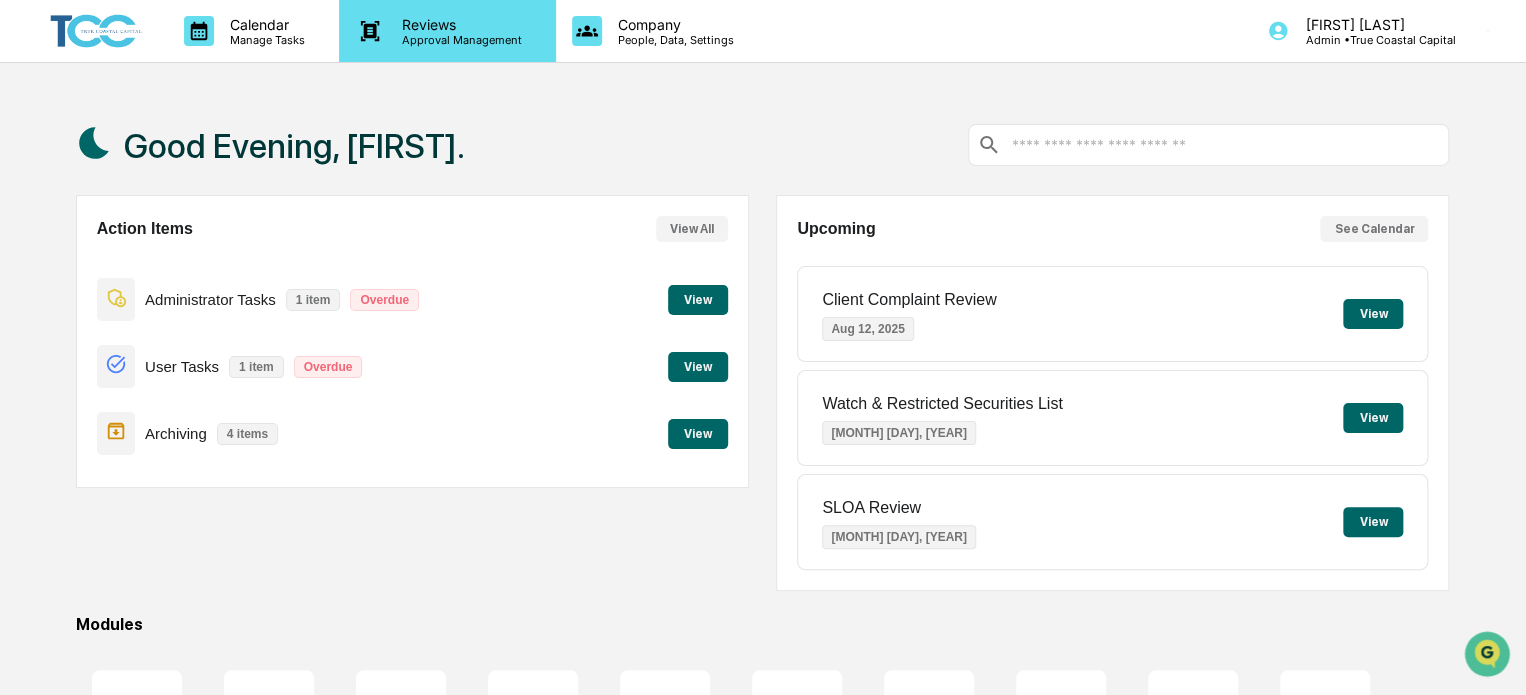 click on "Reviews" at bounding box center [459, 24] 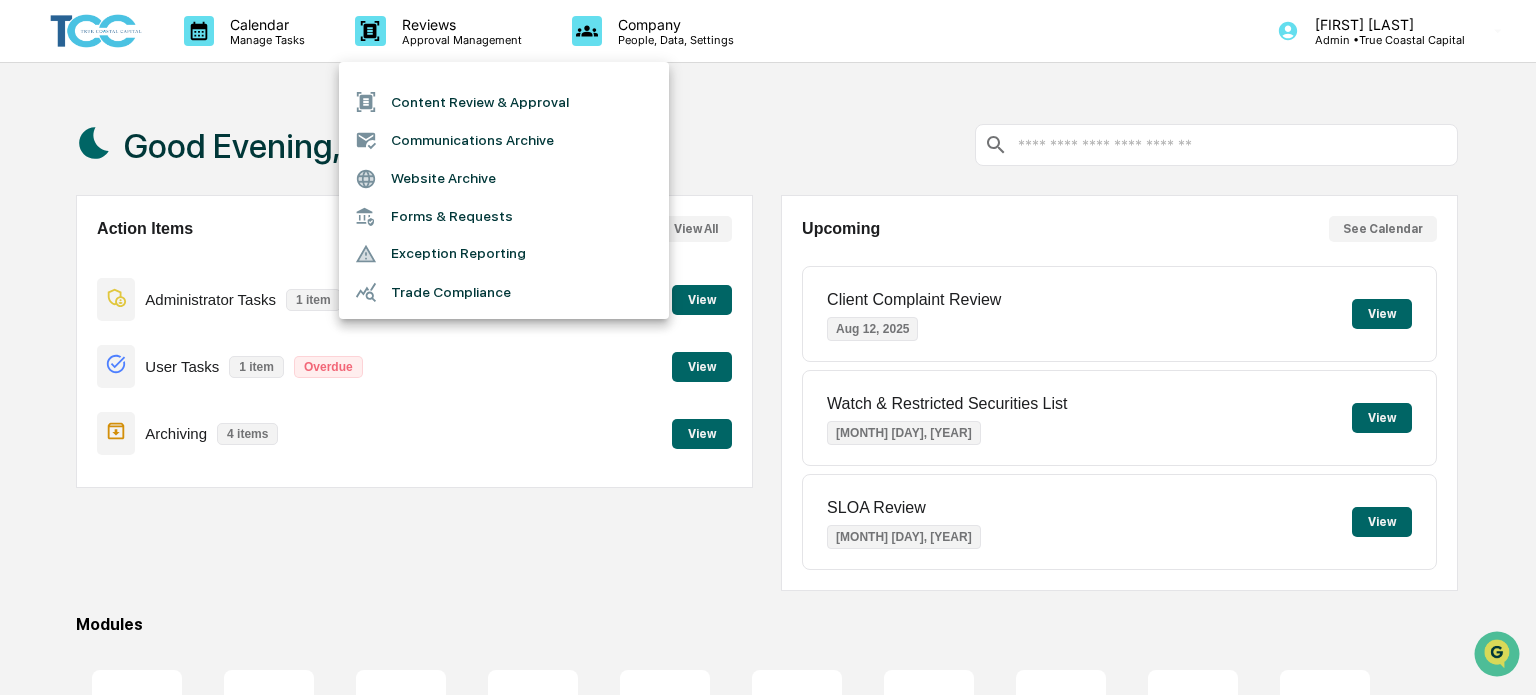 click at bounding box center (768, 347) 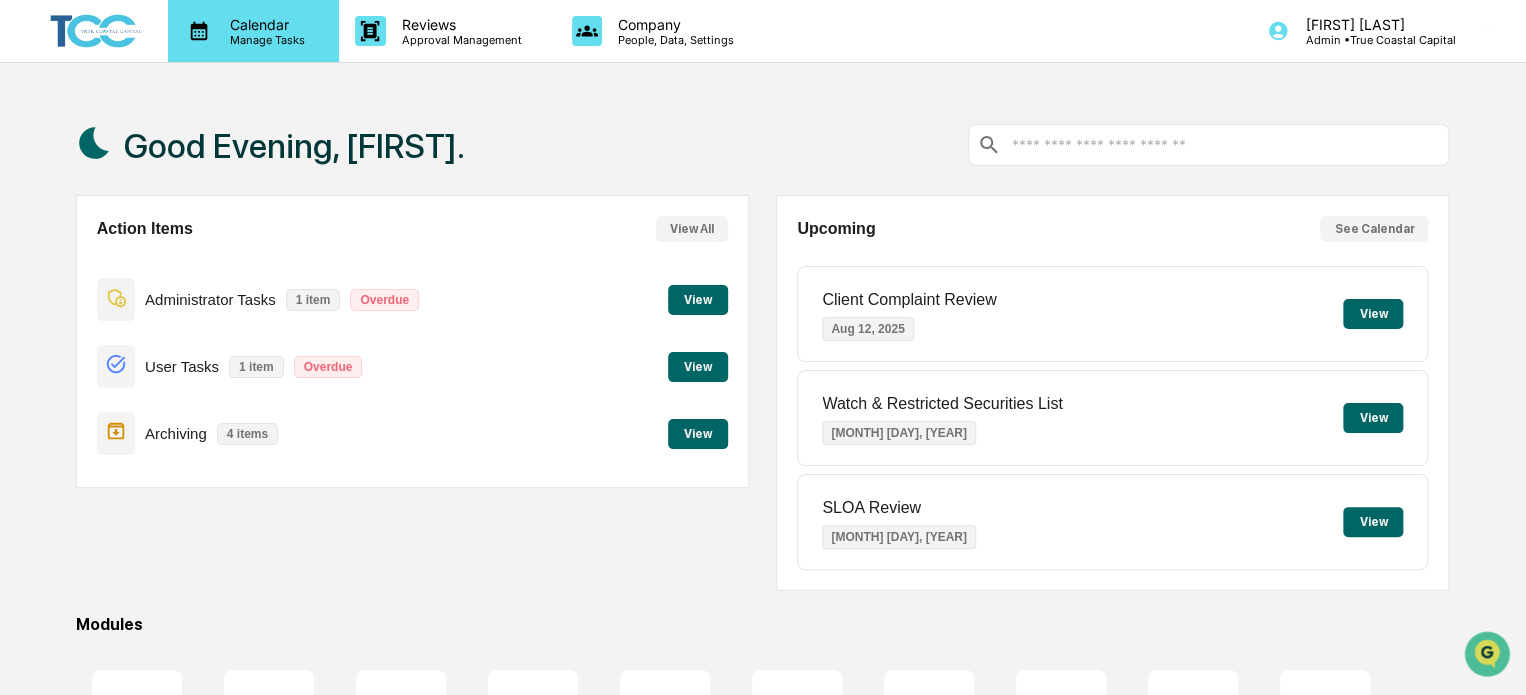 click on "Manage Tasks" at bounding box center [264, 40] 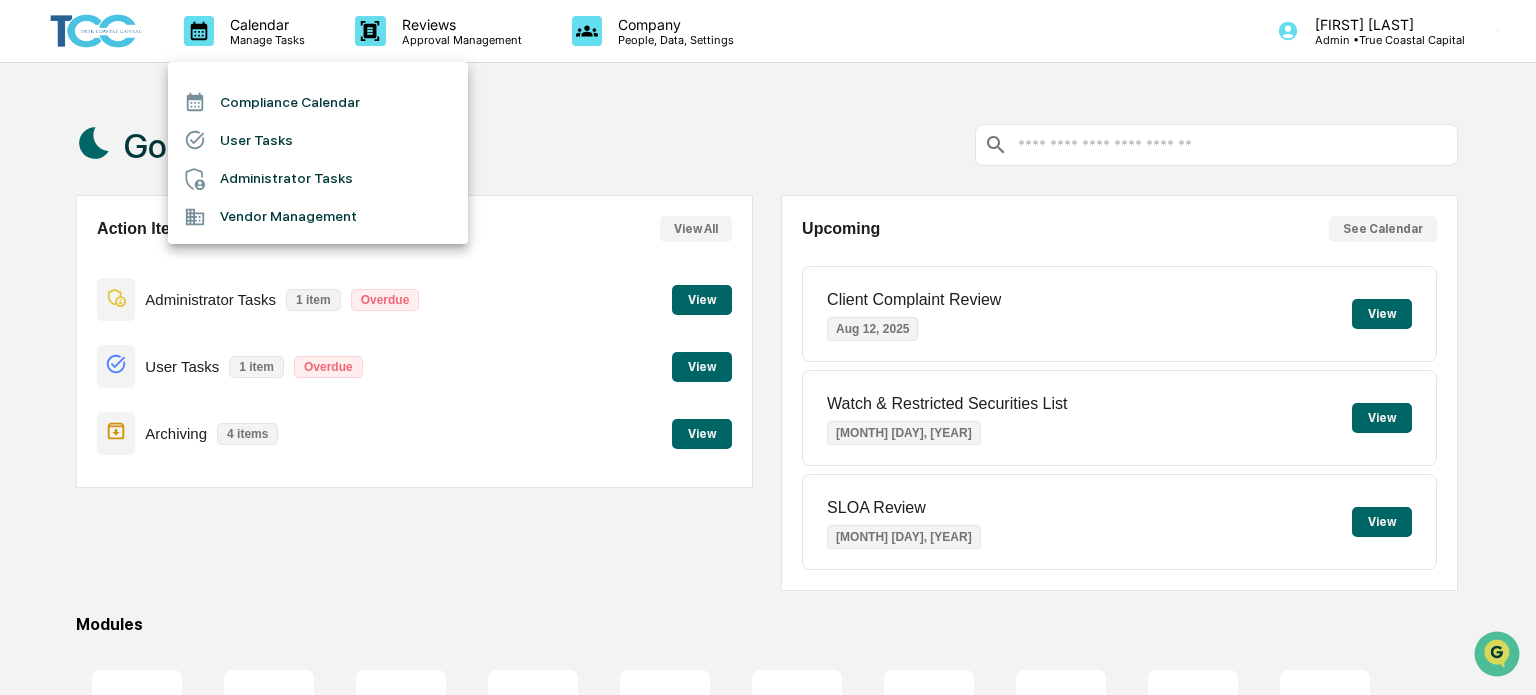 click at bounding box center [768, 347] 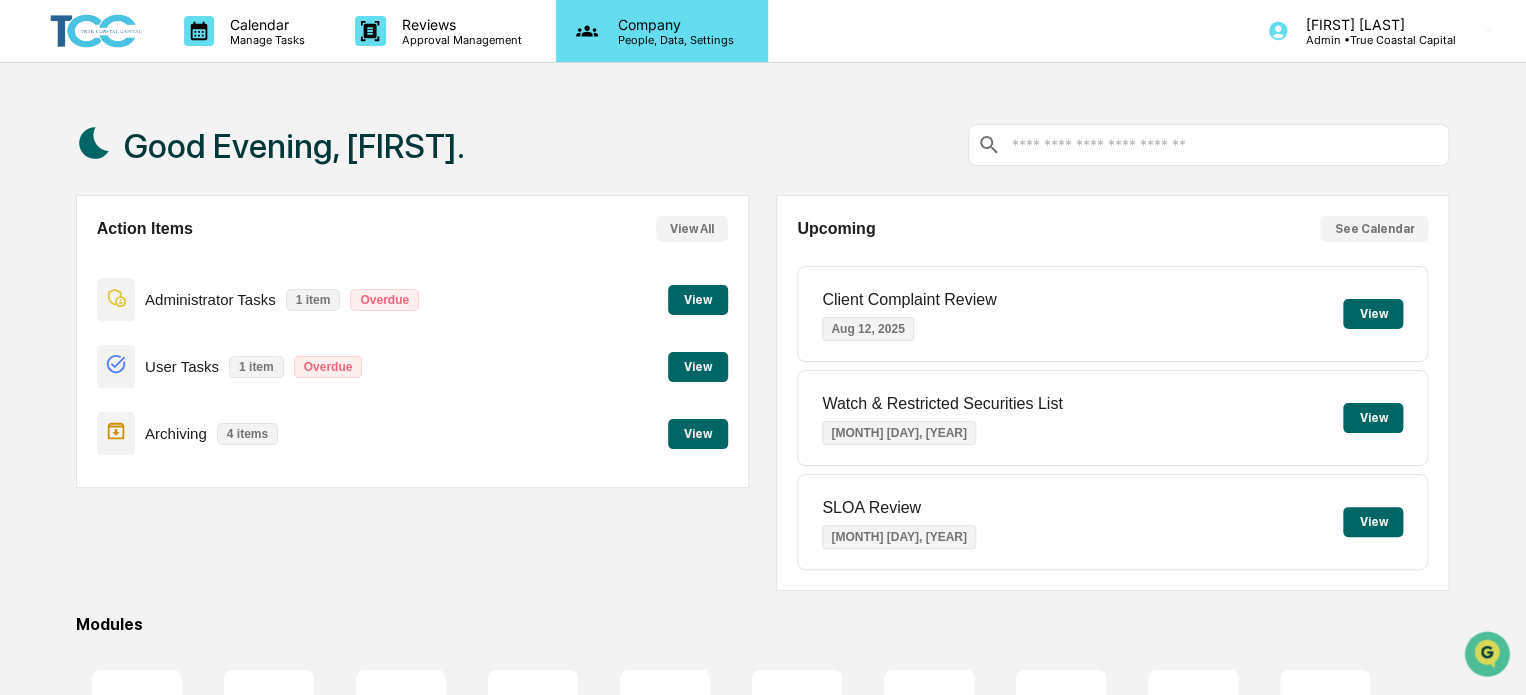 click on "Company People, Data, Settings" at bounding box center (662, 31) 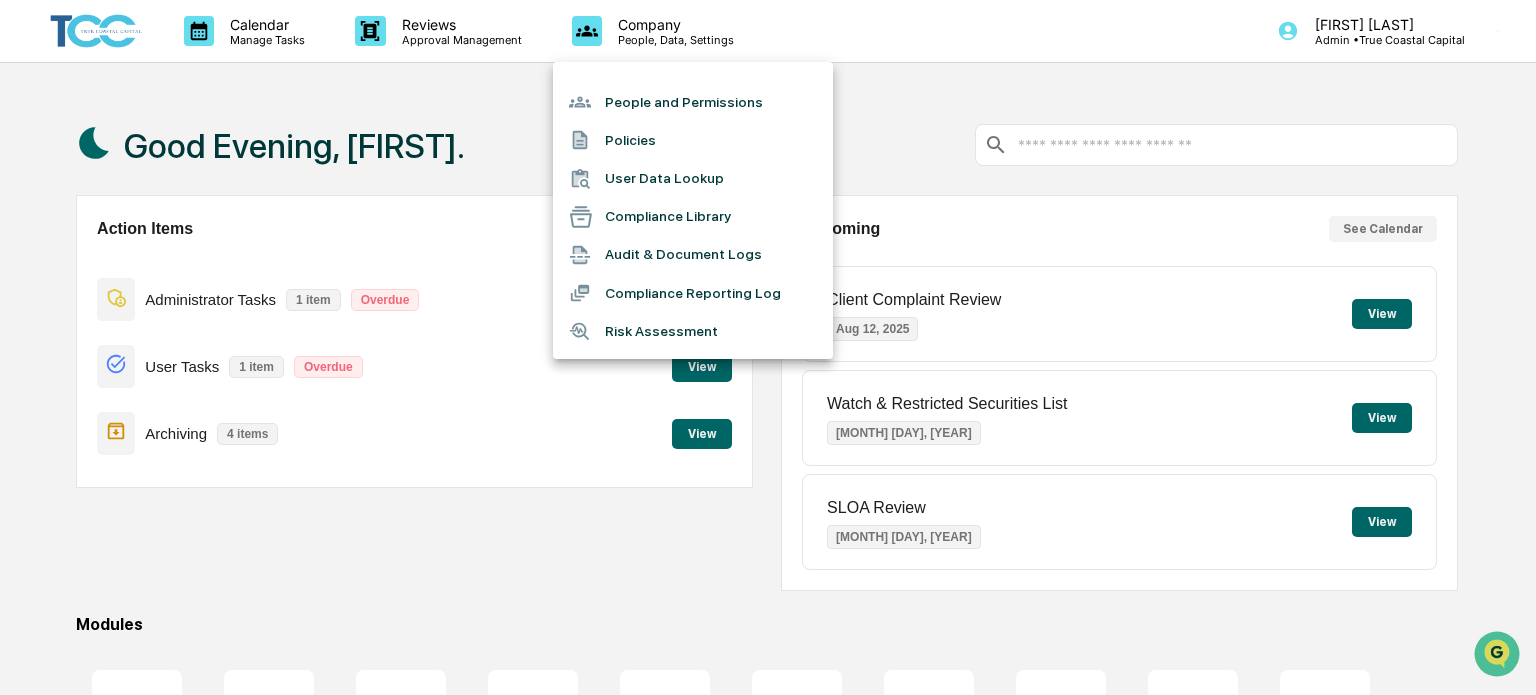 click on "Audit & Document Logs" at bounding box center (693, 255) 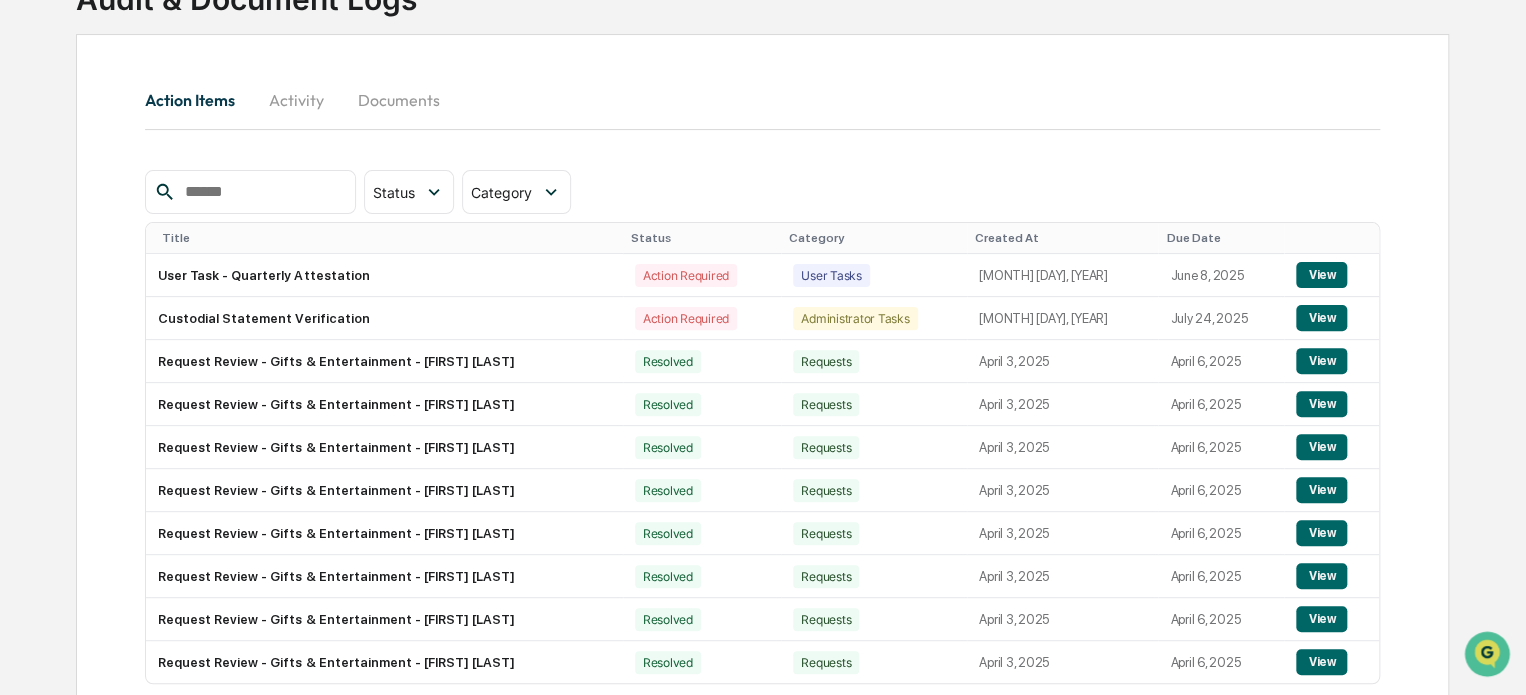 scroll, scrollTop: 0, scrollLeft: 0, axis: both 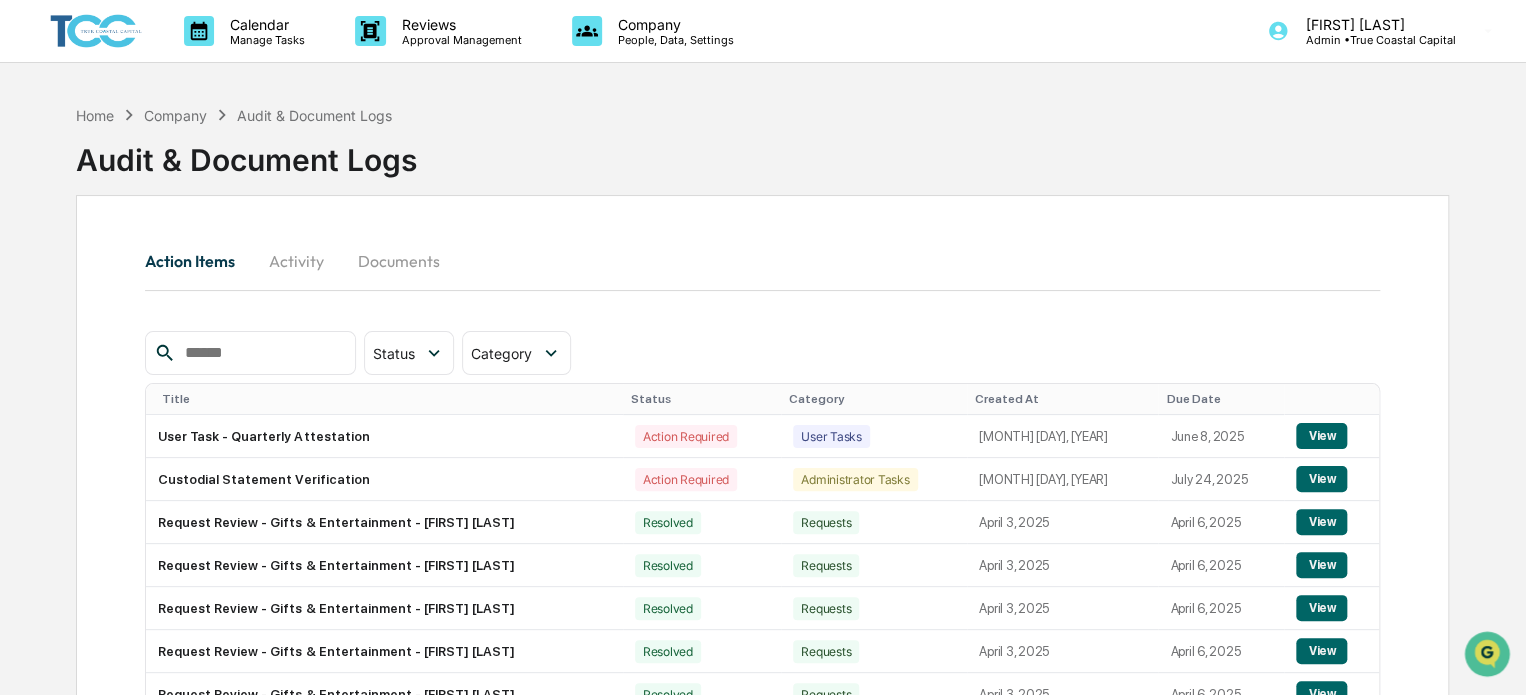 click on "Activity" at bounding box center (296, 261) 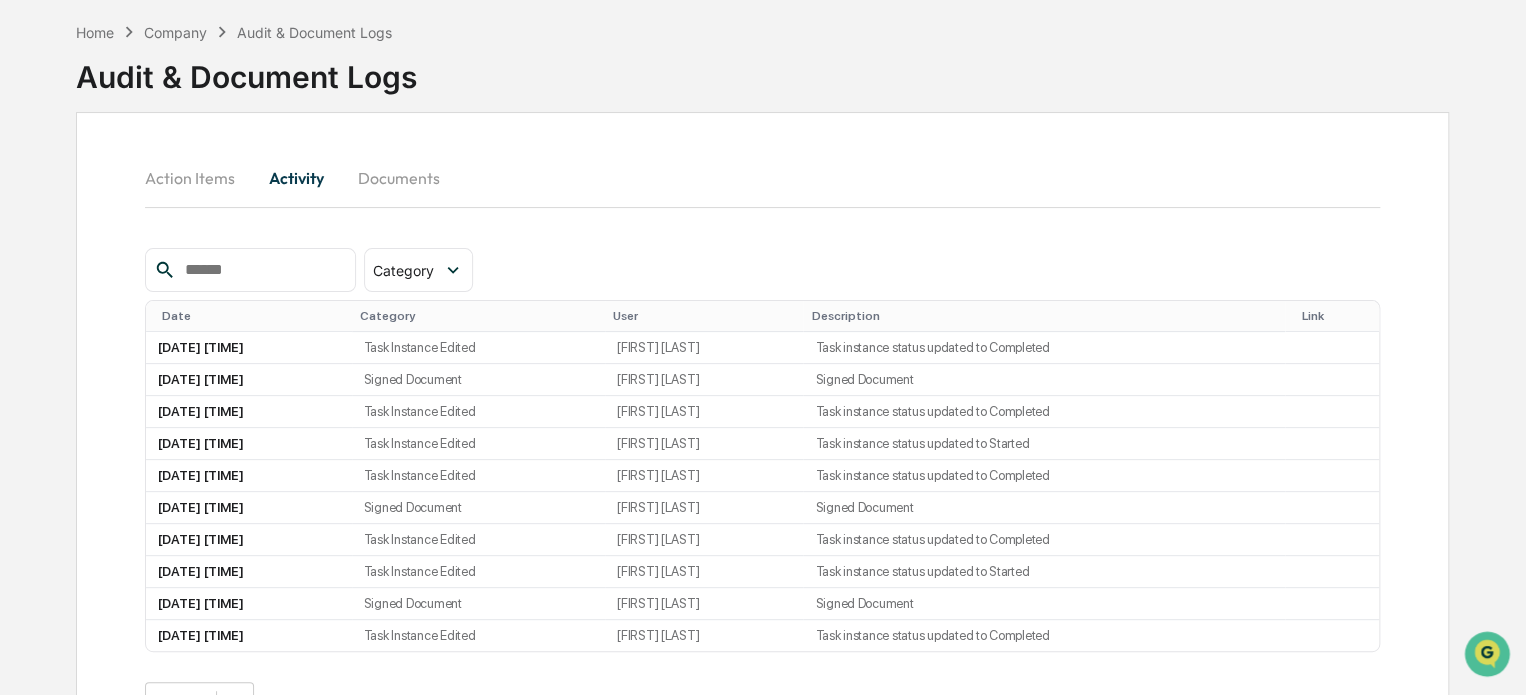 scroll, scrollTop: 0, scrollLeft: 0, axis: both 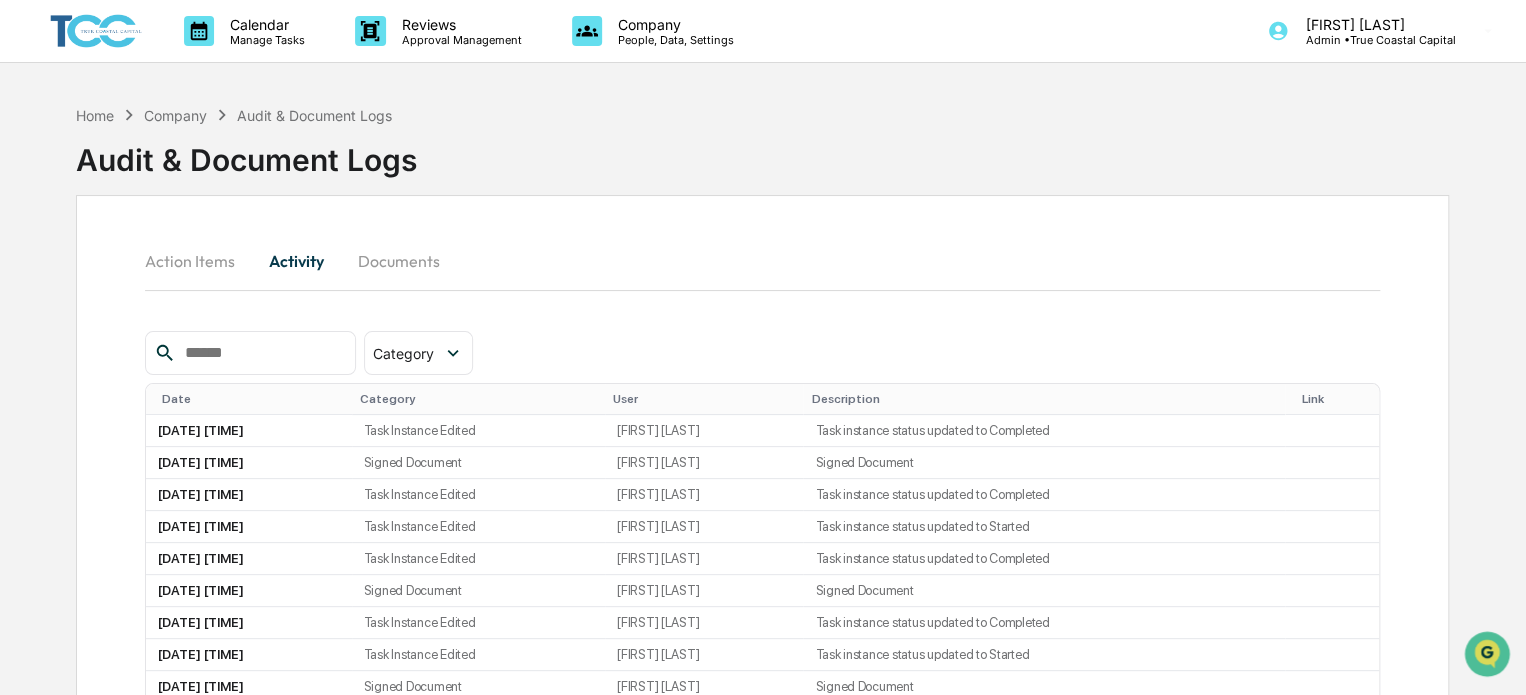 click on "Documents" at bounding box center [398, 261] 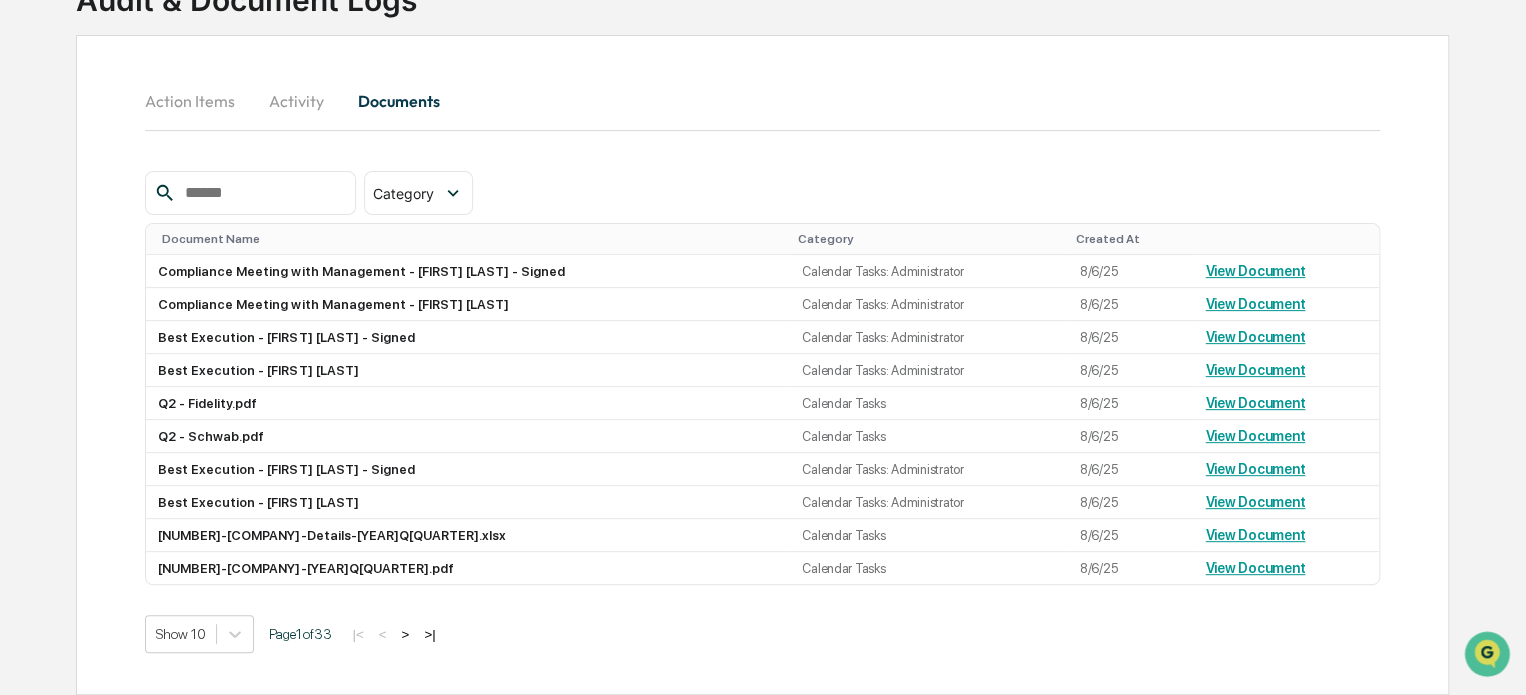 scroll, scrollTop: 0, scrollLeft: 0, axis: both 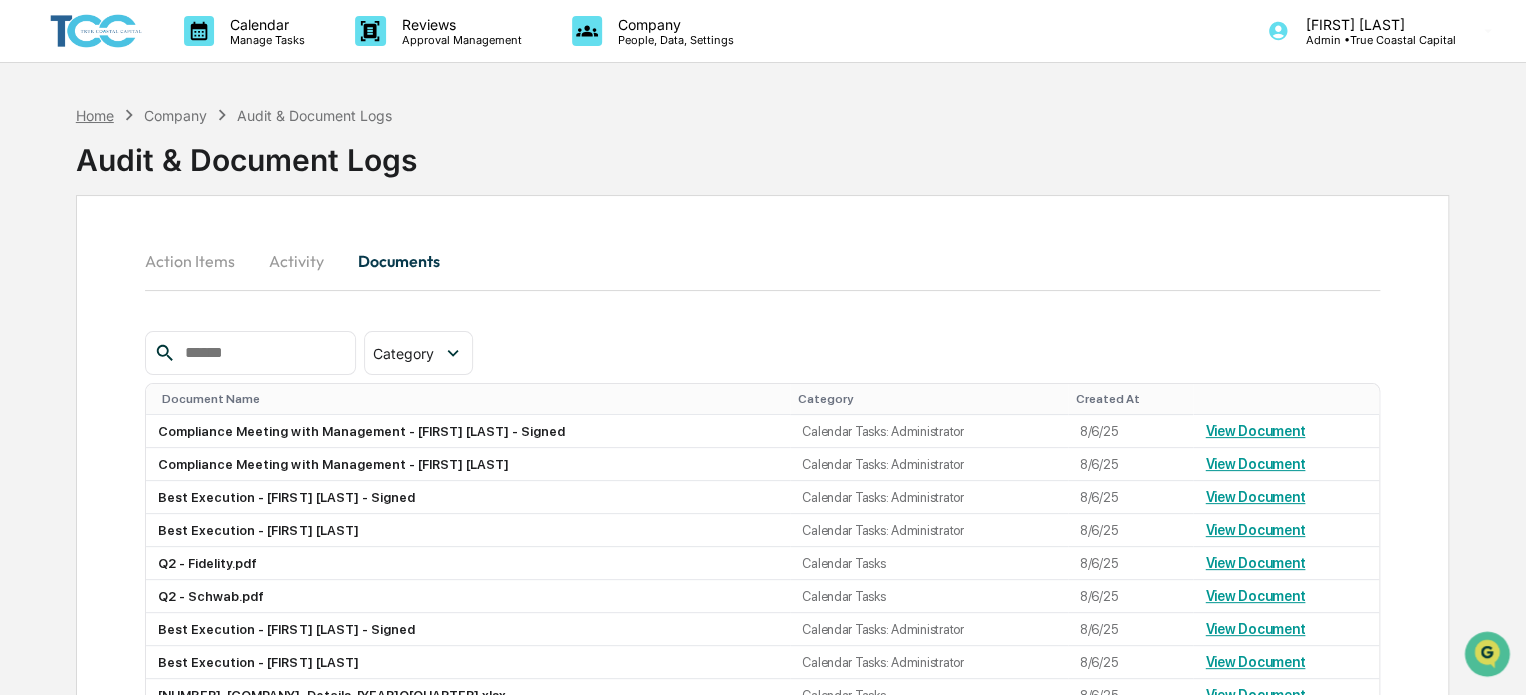 click on "Home" at bounding box center (95, 115) 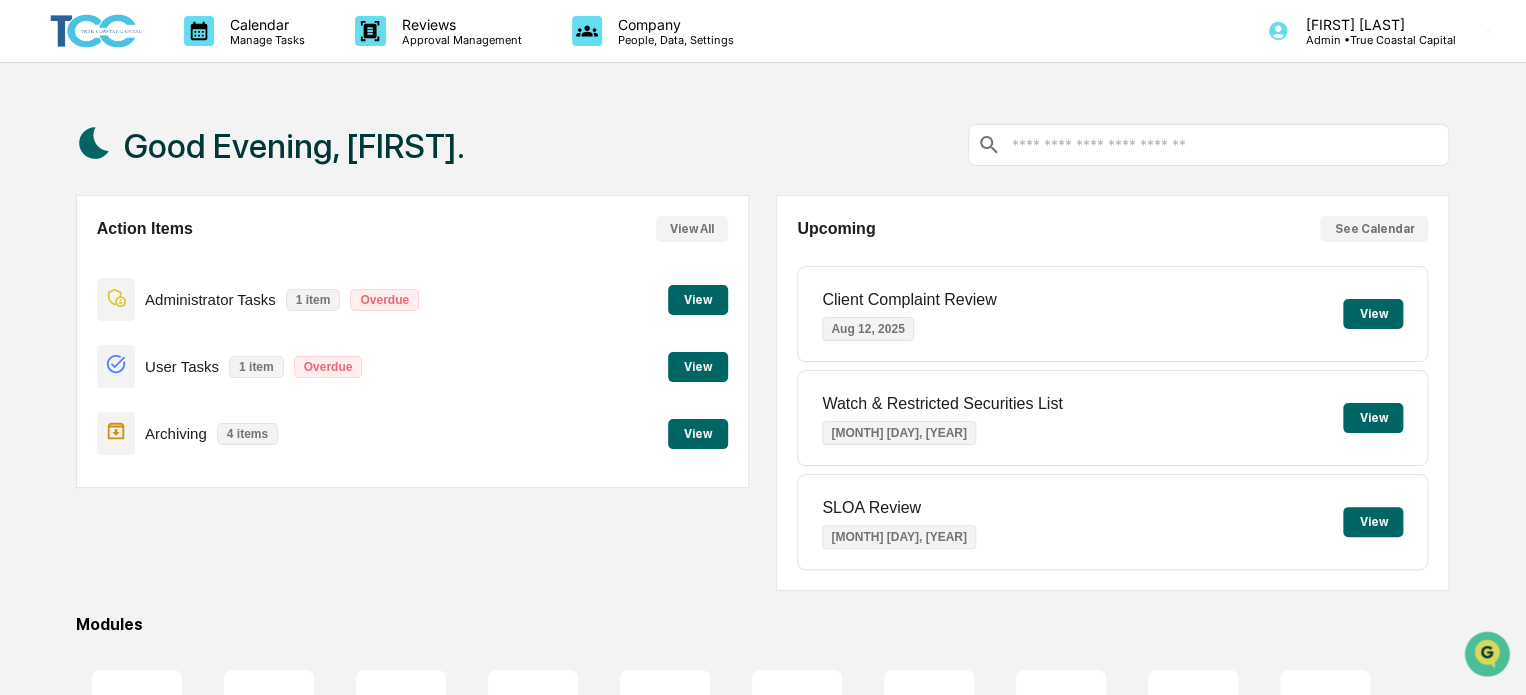scroll, scrollTop: 272, scrollLeft: 0, axis: vertical 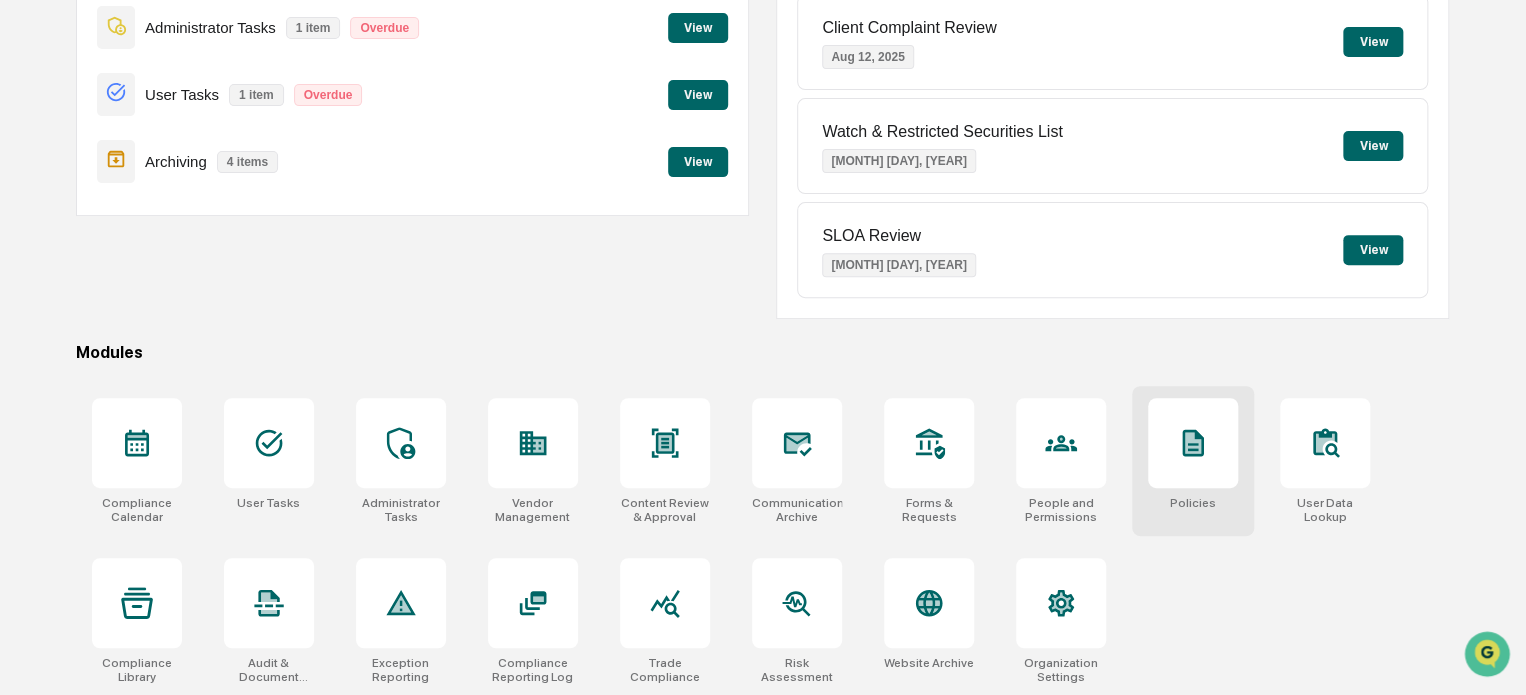 click at bounding box center [1193, 443] 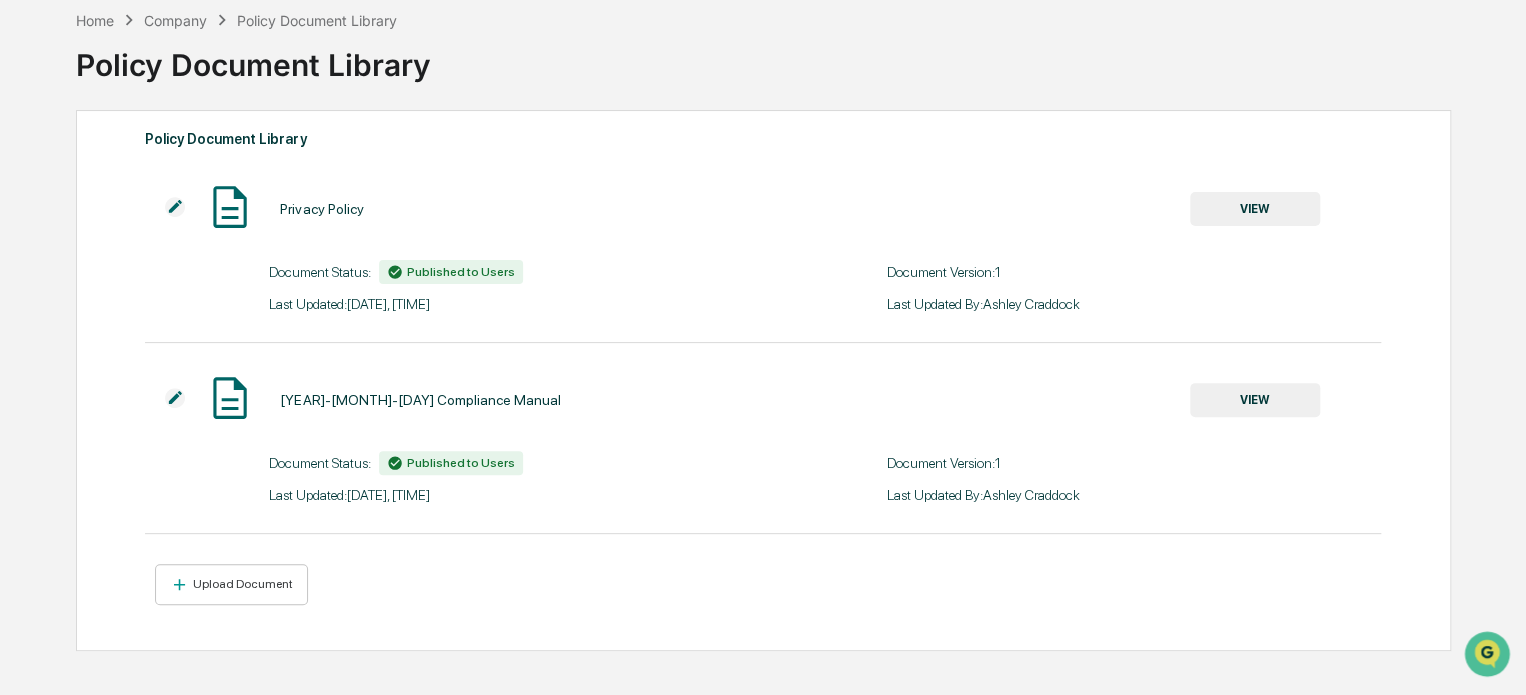 scroll, scrollTop: 0, scrollLeft: 0, axis: both 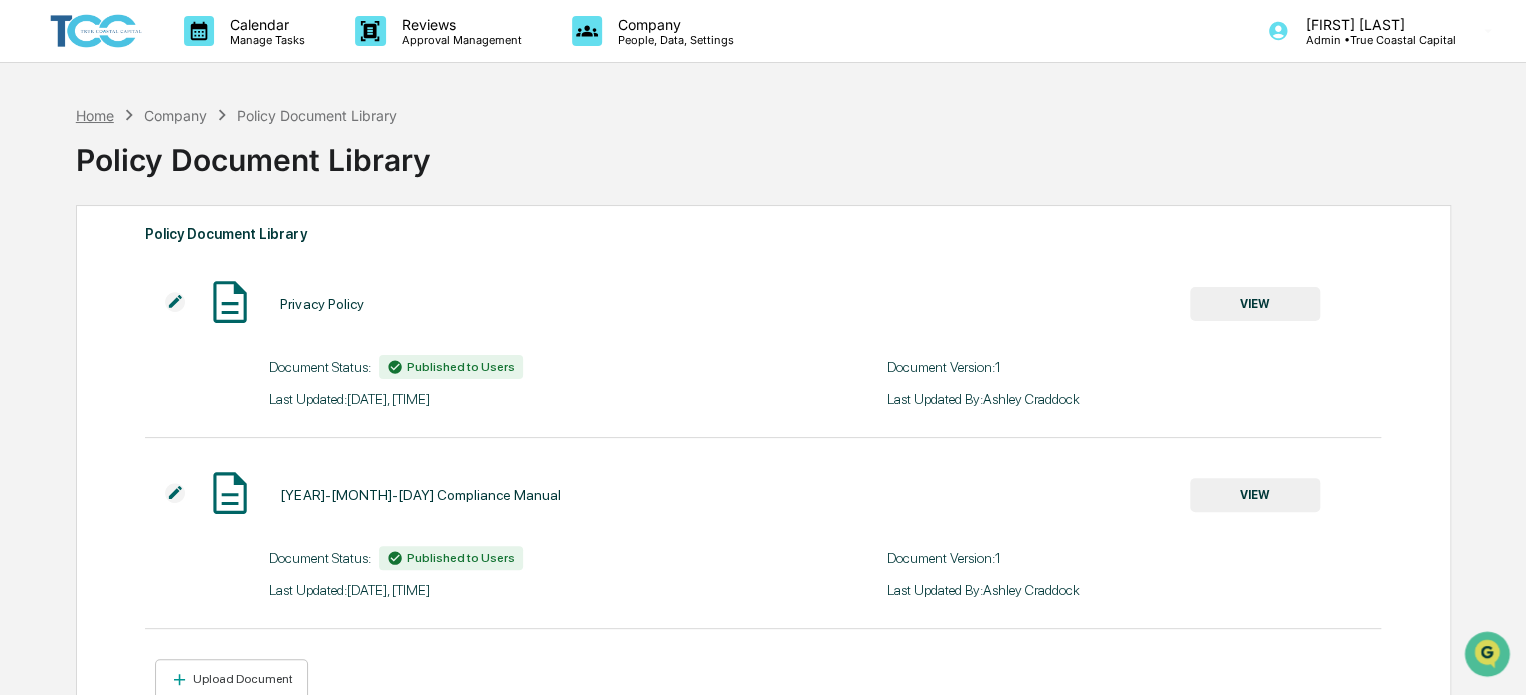 click on "Home" at bounding box center [95, 115] 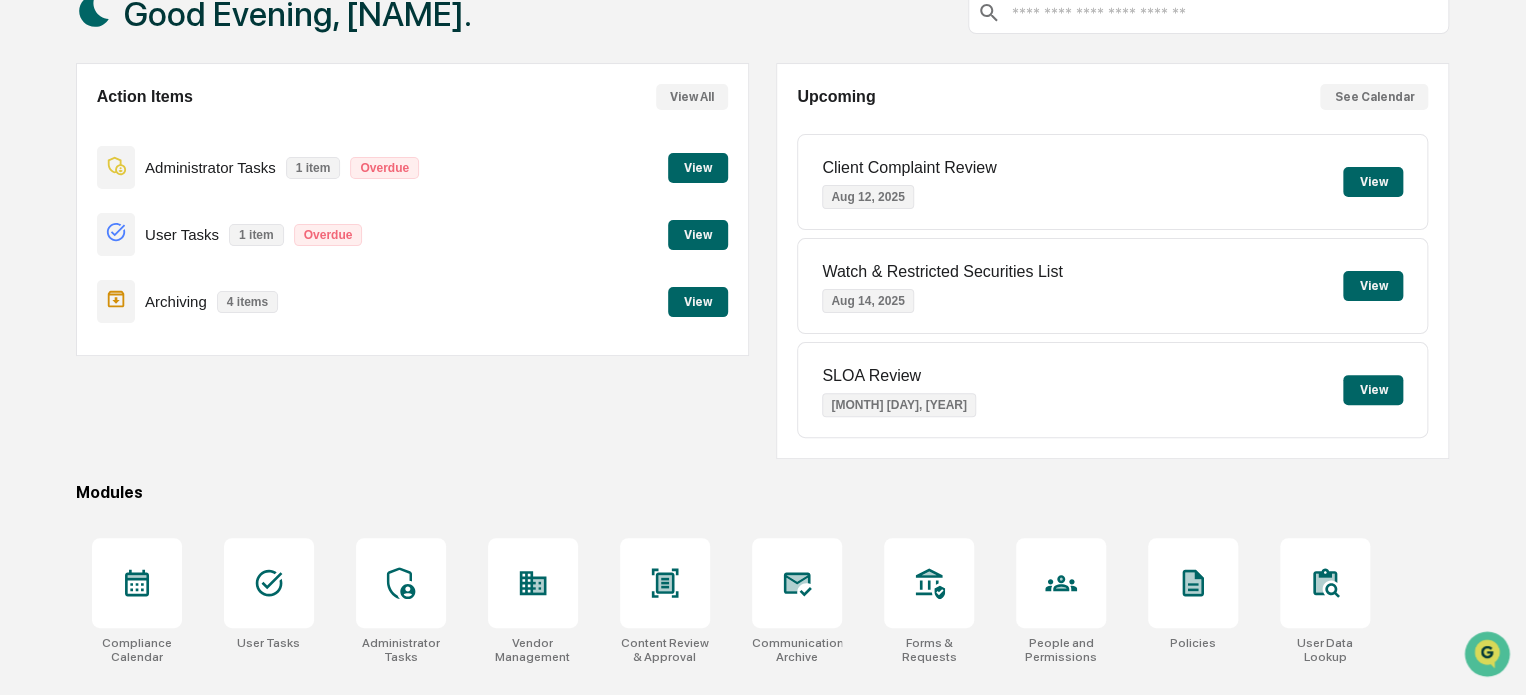 scroll, scrollTop: 272, scrollLeft: 0, axis: vertical 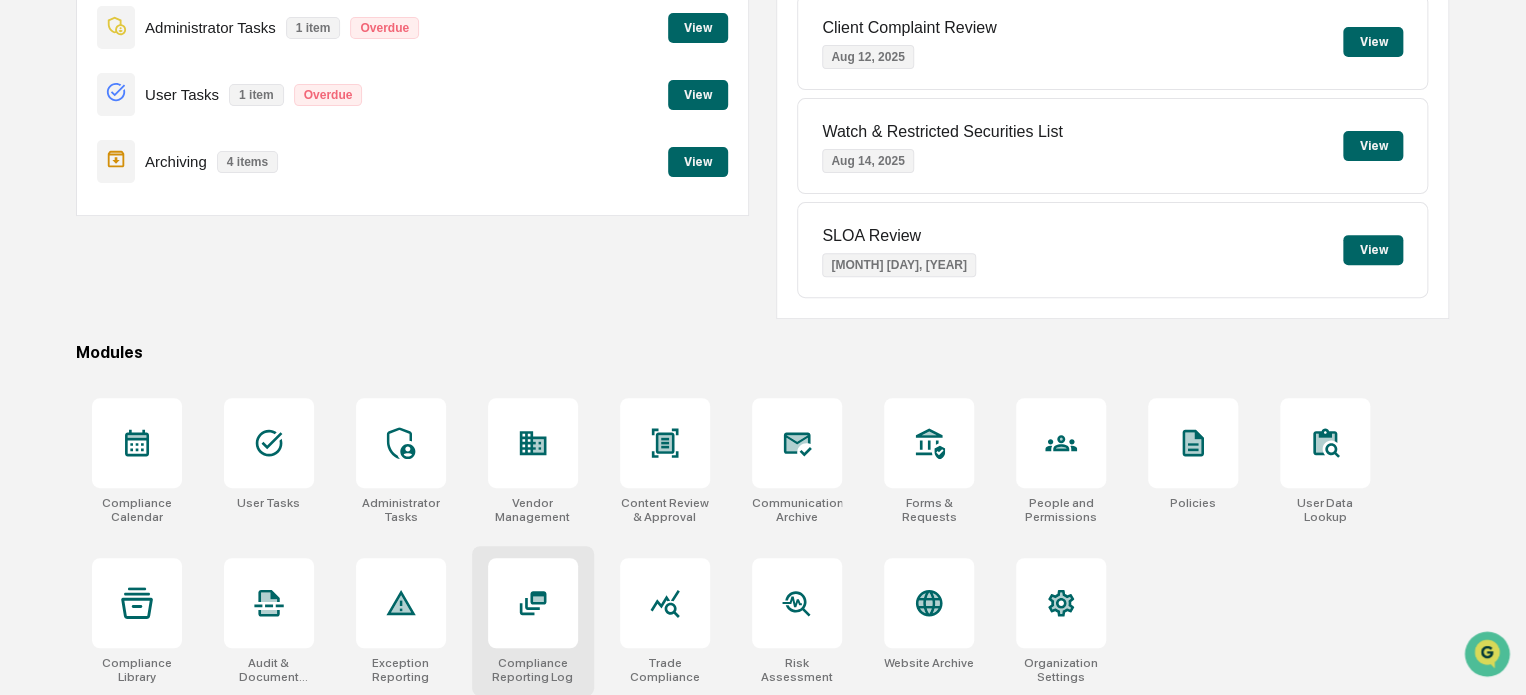 click 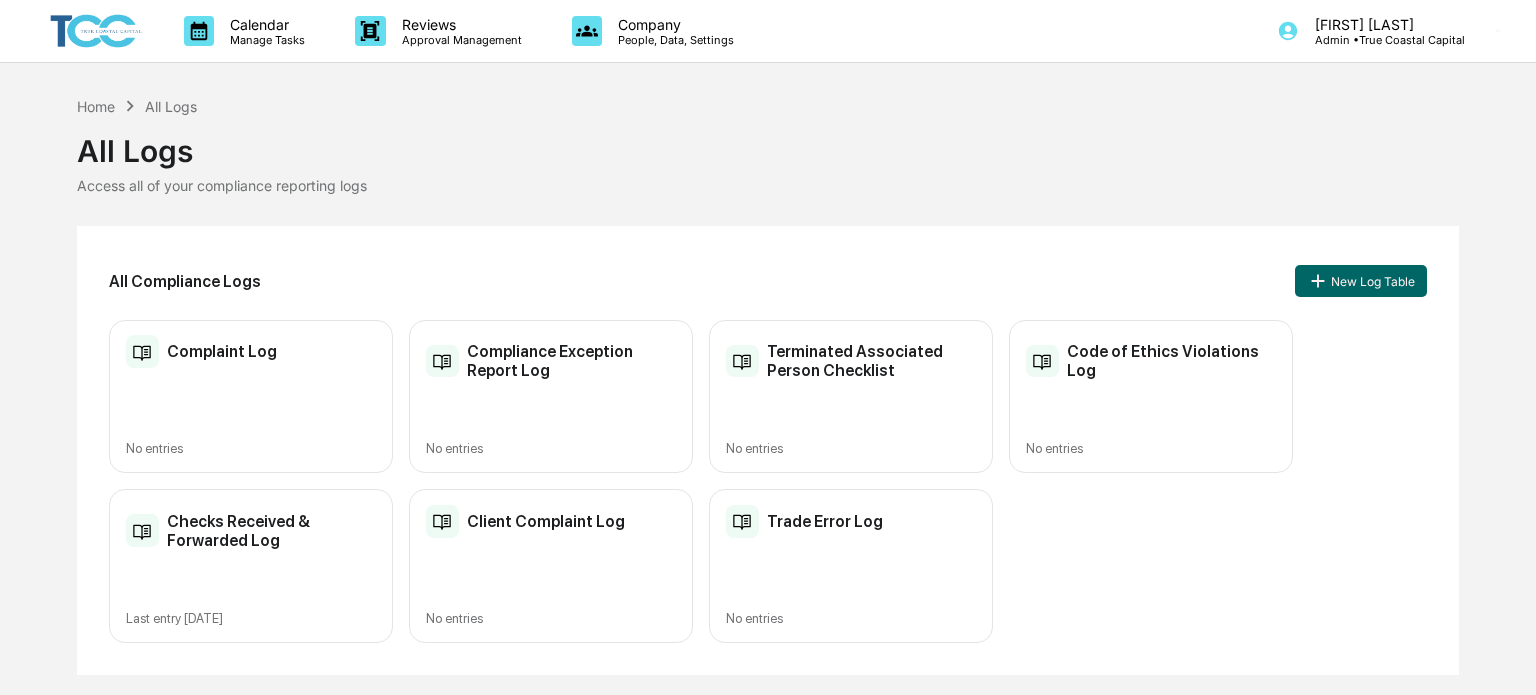 scroll, scrollTop: 0, scrollLeft: 0, axis: both 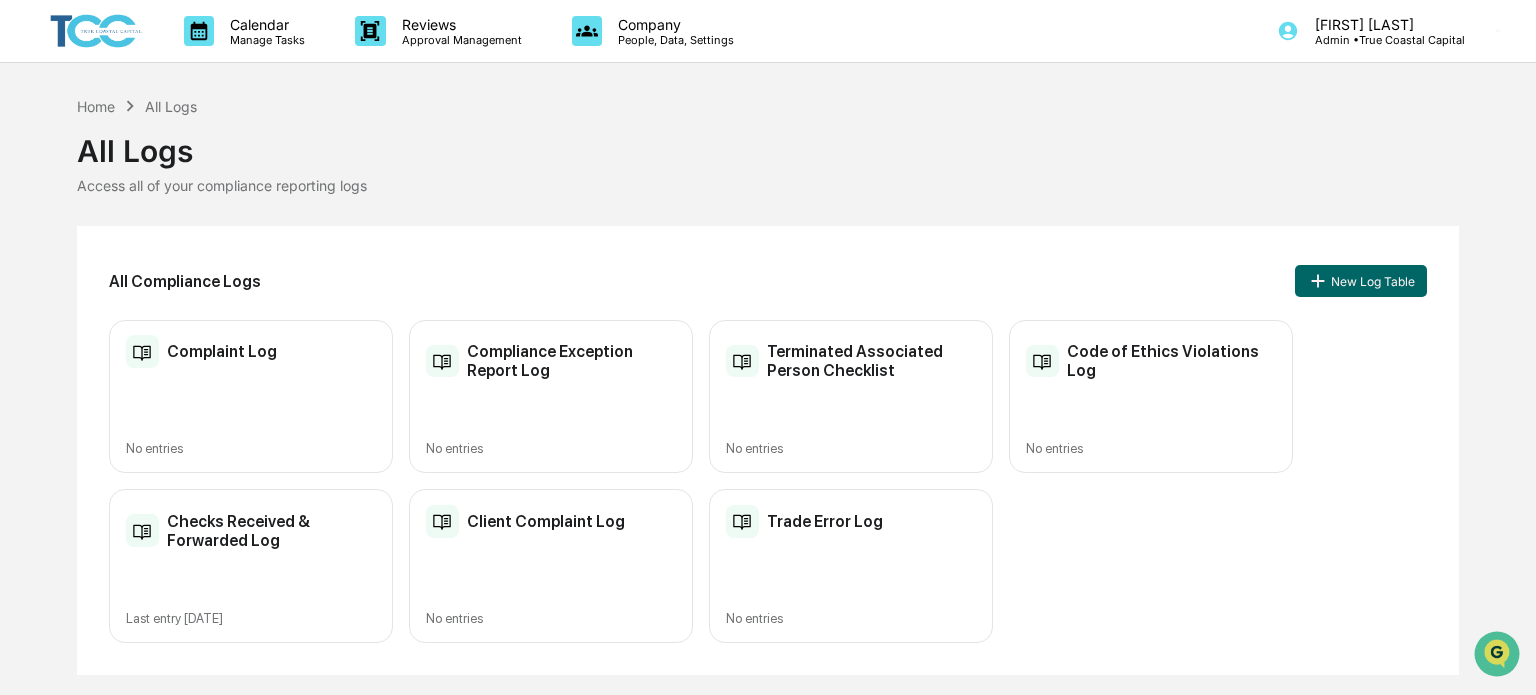 click on "Checks Received & Forwarded Log Last entry [DATE]" at bounding box center (251, 566) 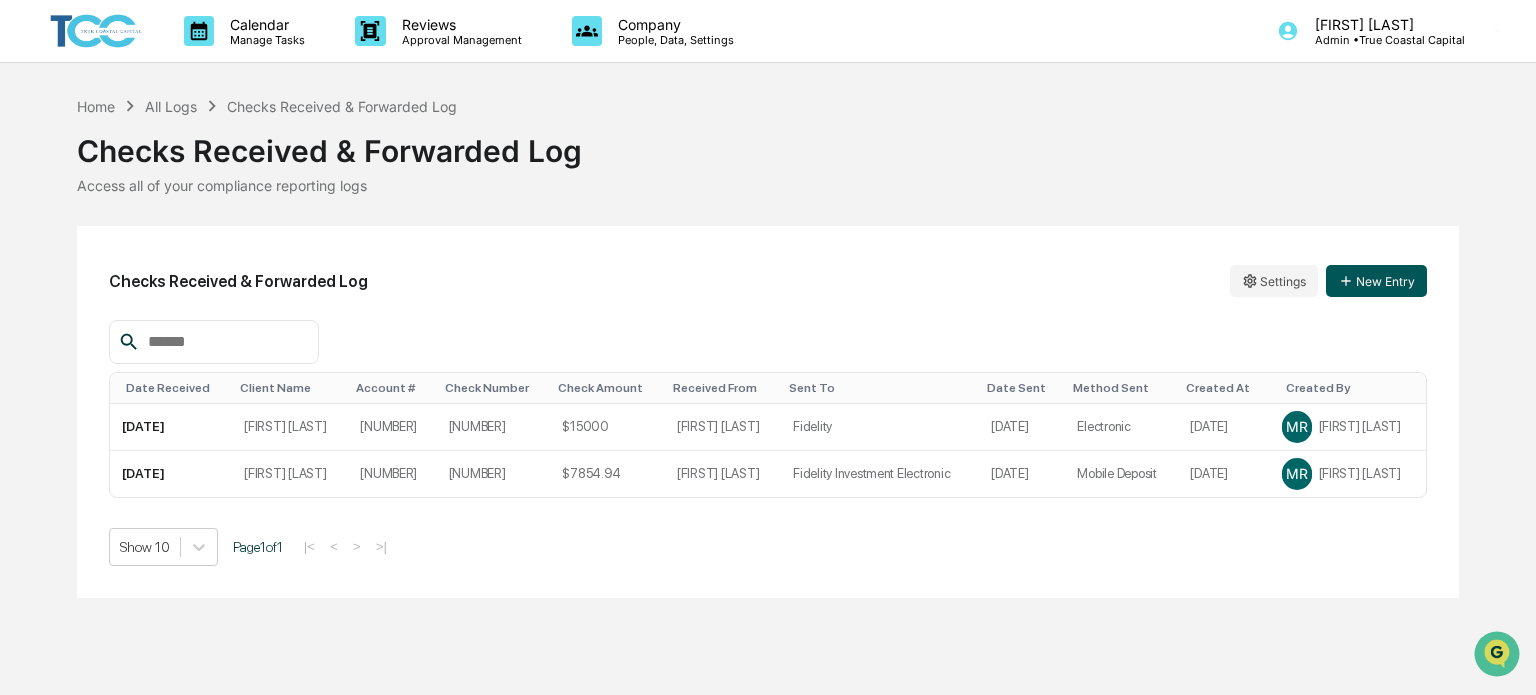 click on "New Entry" at bounding box center [1376, 281] 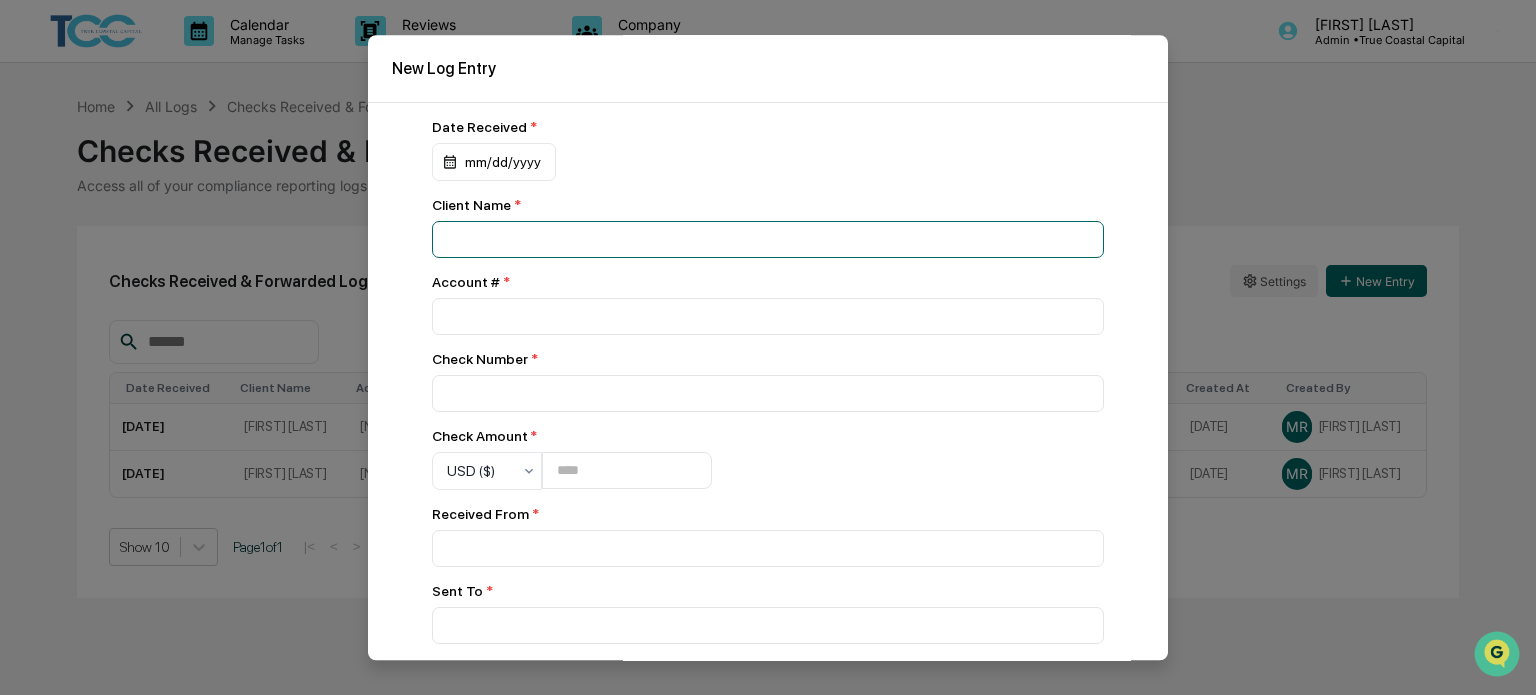 click at bounding box center (768, 239) 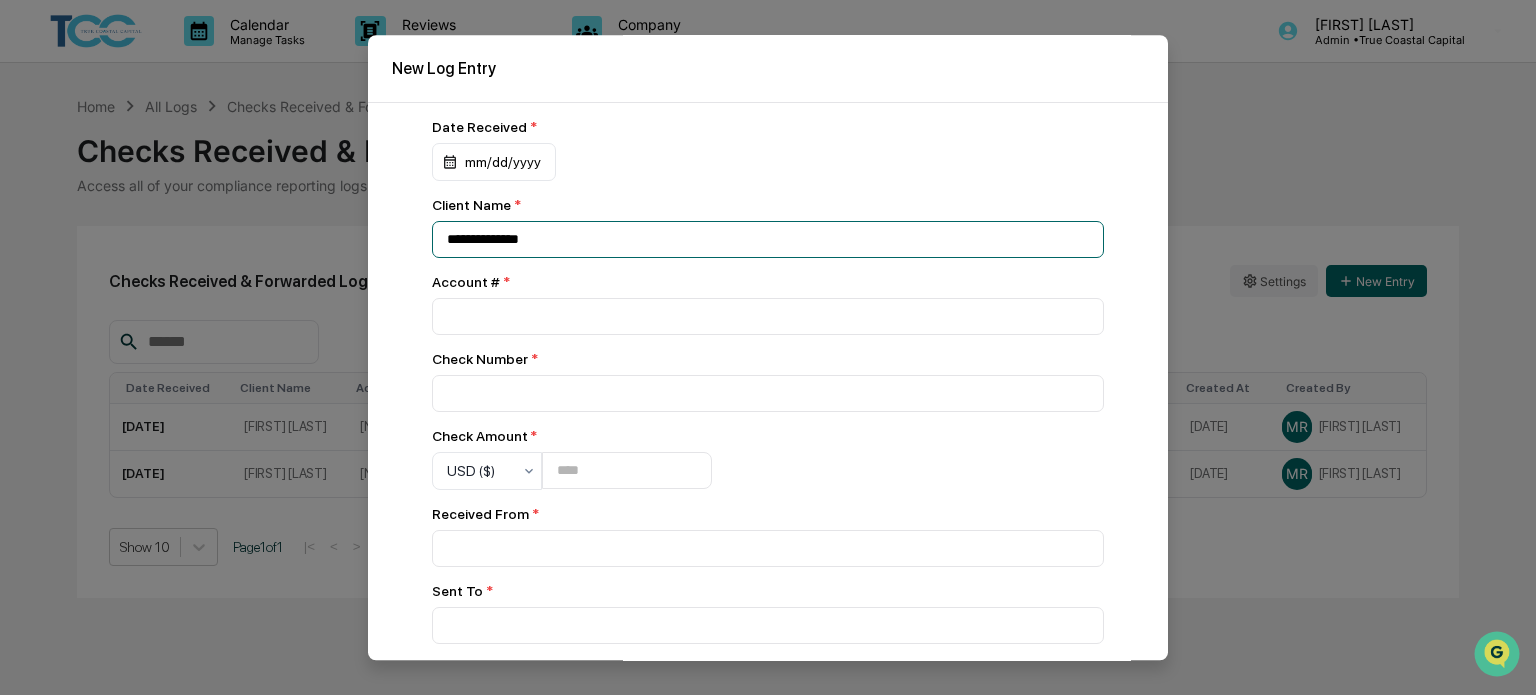 click on "**********" at bounding box center (768, 239) 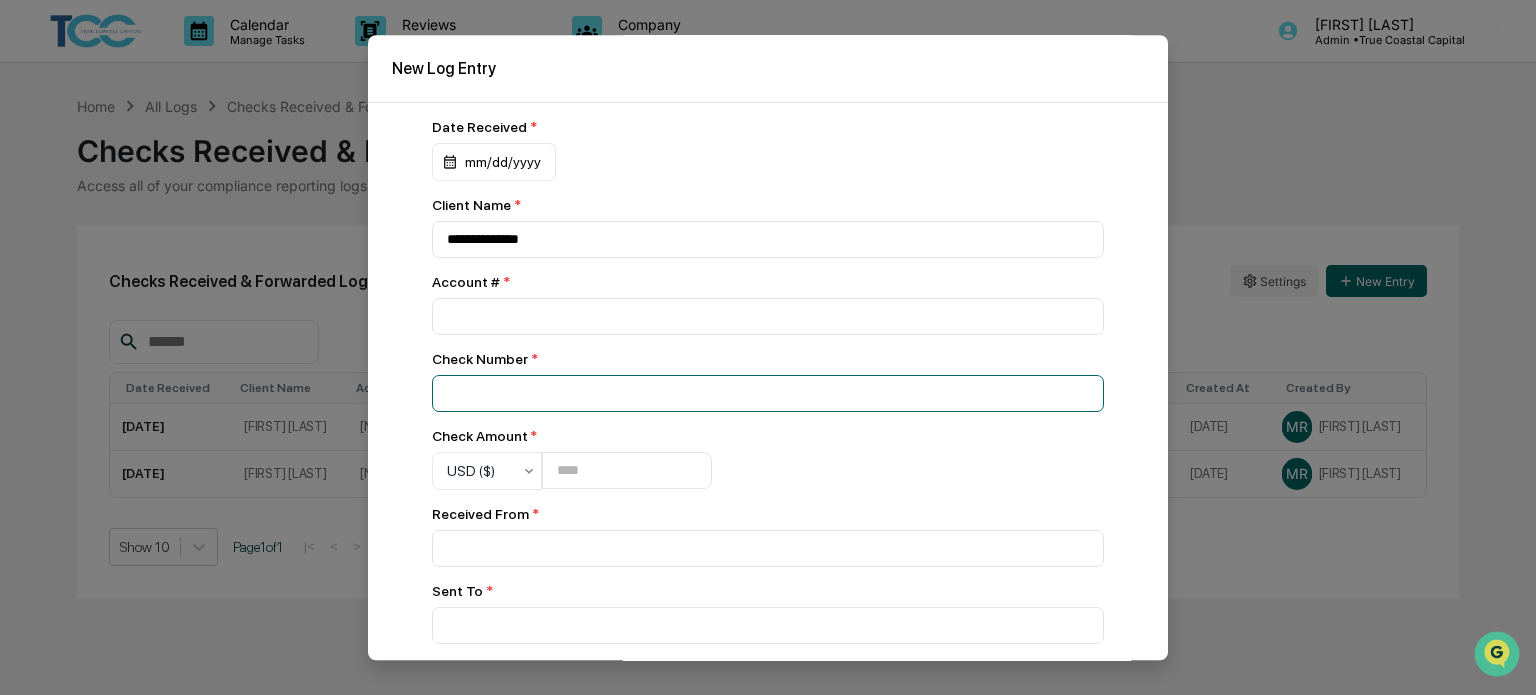 click at bounding box center (768, 239) 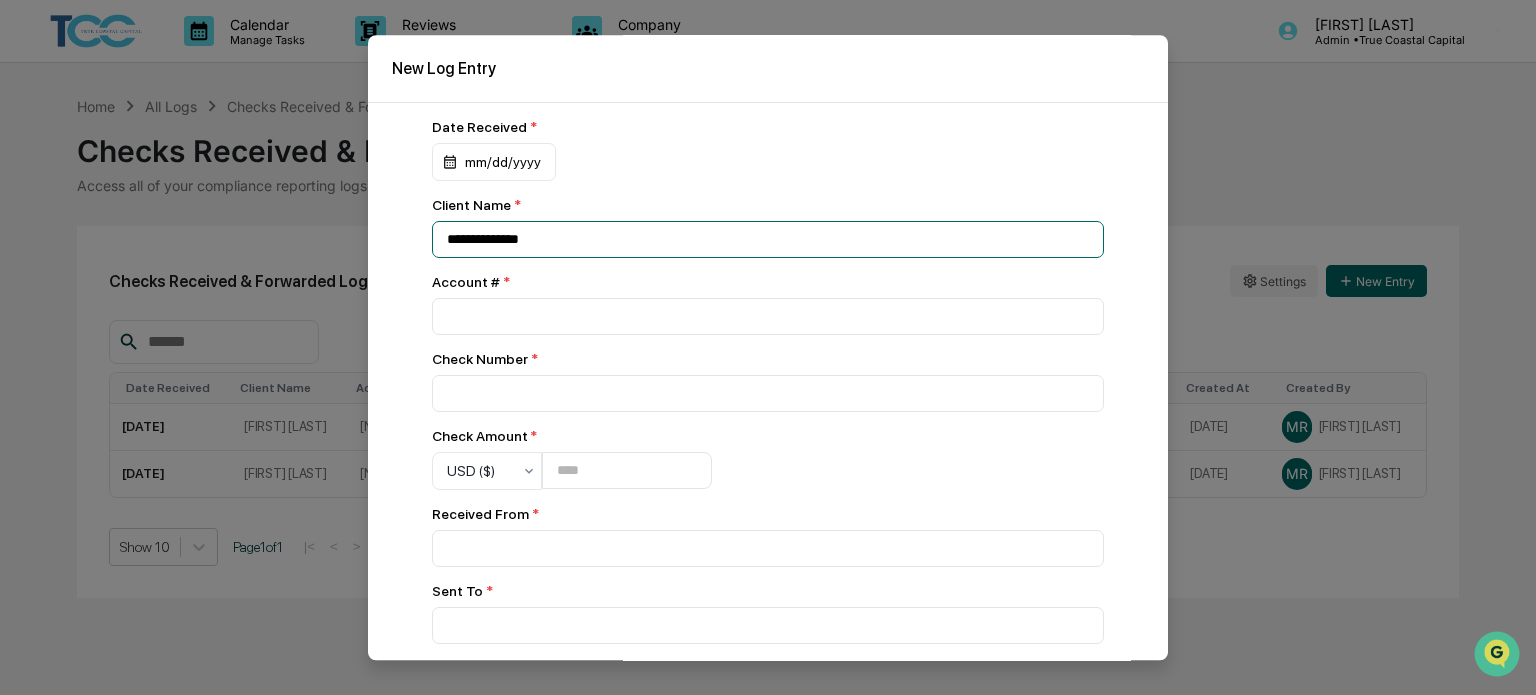 drag, startPoint x: 574, startPoint y: 231, endPoint x: 248, endPoint y: 236, distance: 326.03833 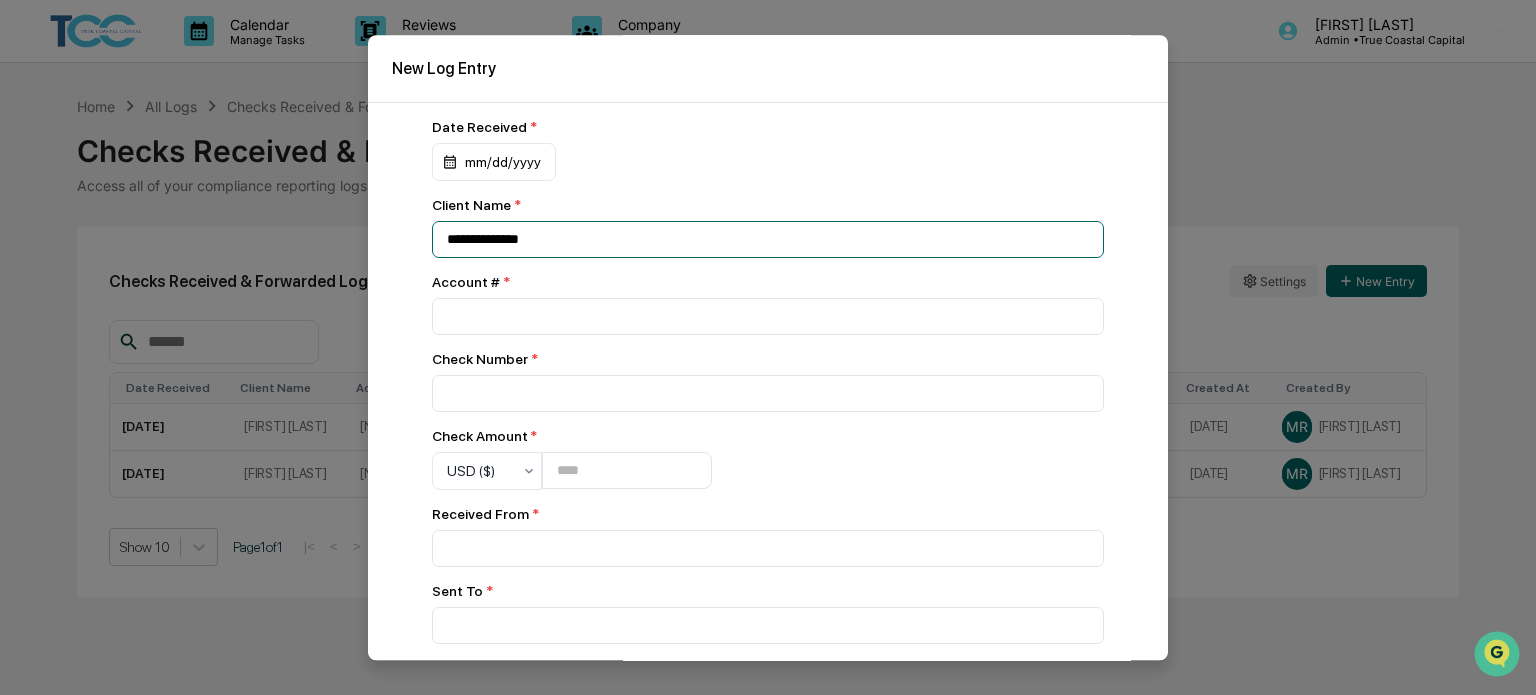 type on "**********" 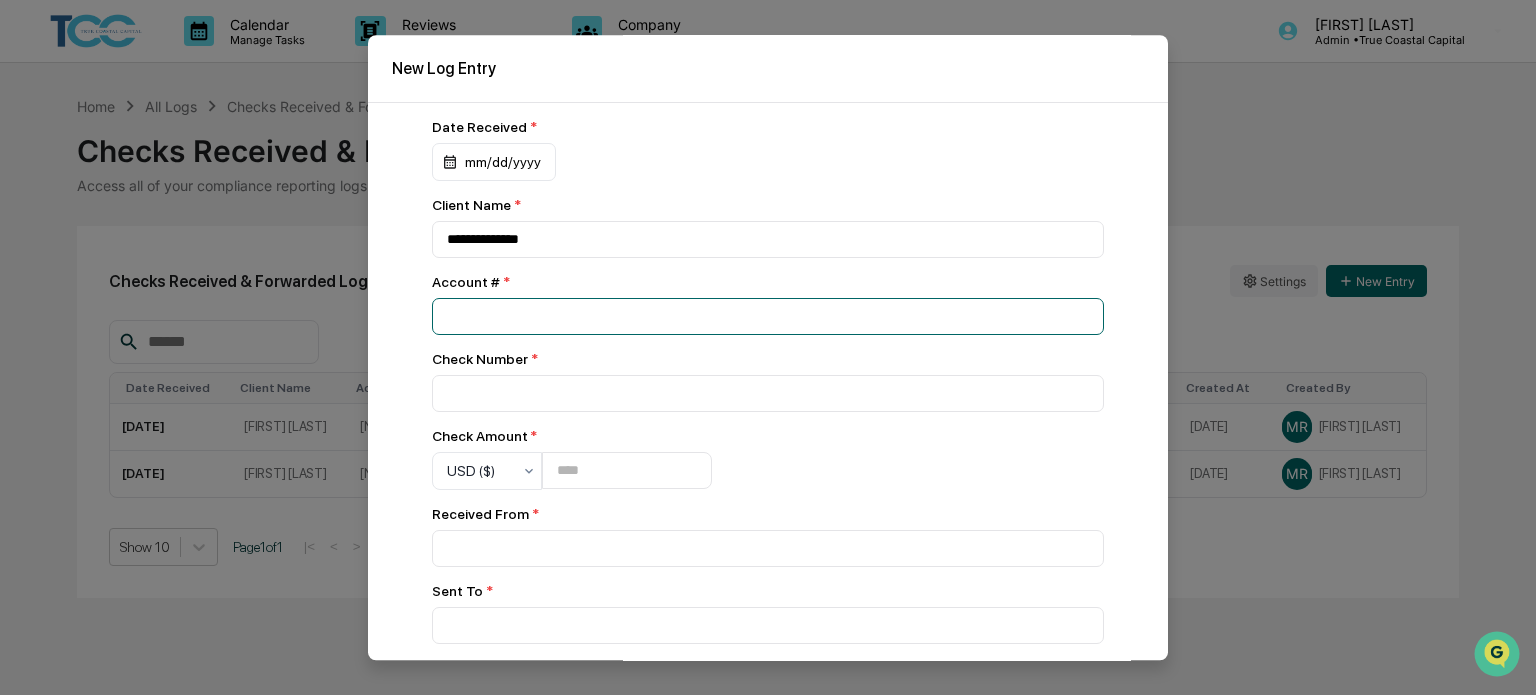 type on "***" 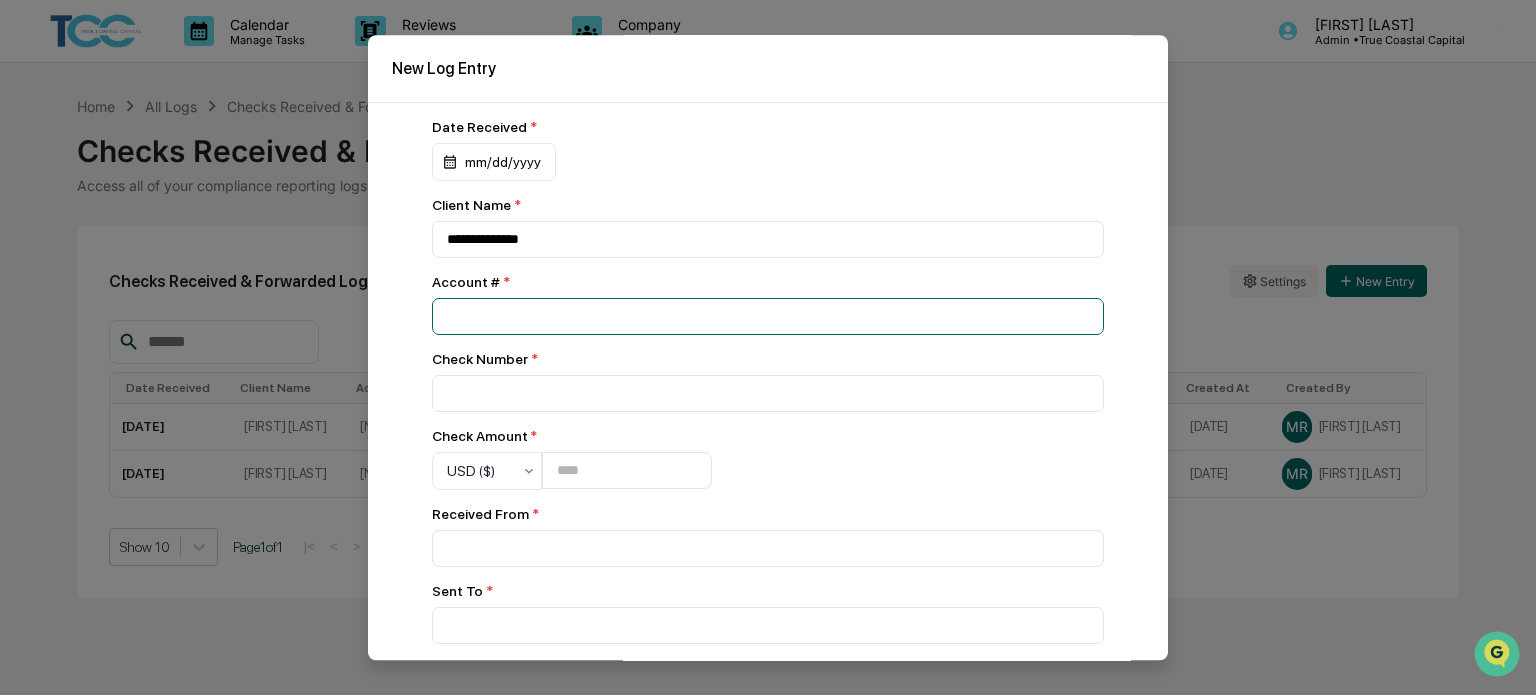 type 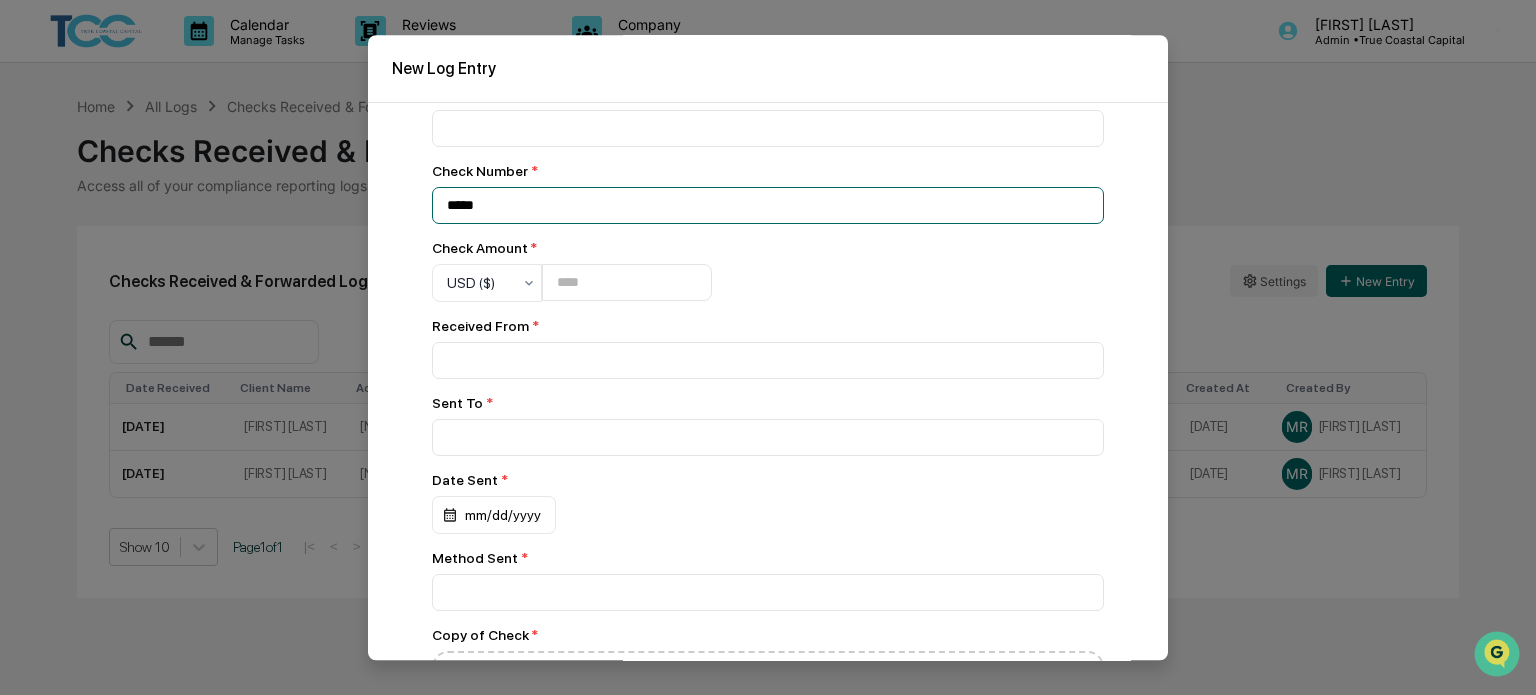 scroll, scrollTop: 200, scrollLeft: 0, axis: vertical 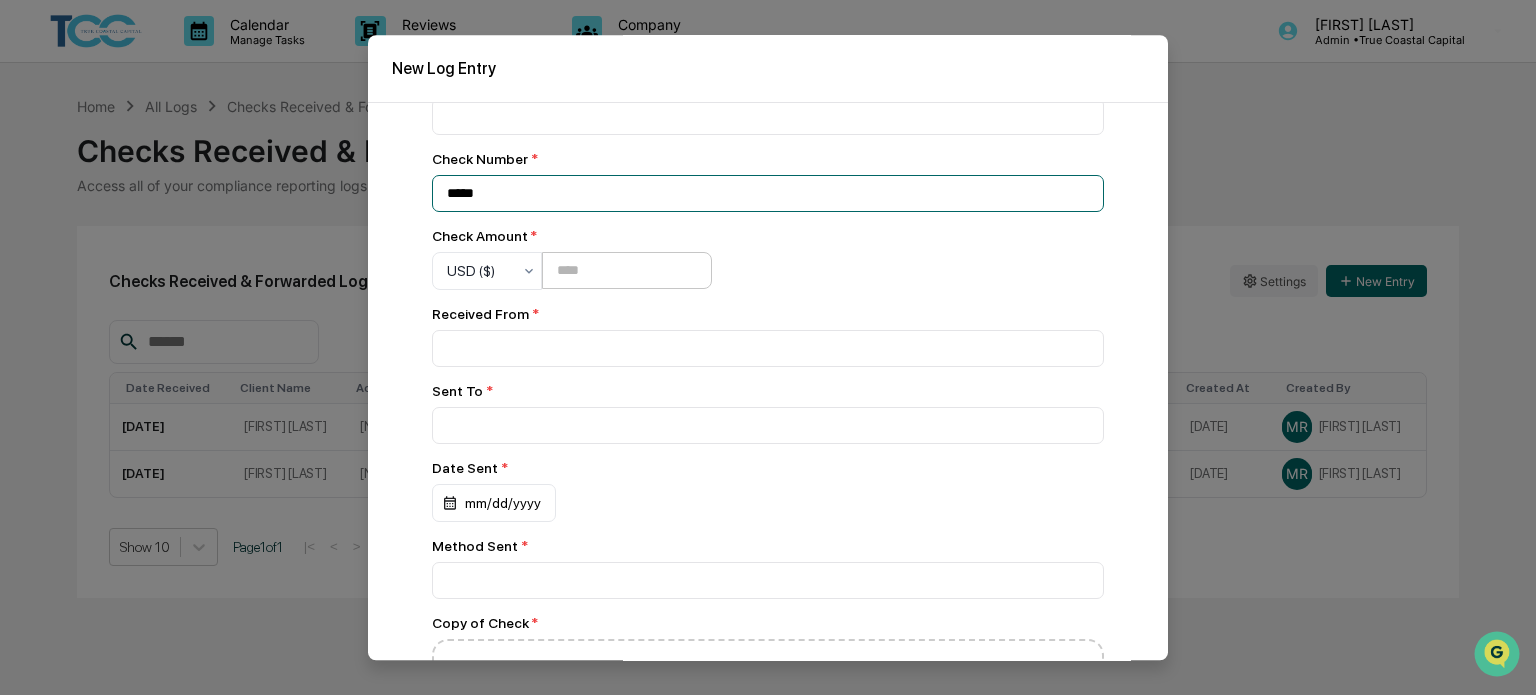 type on "*****" 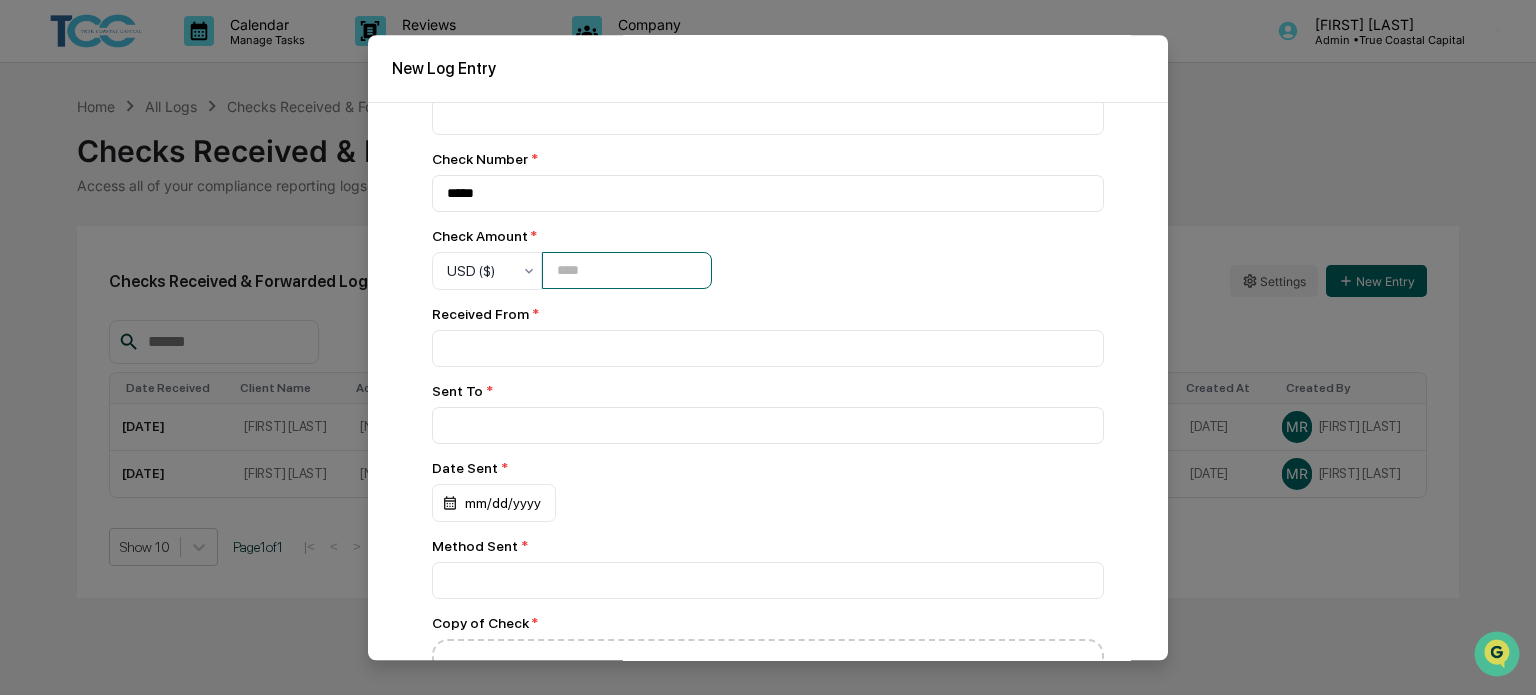 click at bounding box center (627, 270) 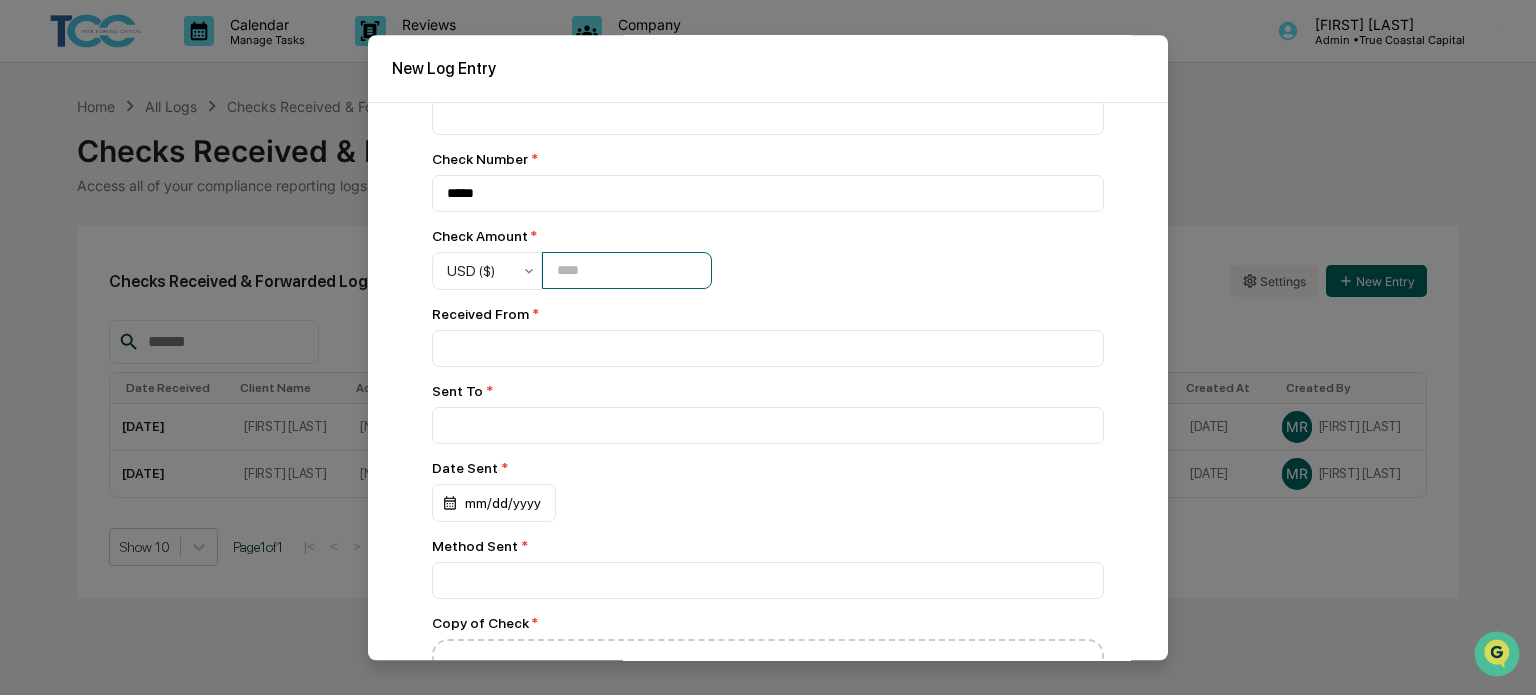 type on "*********" 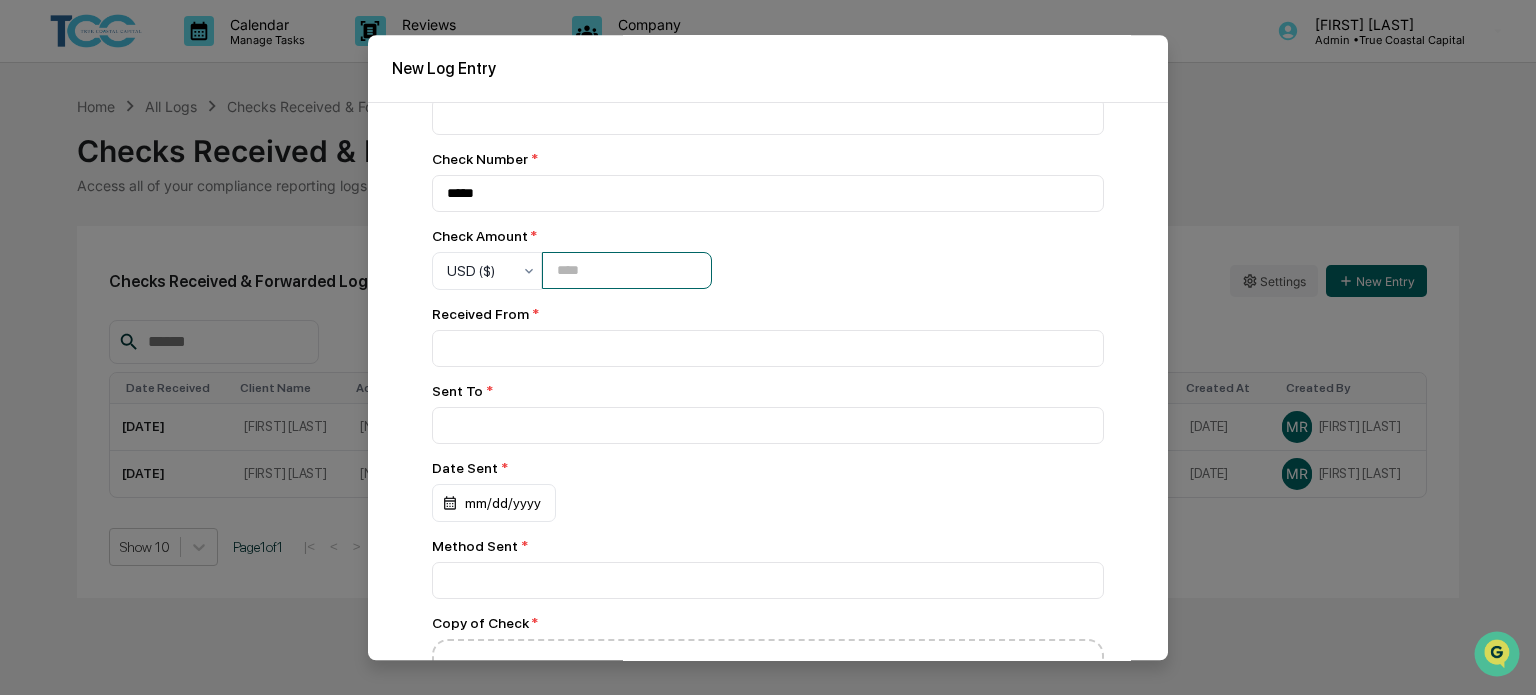 click on "*********" at bounding box center [627, 270] 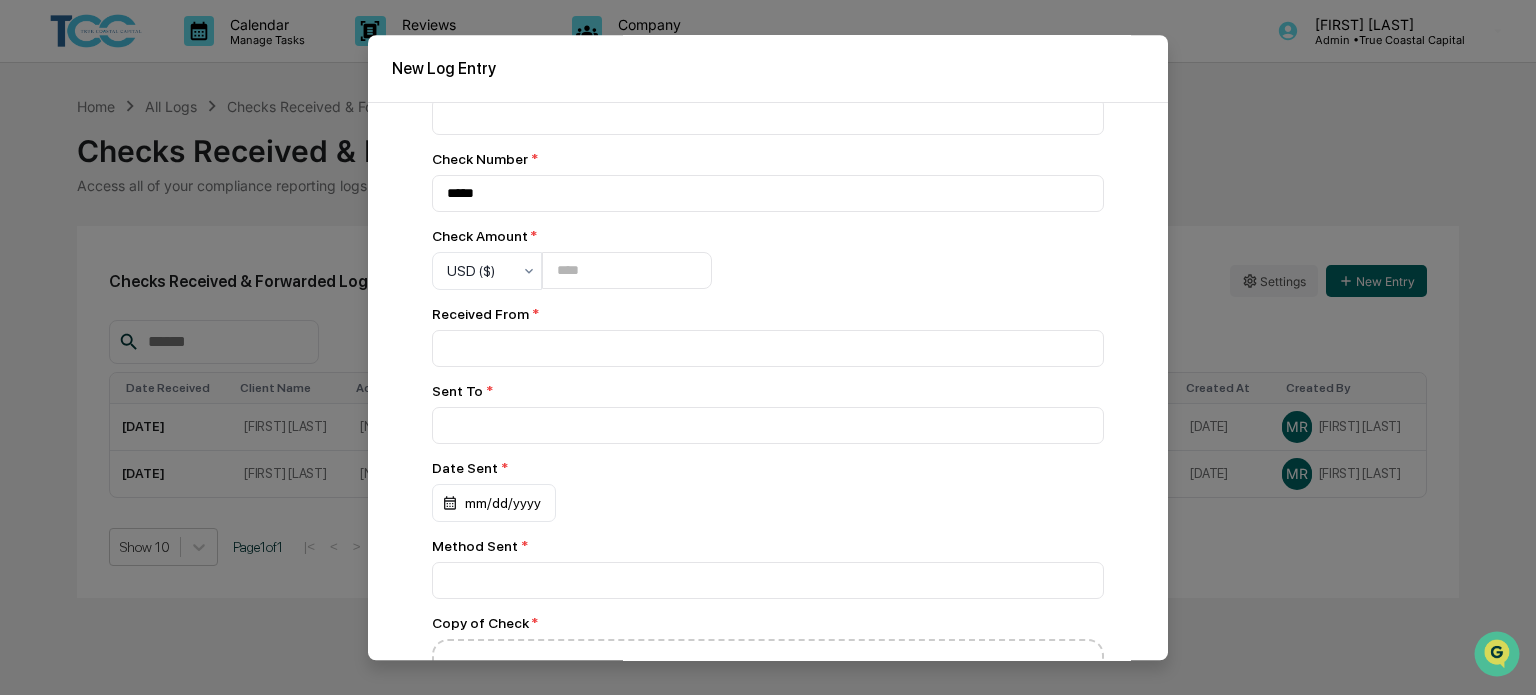 click on "**********" at bounding box center [768, 345] 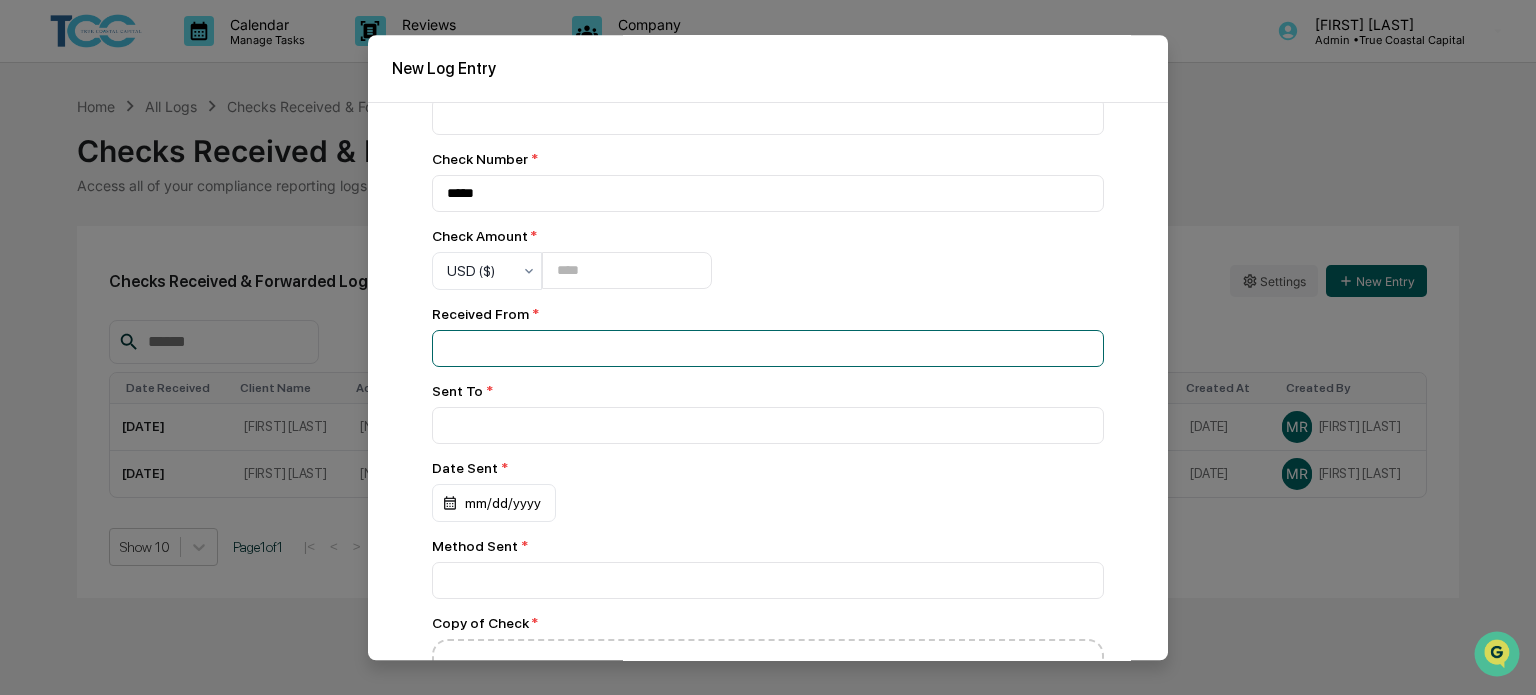 click at bounding box center (768, 39) 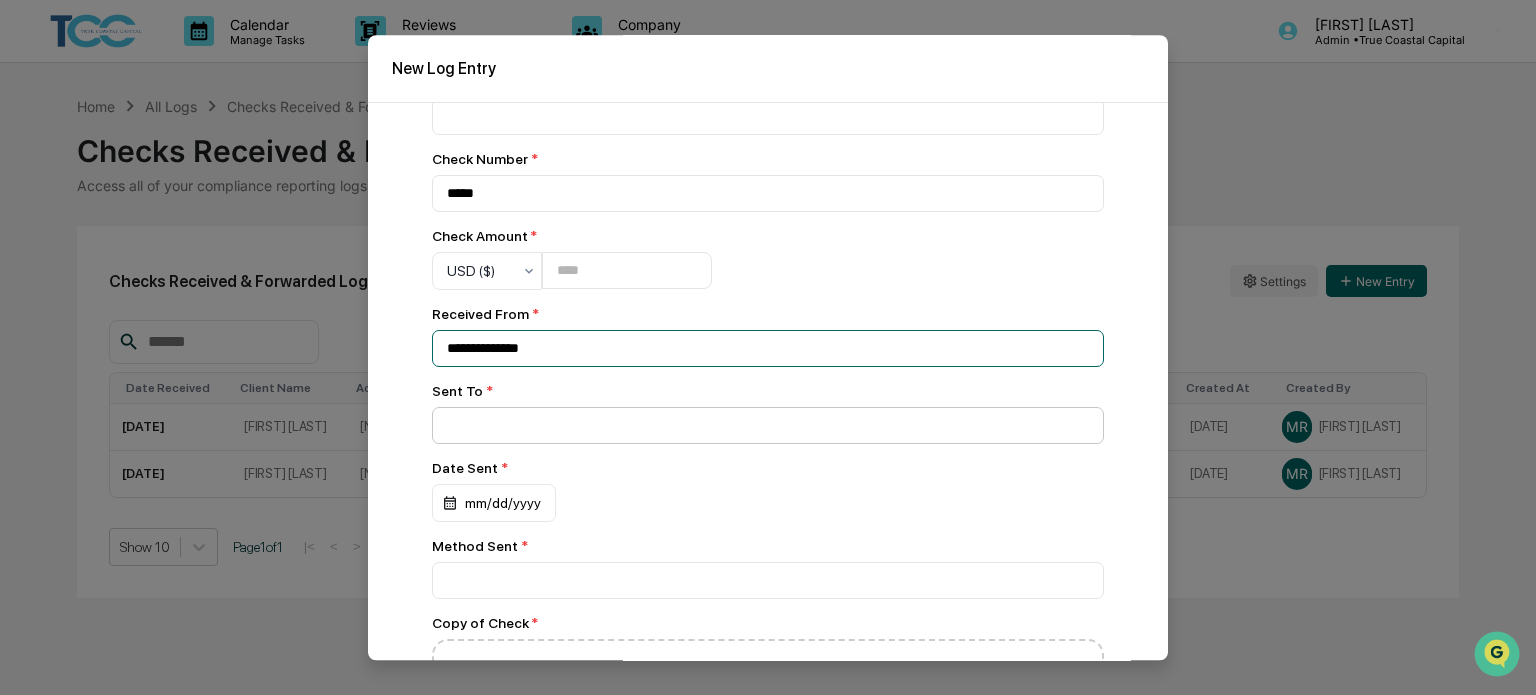 type on "**********" 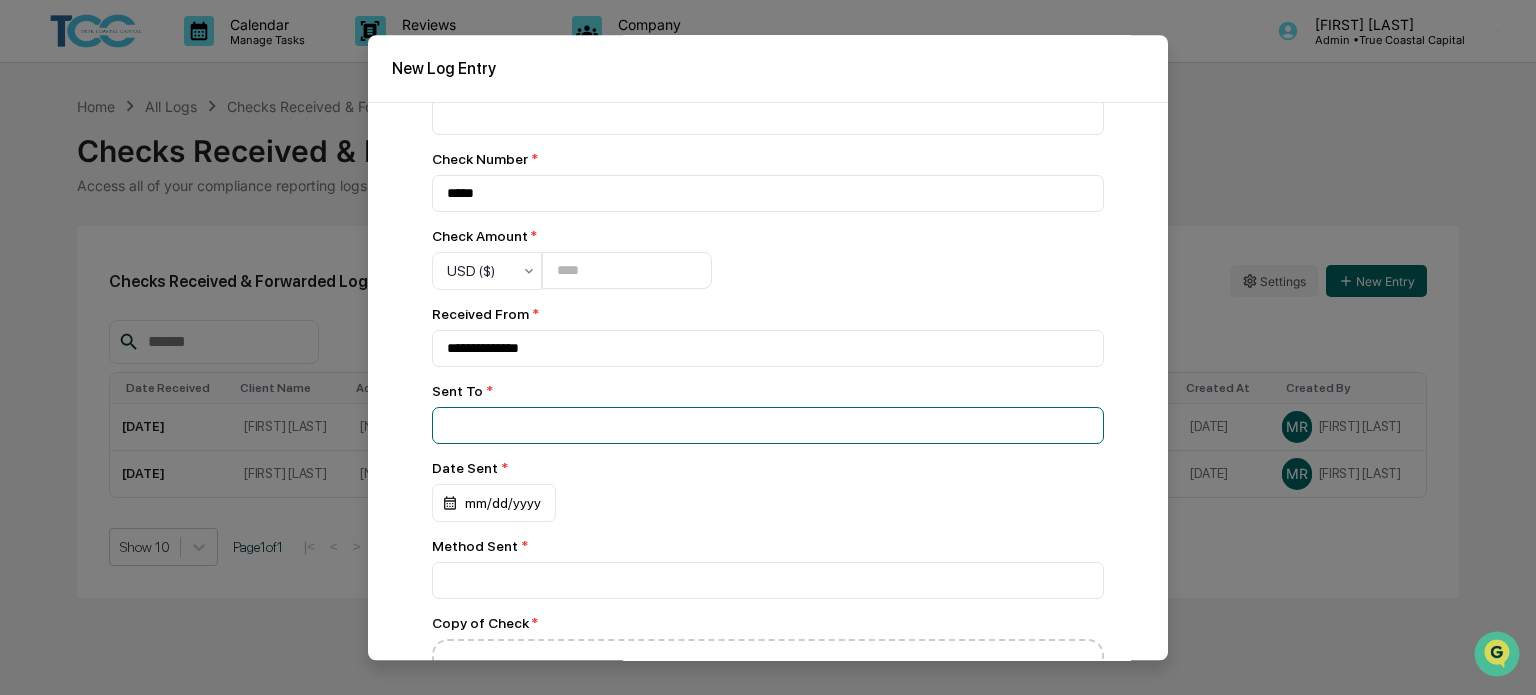 click at bounding box center [768, 39] 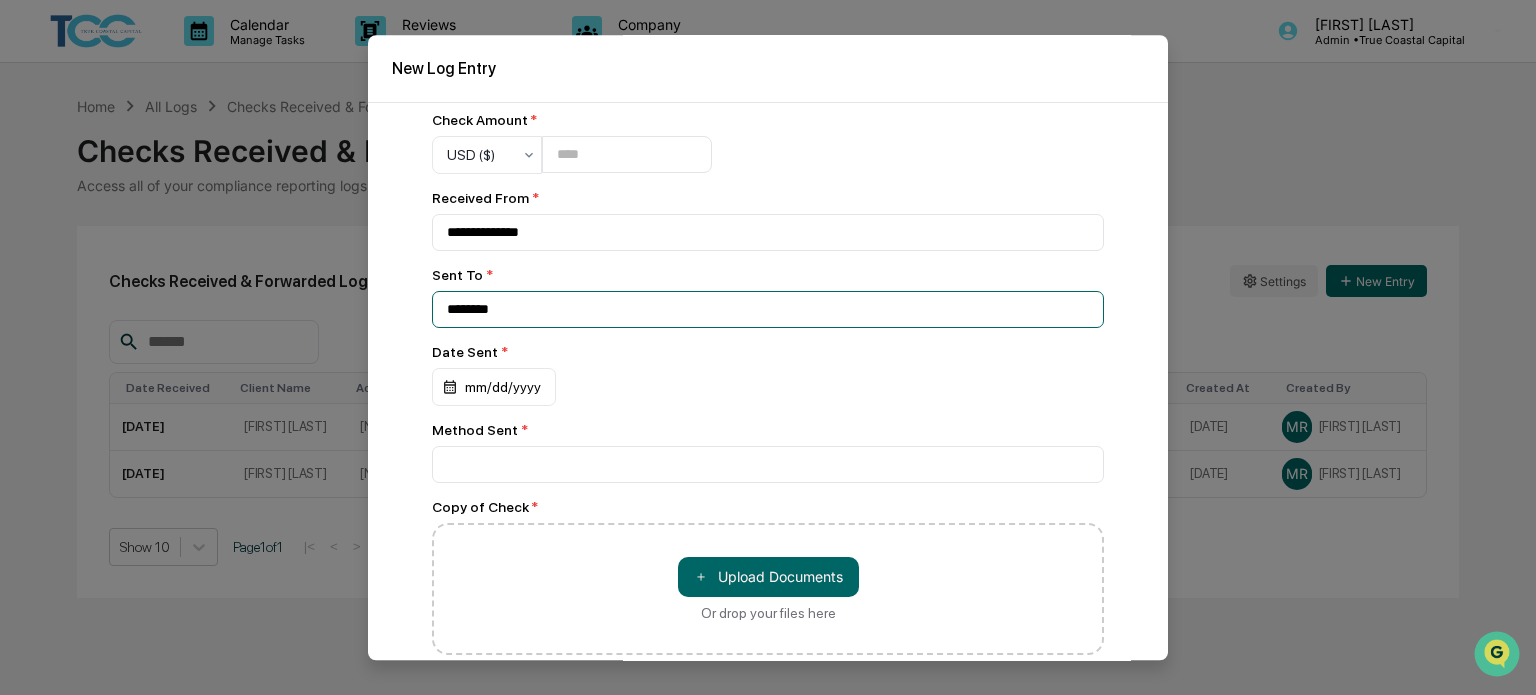 scroll, scrollTop: 333, scrollLeft: 0, axis: vertical 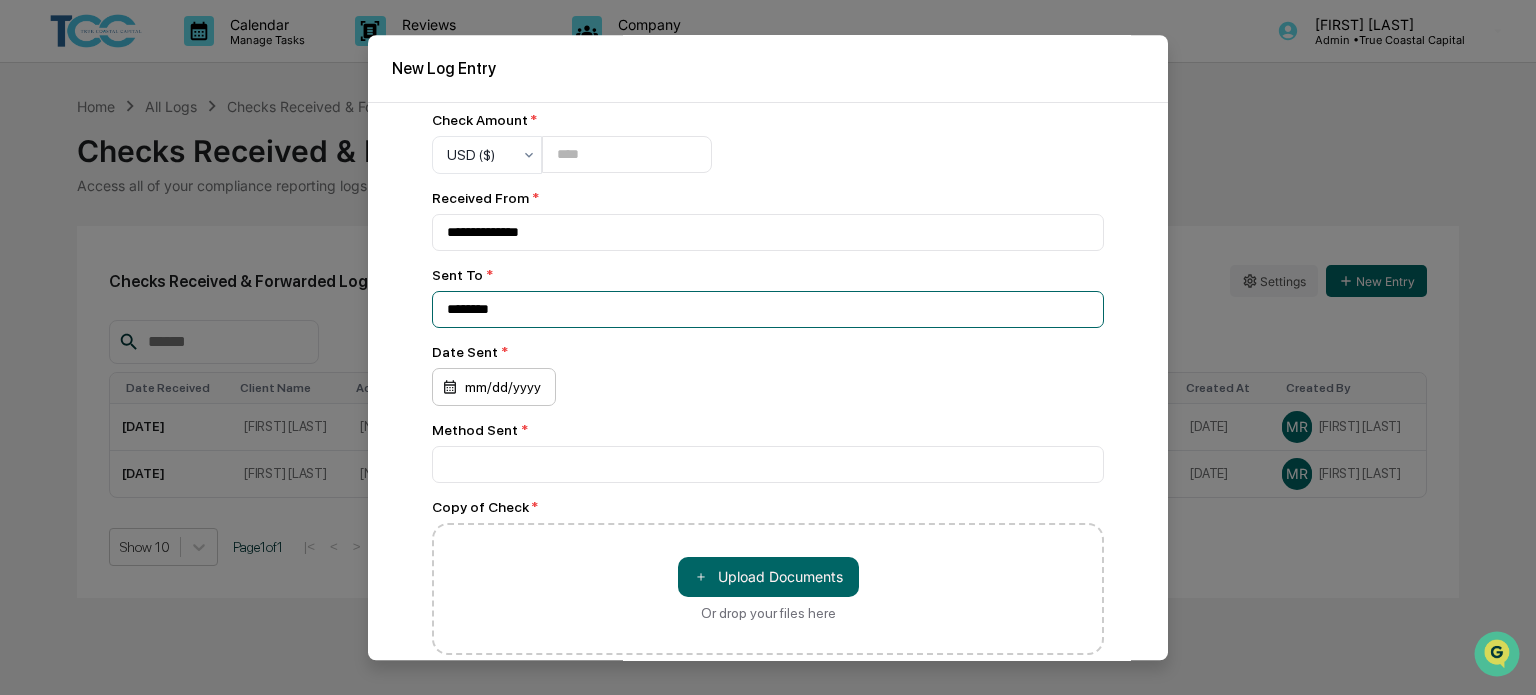 type on "********" 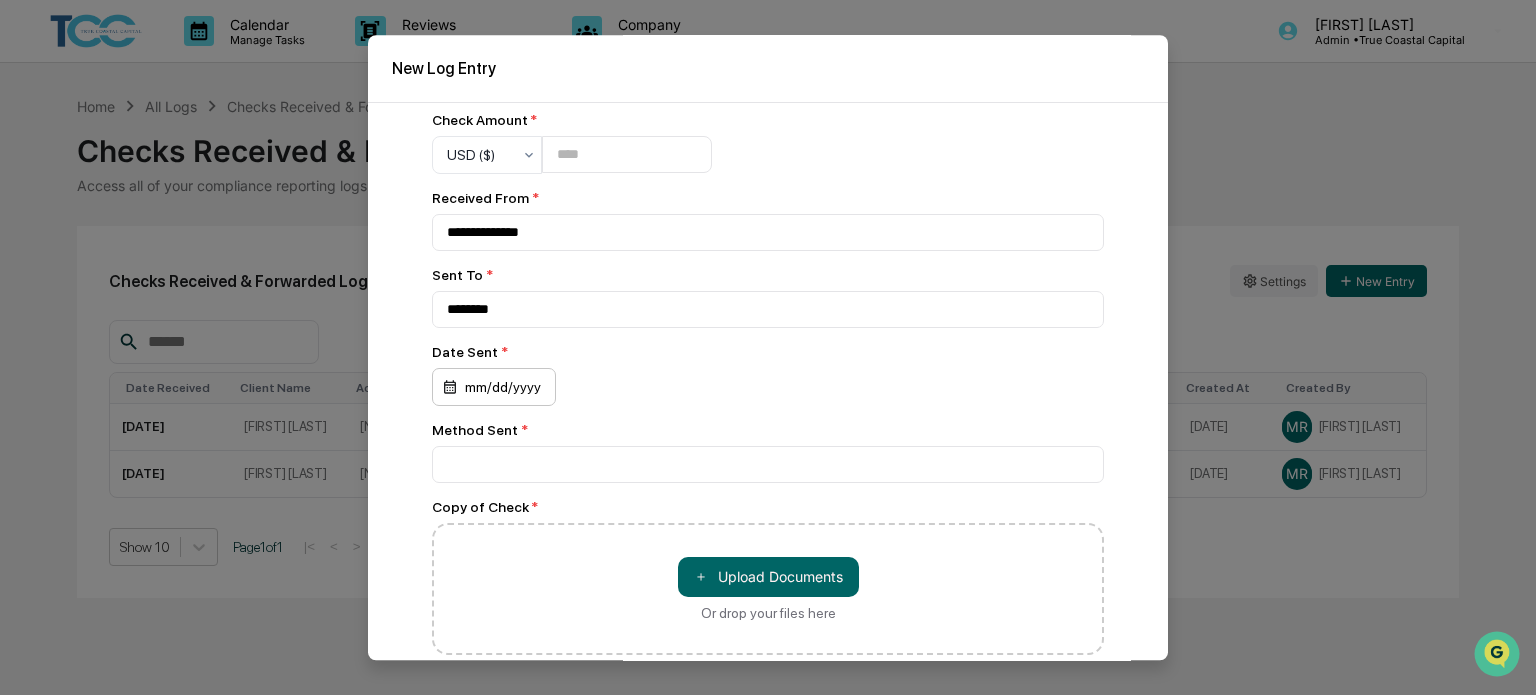 click on "mm/dd/yyyy" at bounding box center [494, -154] 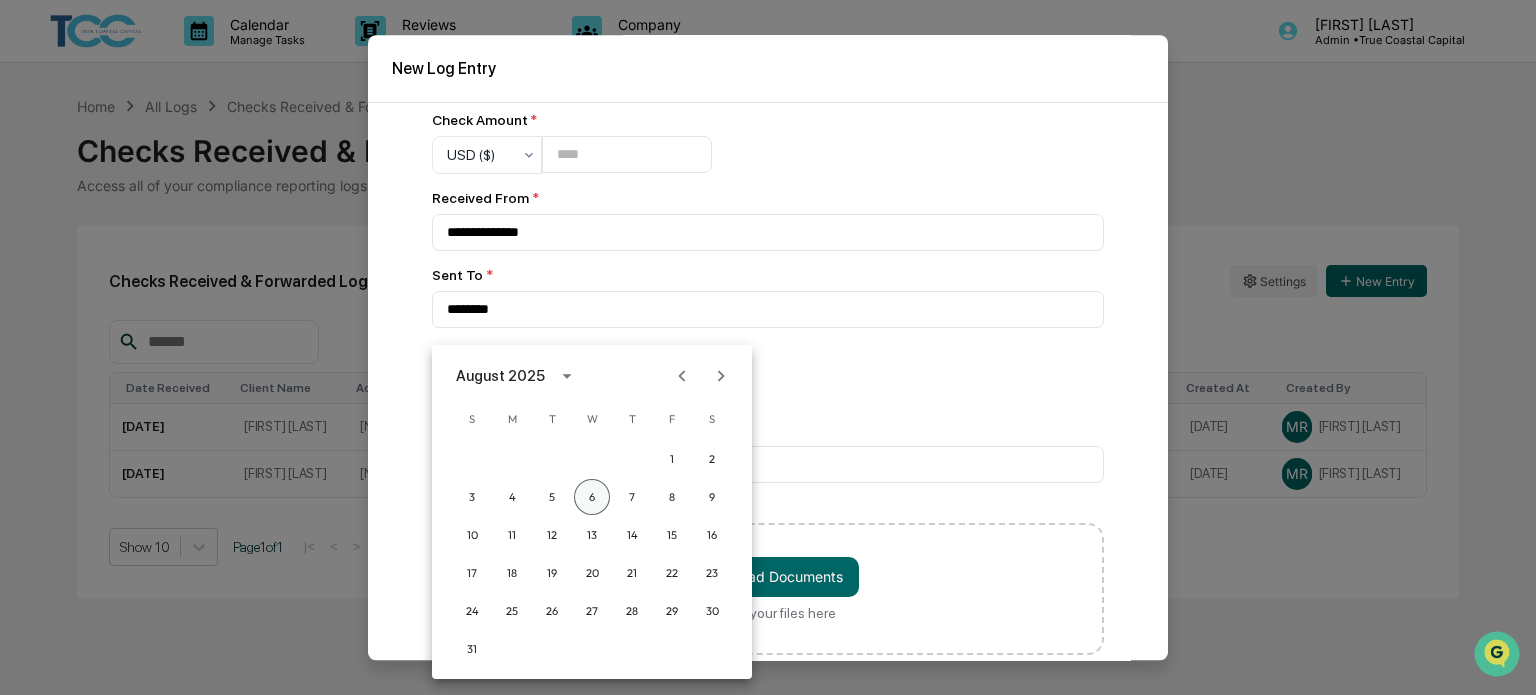 click on "6" at bounding box center (592, 497) 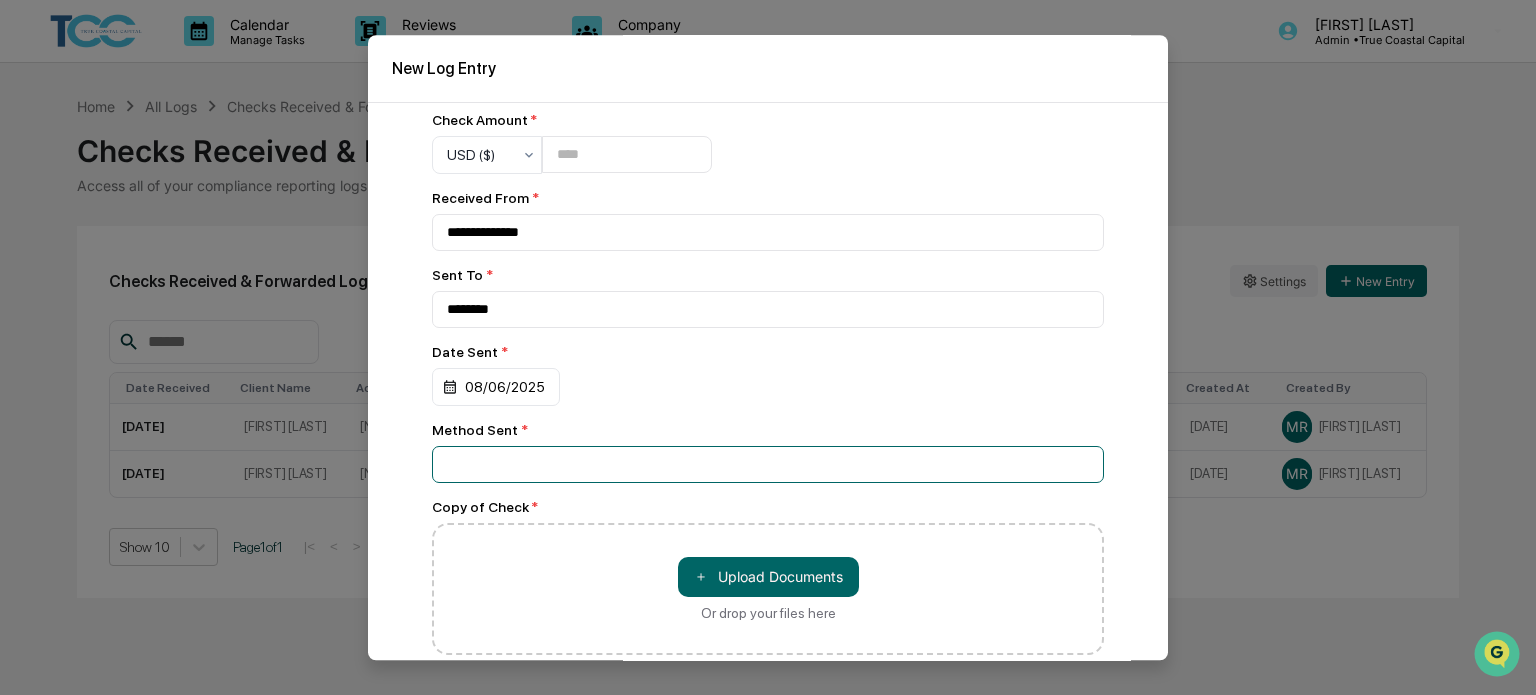 click at bounding box center [768, -77] 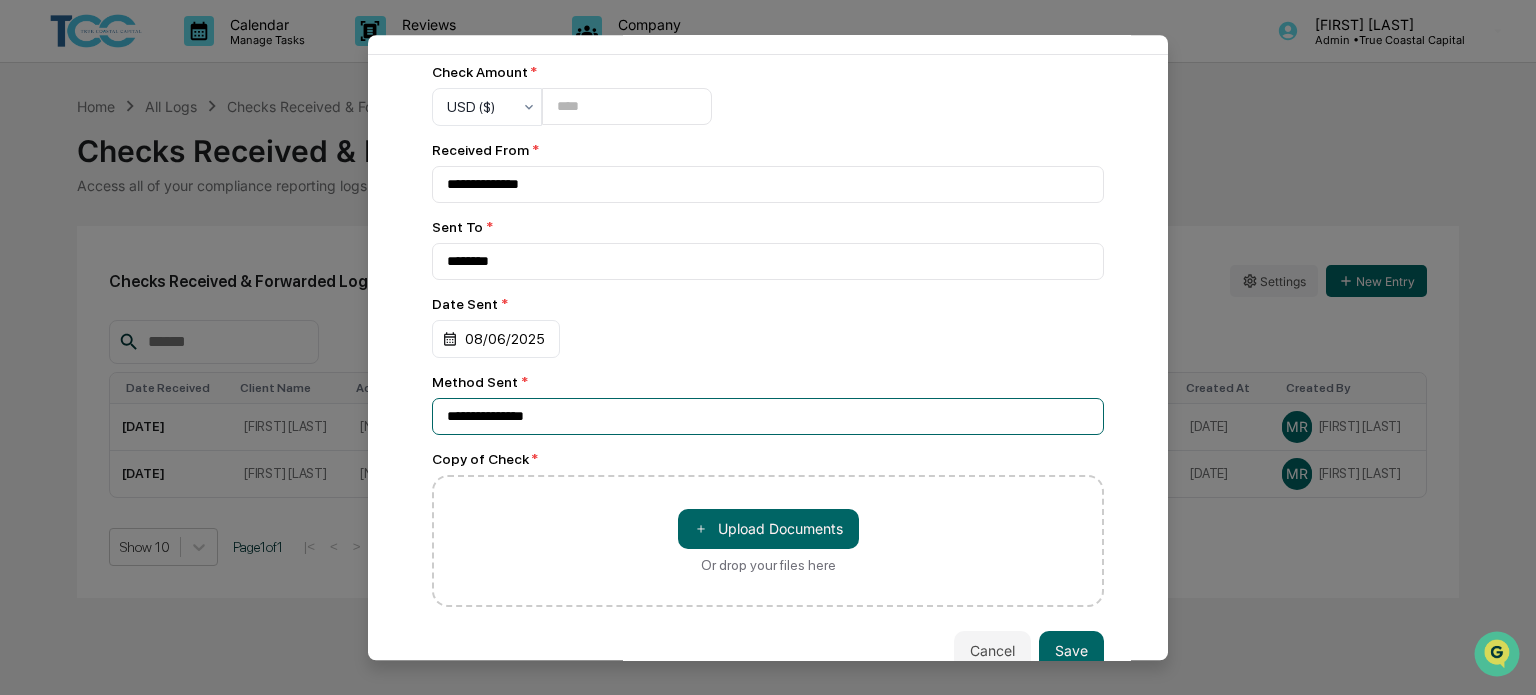 scroll, scrollTop: 75, scrollLeft: 0, axis: vertical 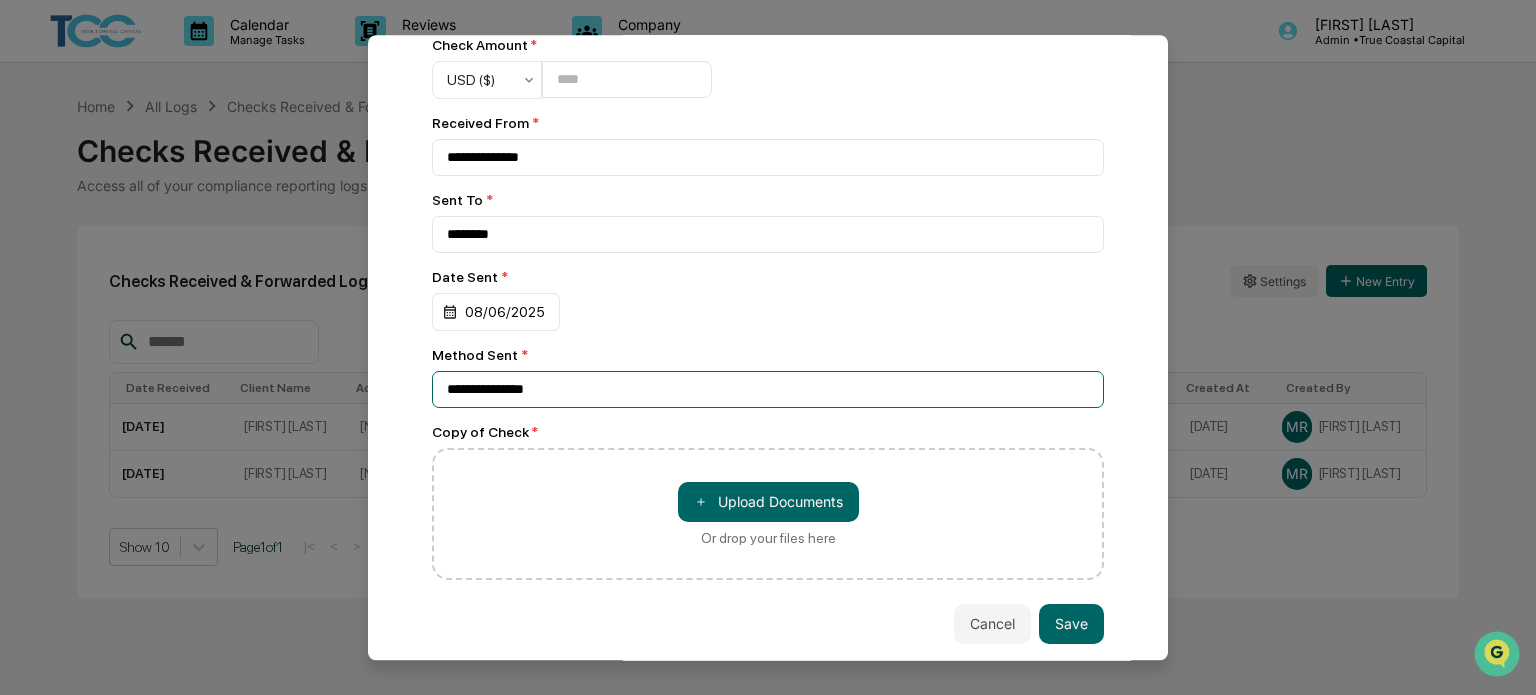 type on "**********" 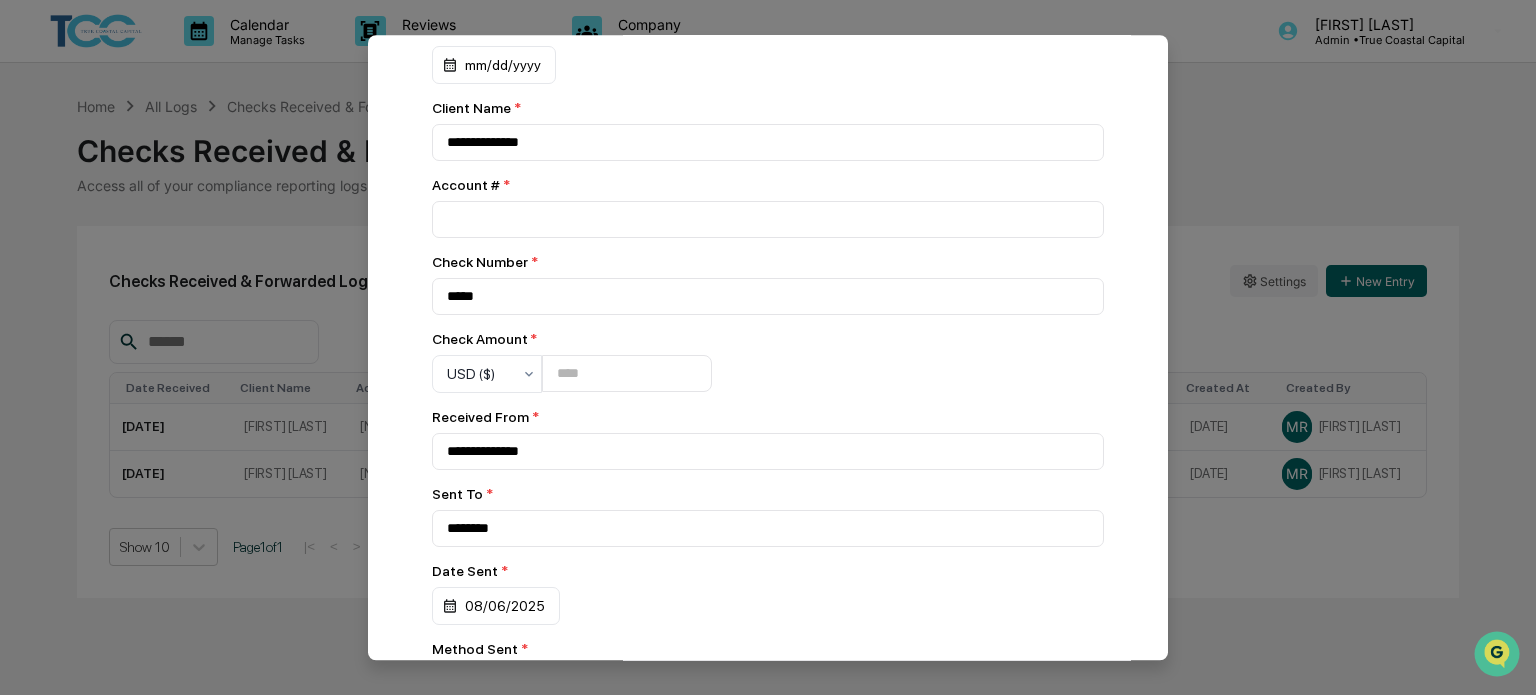 scroll, scrollTop: 0, scrollLeft: 0, axis: both 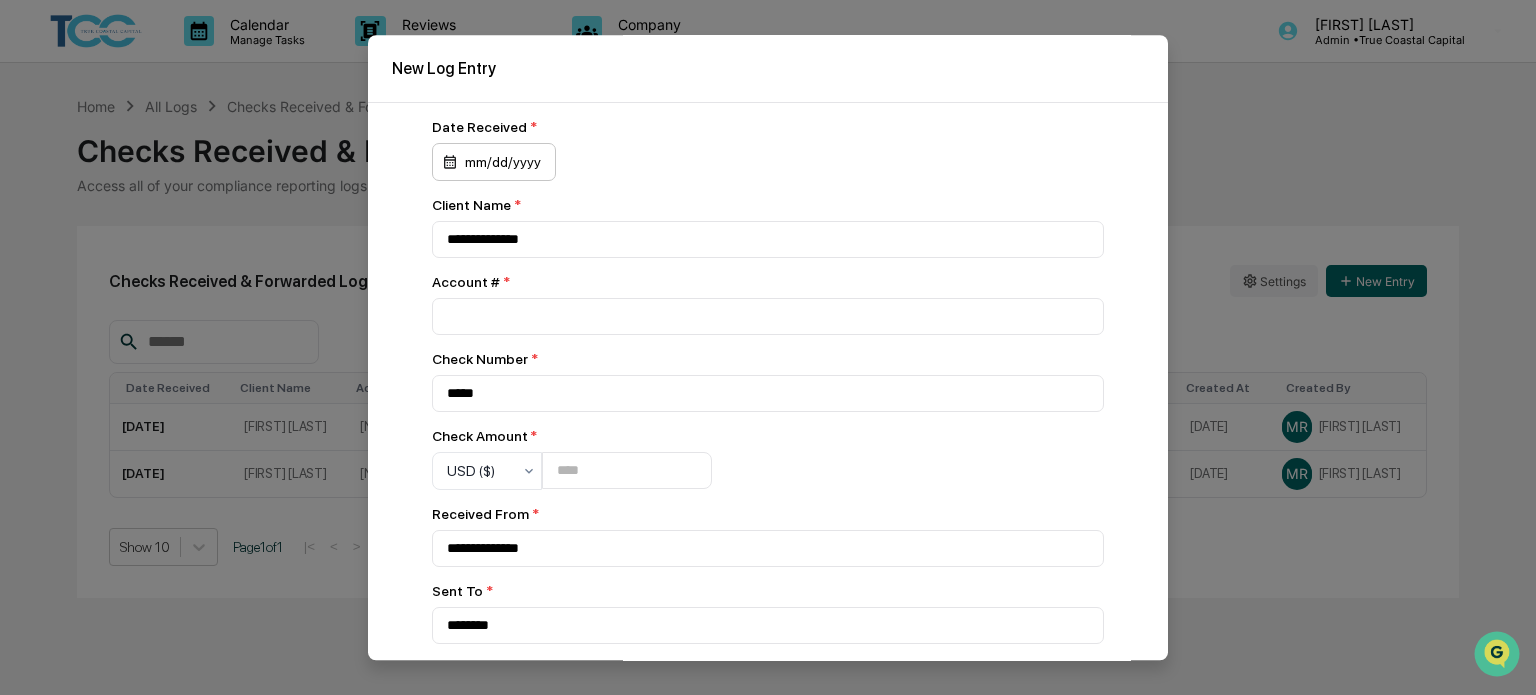 click on "mm/dd/yyyy" at bounding box center (494, 162) 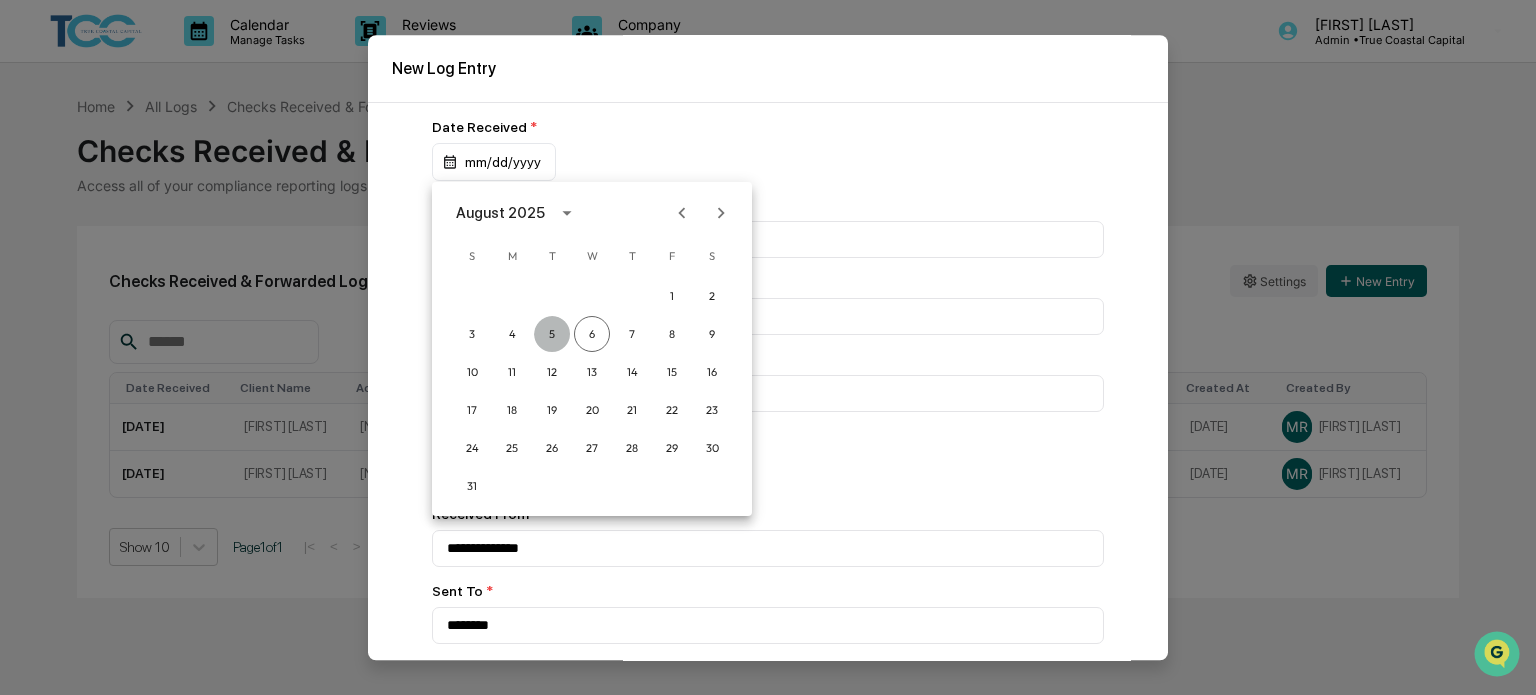 click on "5" at bounding box center (552, 334) 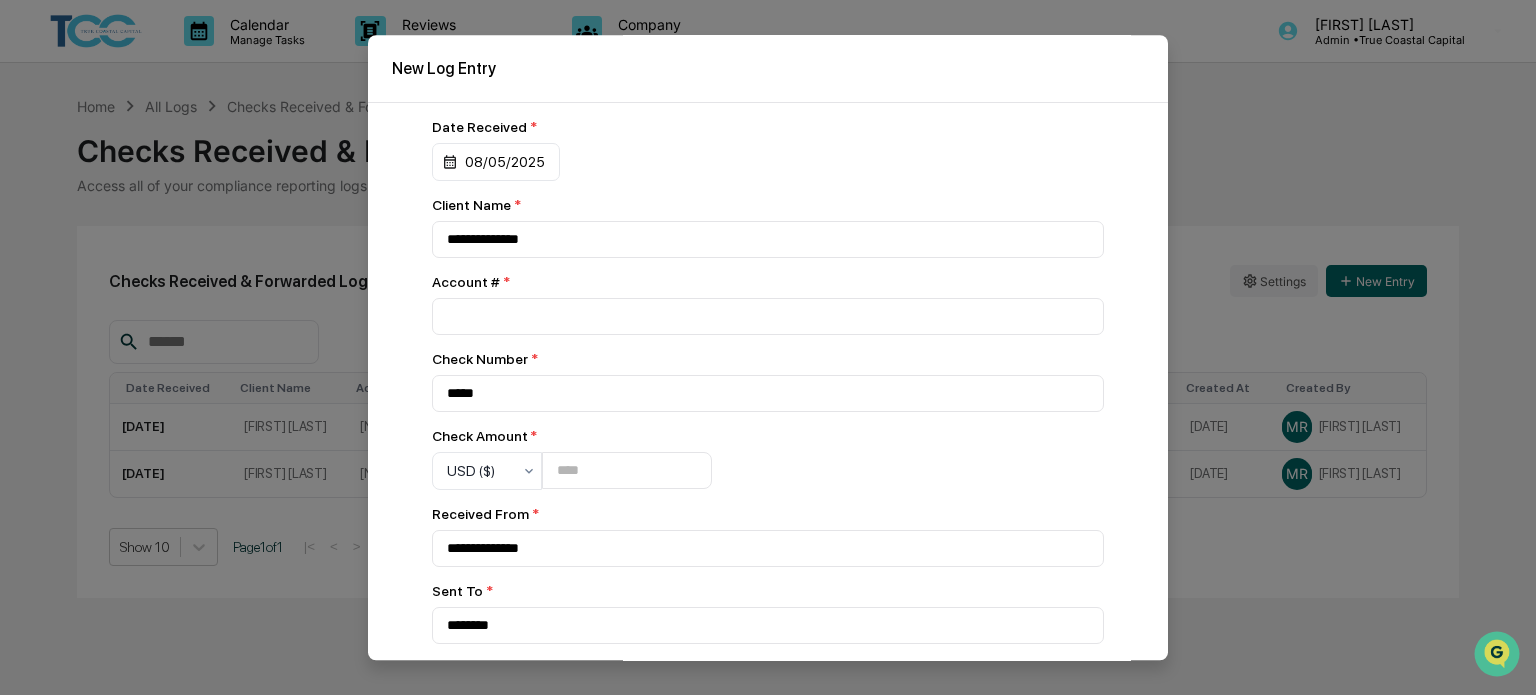 click on "Client Name   *" at bounding box center [768, 205] 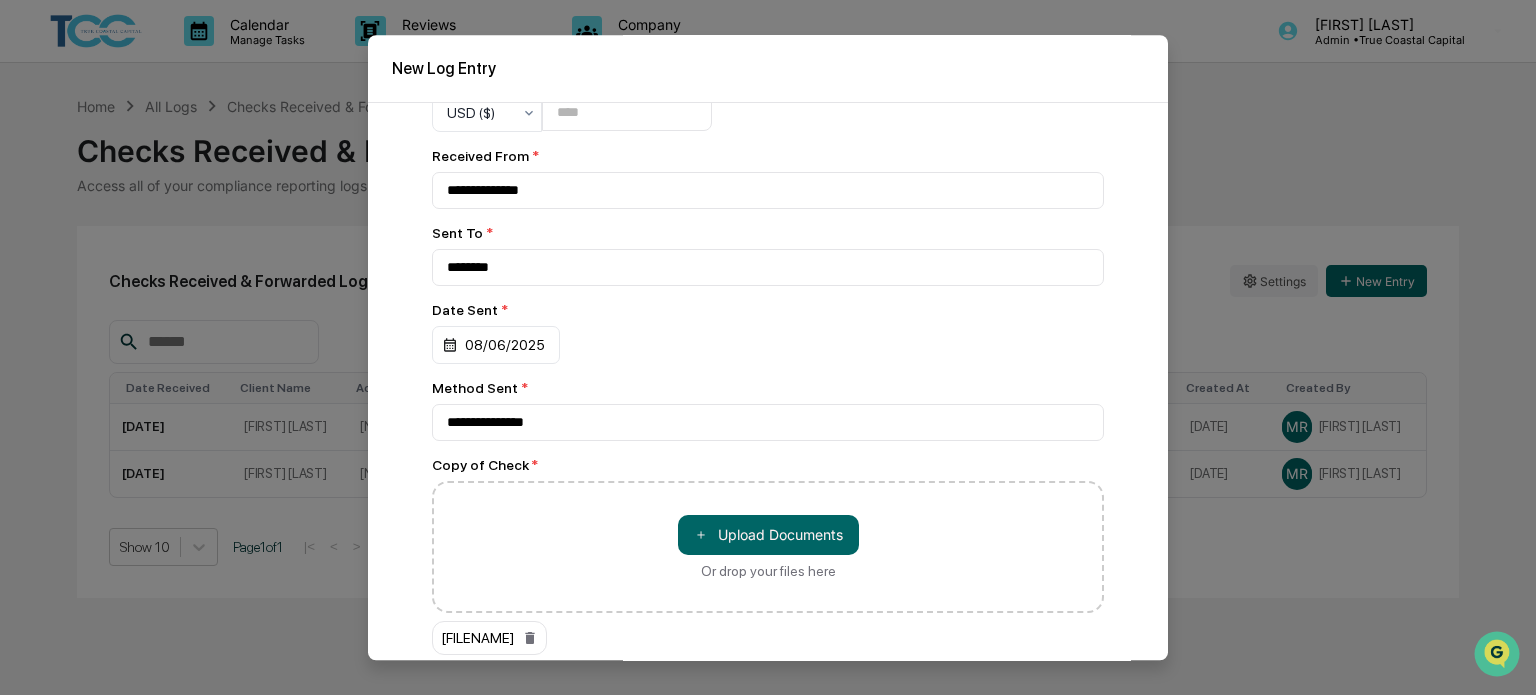 scroll, scrollTop: 375, scrollLeft: 0, axis: vertical 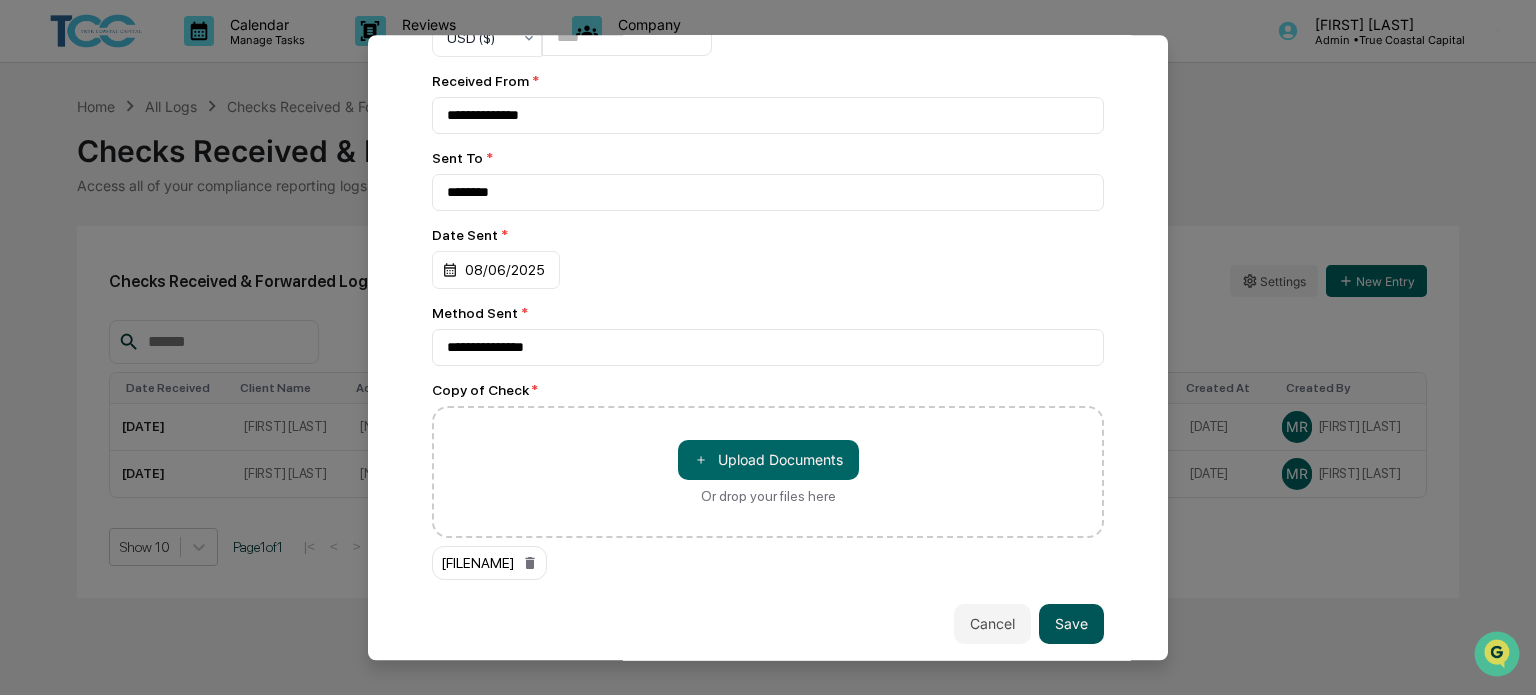 click on "Save" at bounding box center [1071, 624] 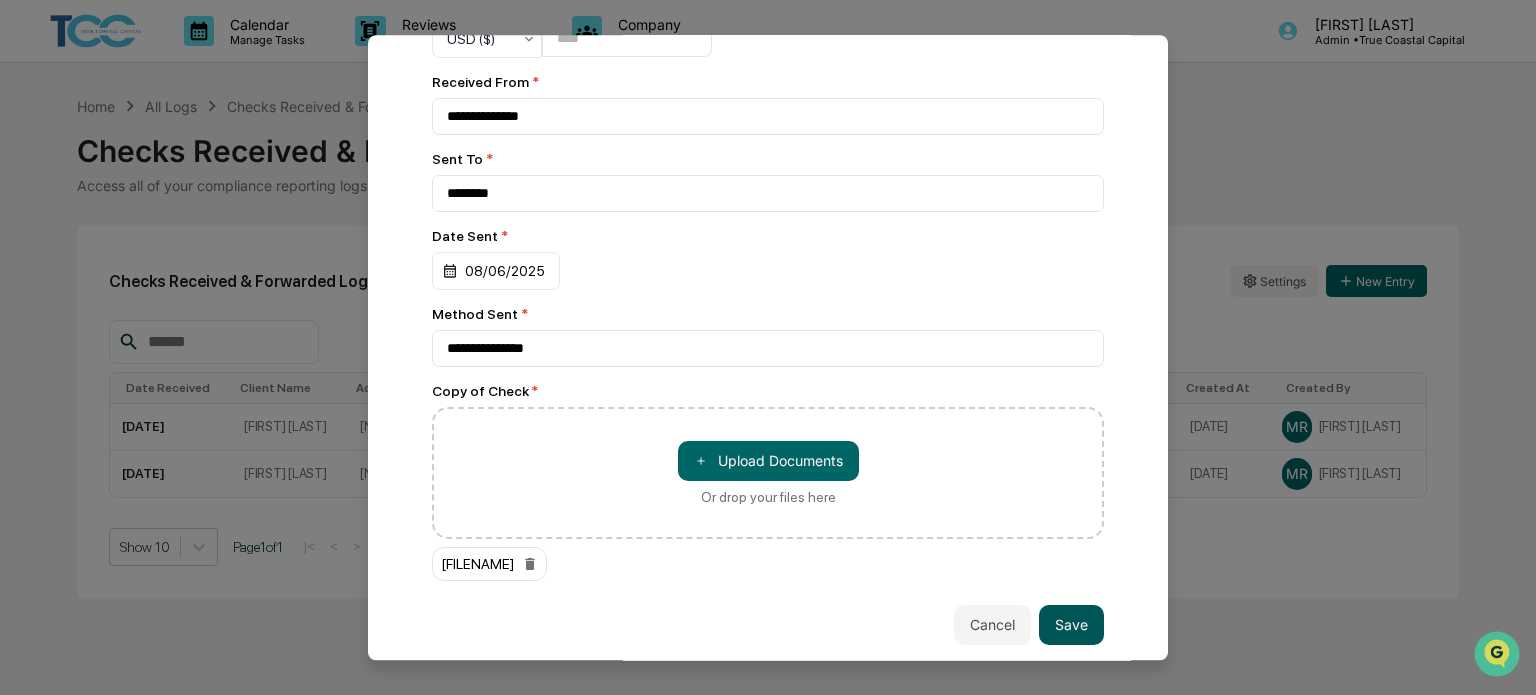 scroll, scrollTop: 393, scrollLeft: 0, axis: vertical 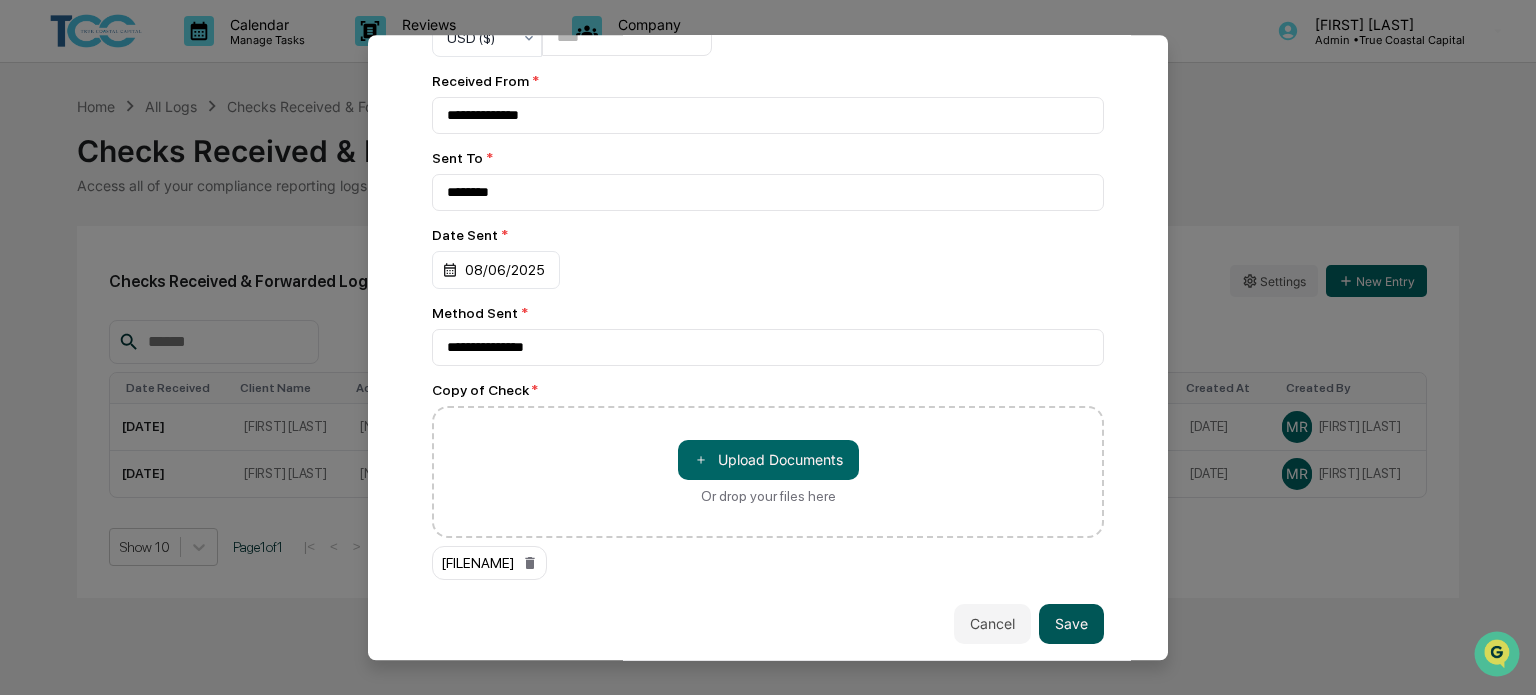click on "Save" at bounding box center (1071, 624) 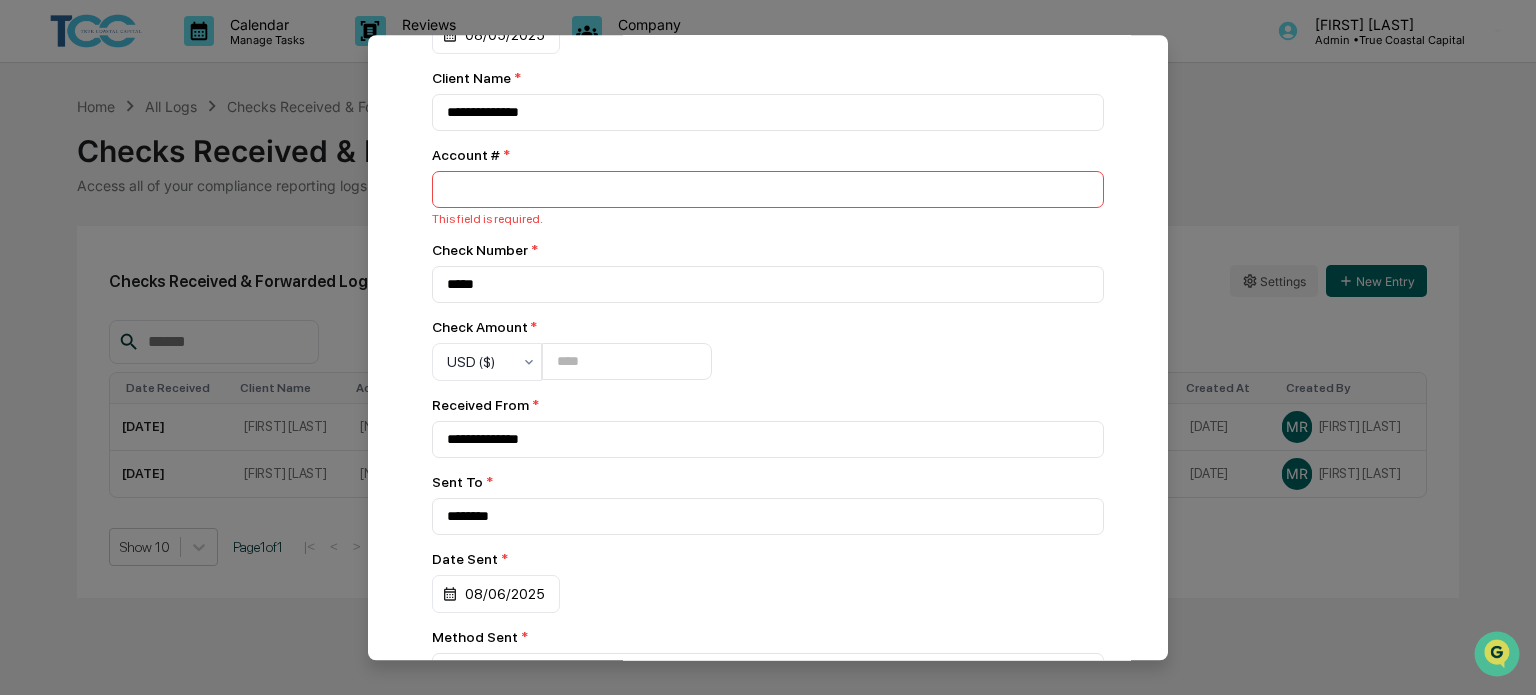 scroll, scrollTop: 0, scrollLeft: 0, axis: both 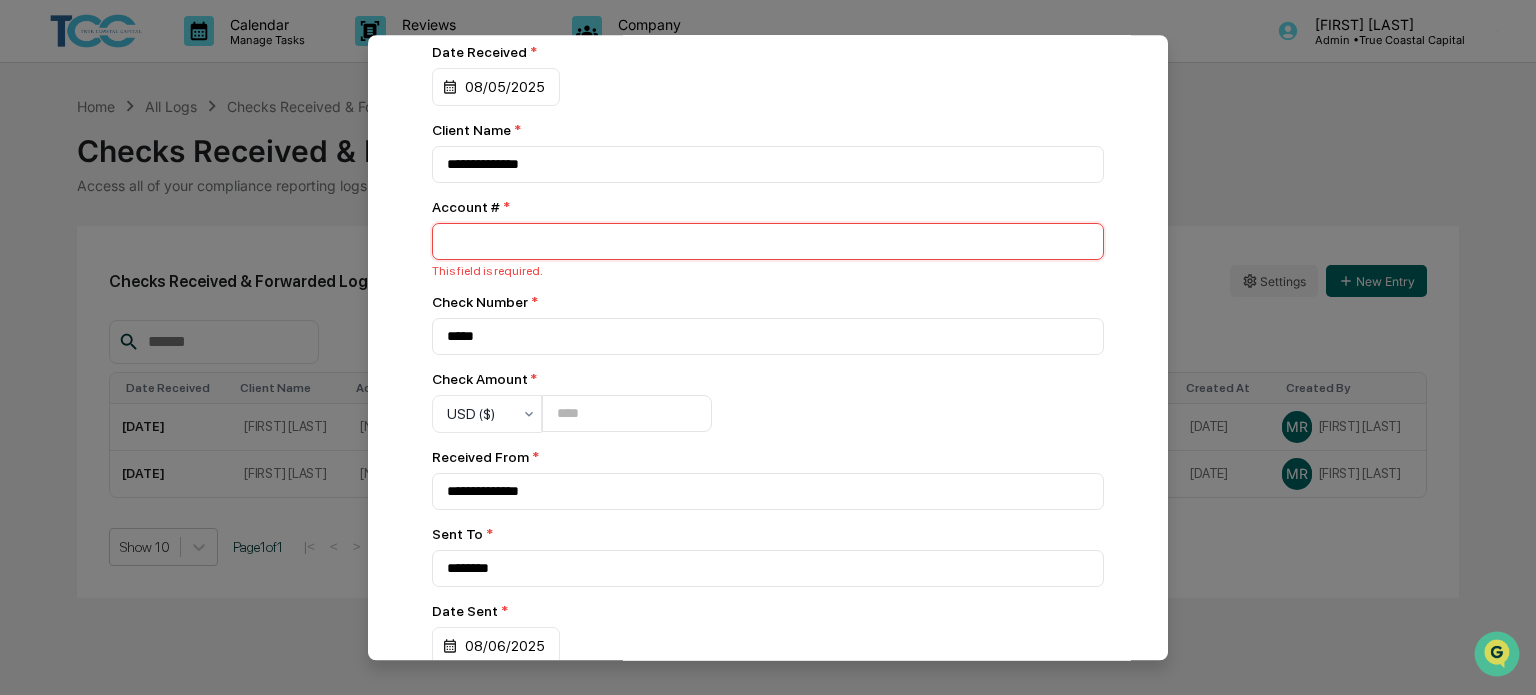 click at bounding box center [768, 241] 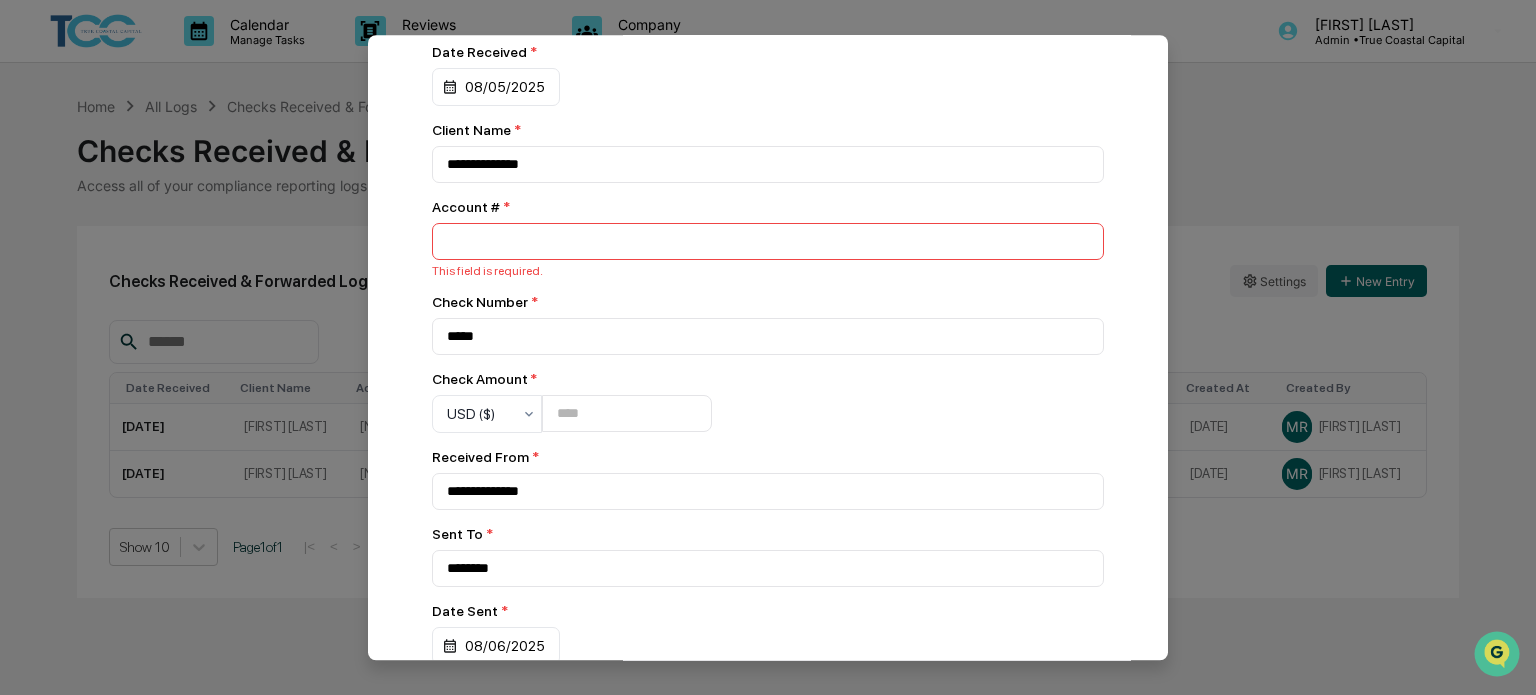 click on "Check Number   *" at bounding box center [768, 302] 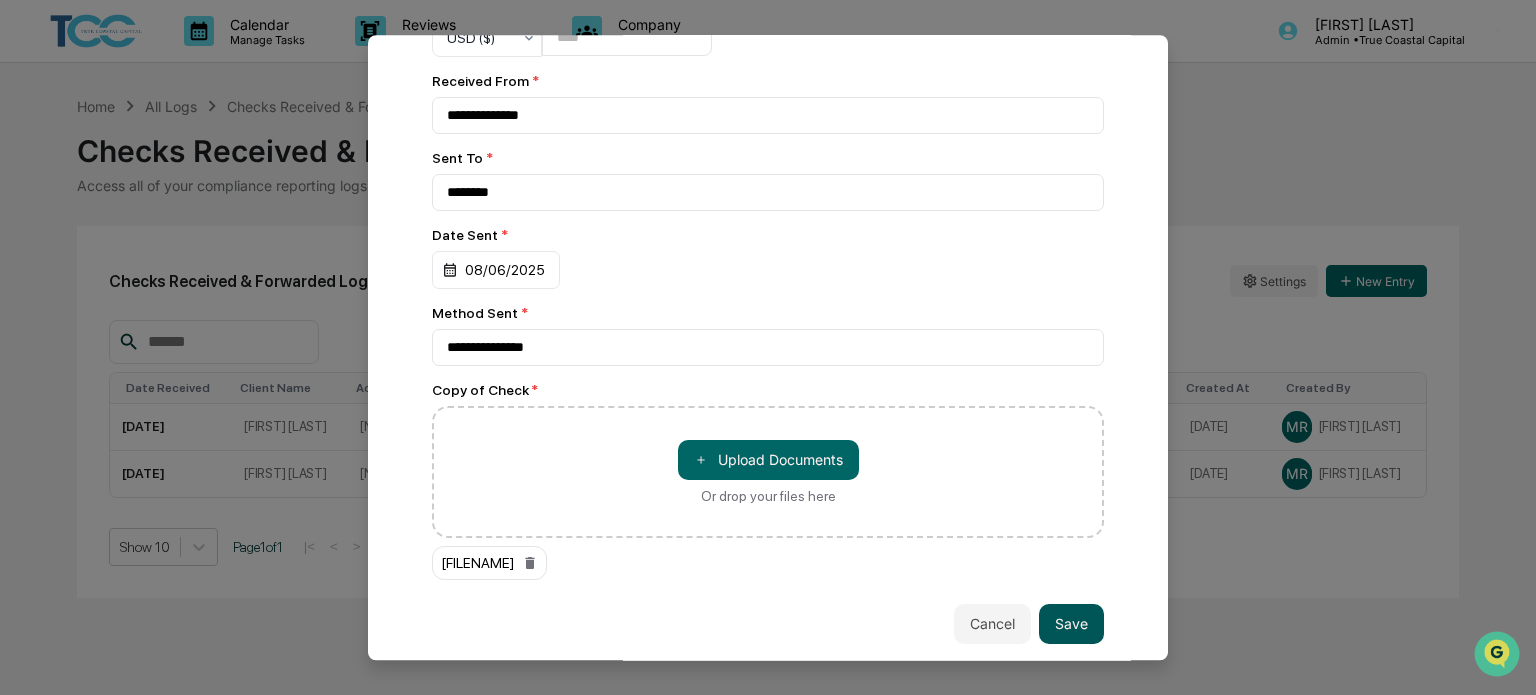 click on "Save" at bounding box center [1071, 624] 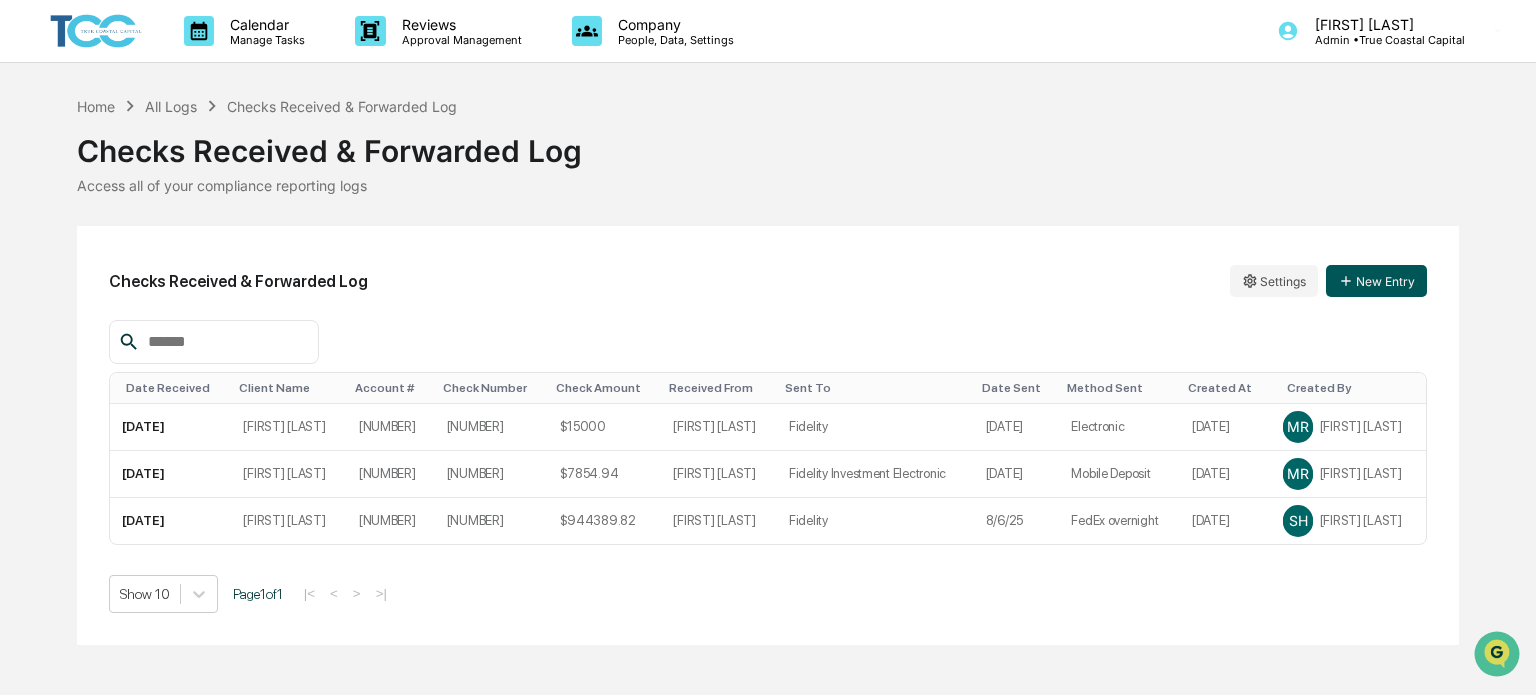 click on "New Entry" at bounding box center (1376, 281) 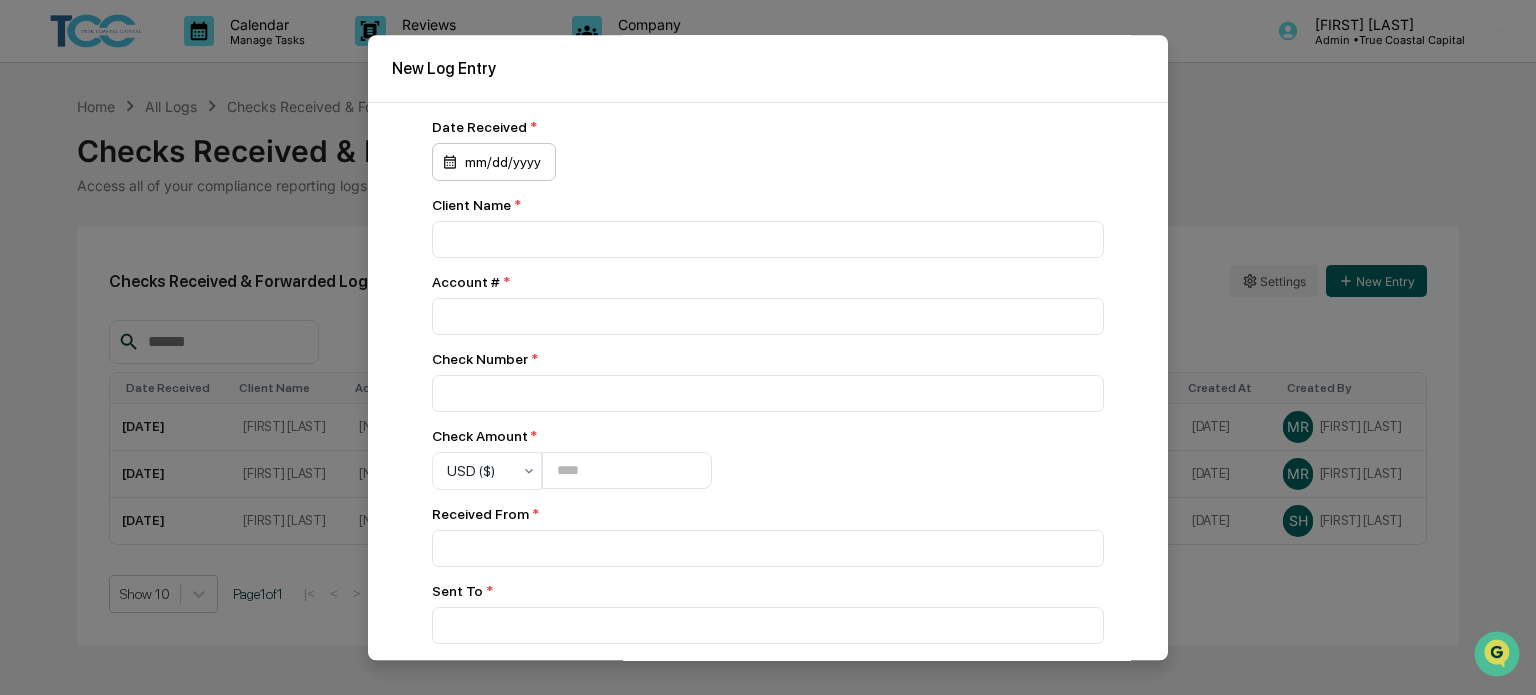 click on "mm/dd/yyyy" at bounding box center (494, 162) 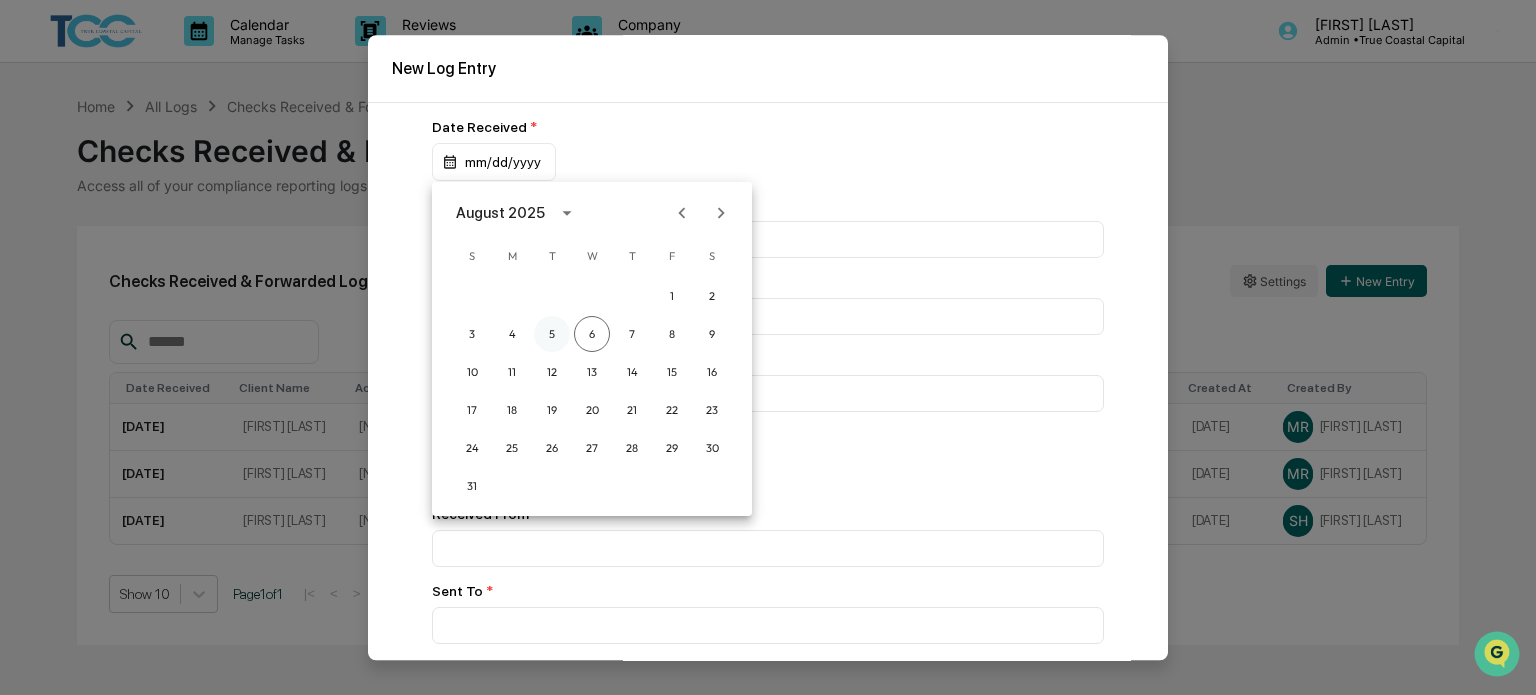click on "5" at bounding box center [552, 334] 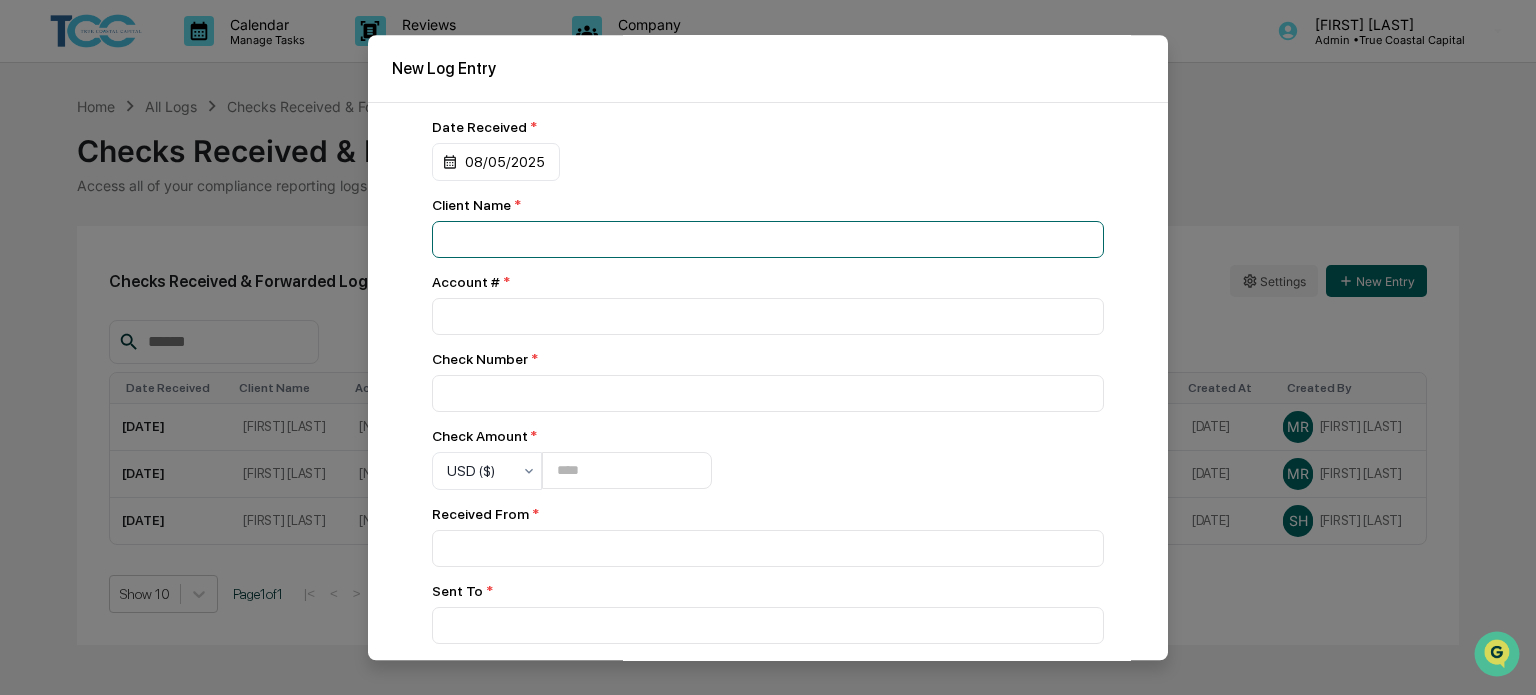 click at bounding box center (768, 239) 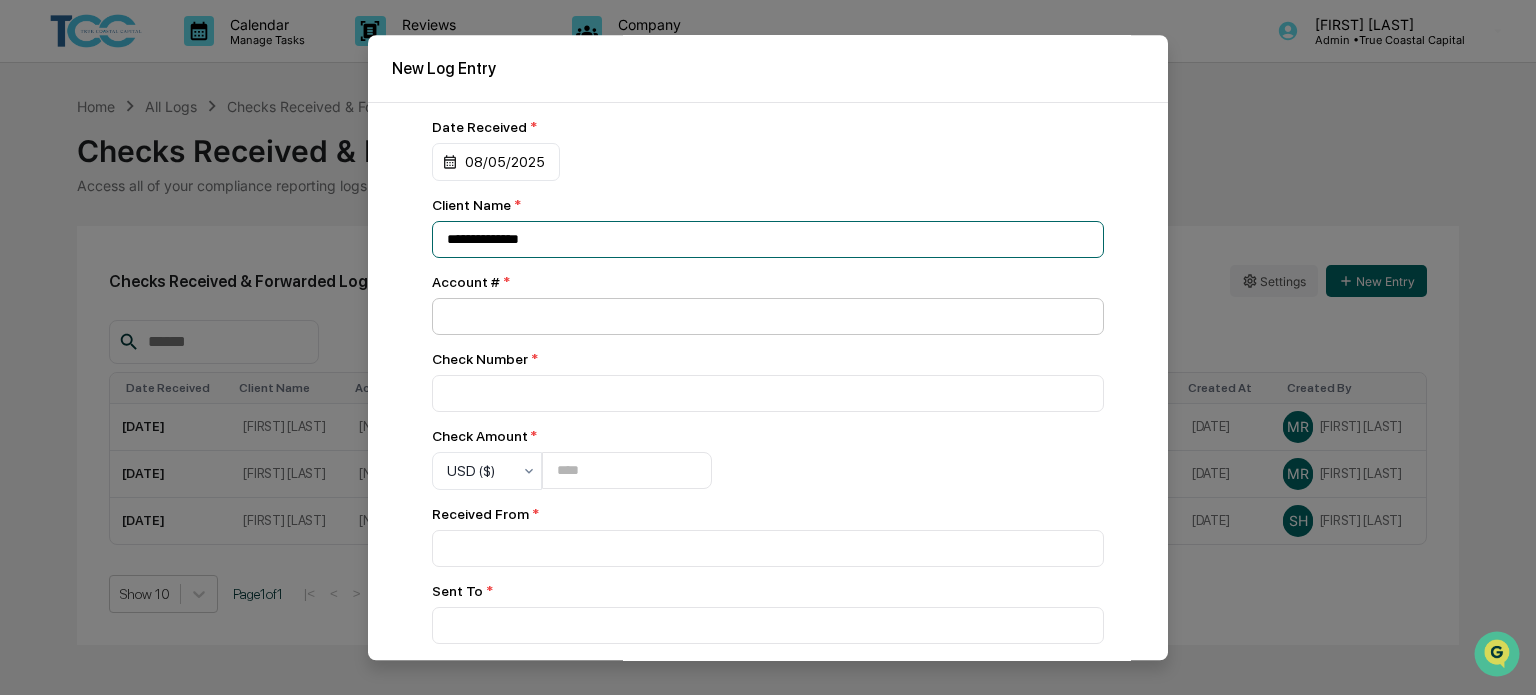 type on "**********" 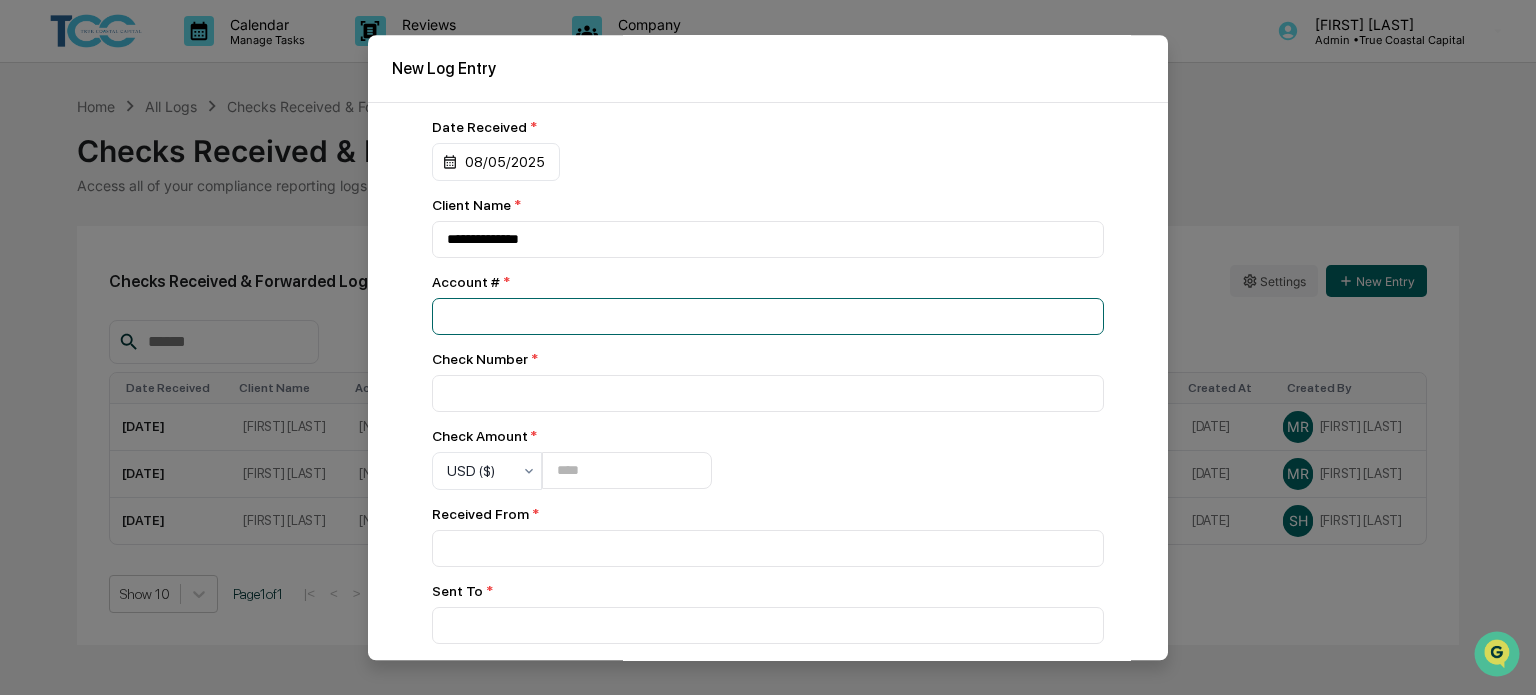 click at bounding box center (768, 316) 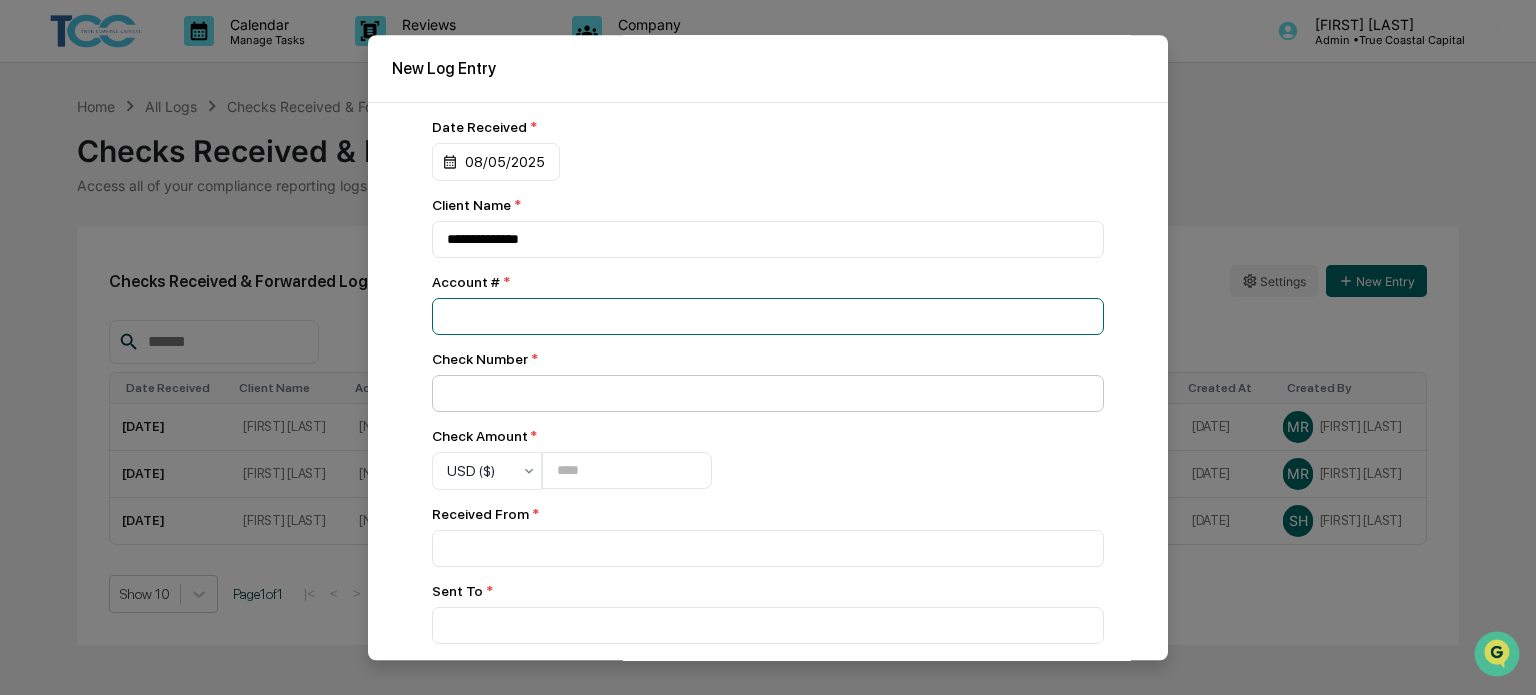type on "********" 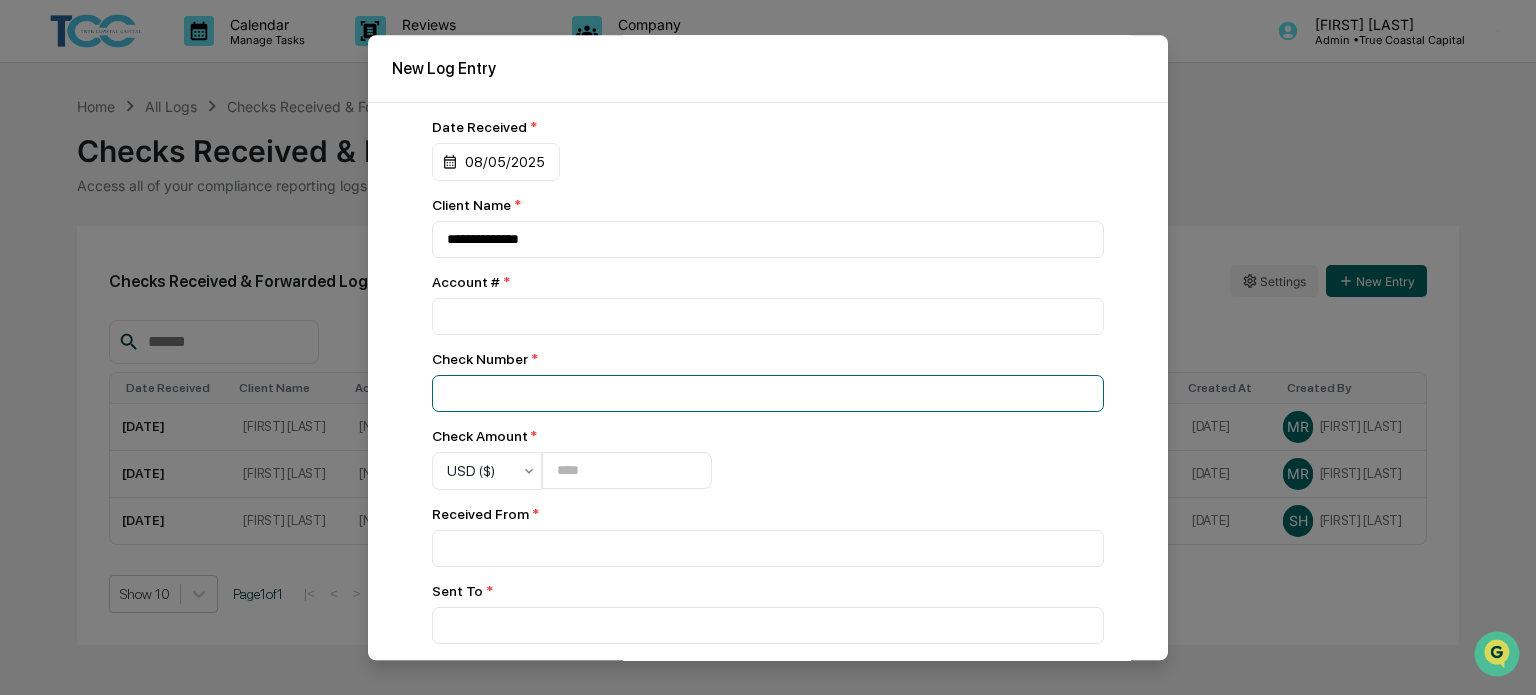 click at bounding box center [768, 239] 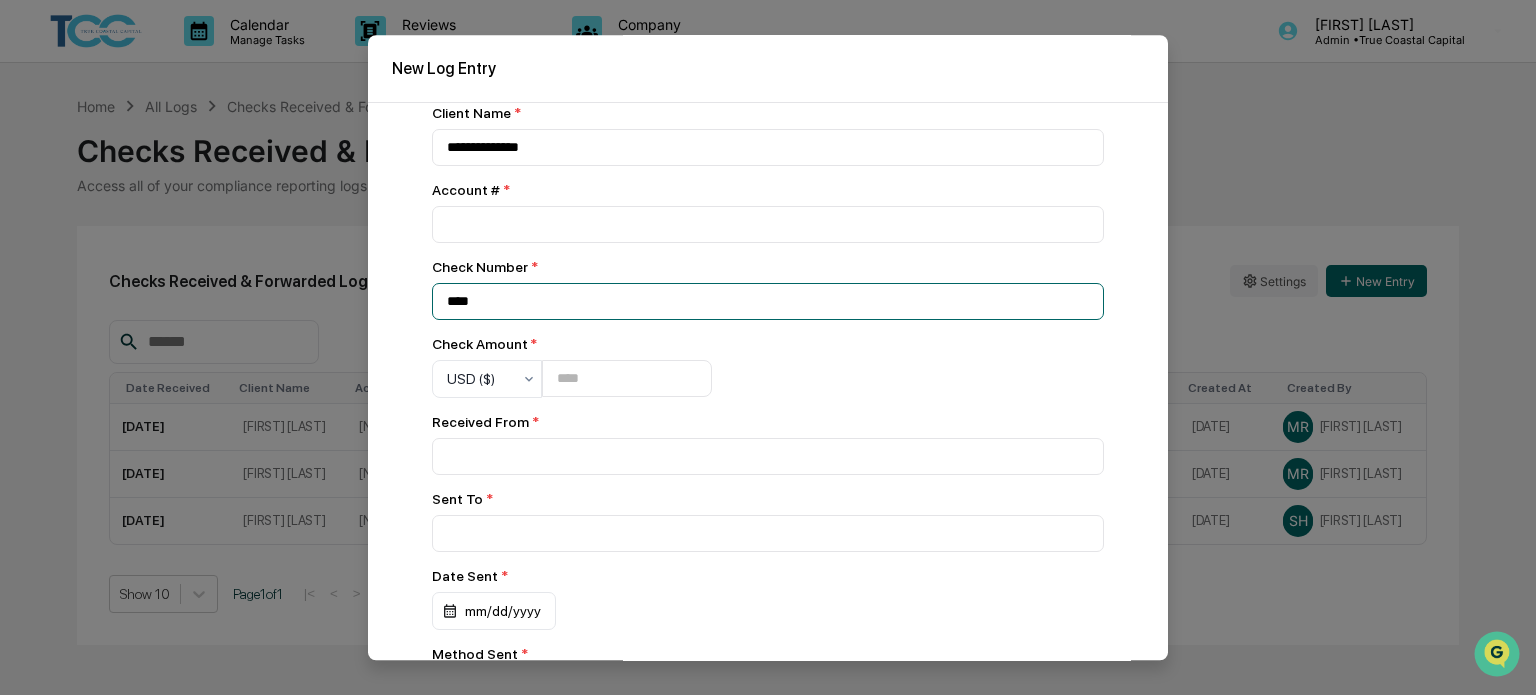 scroll, scrollTop: 200, scrollLeft: 0, axis: vertical 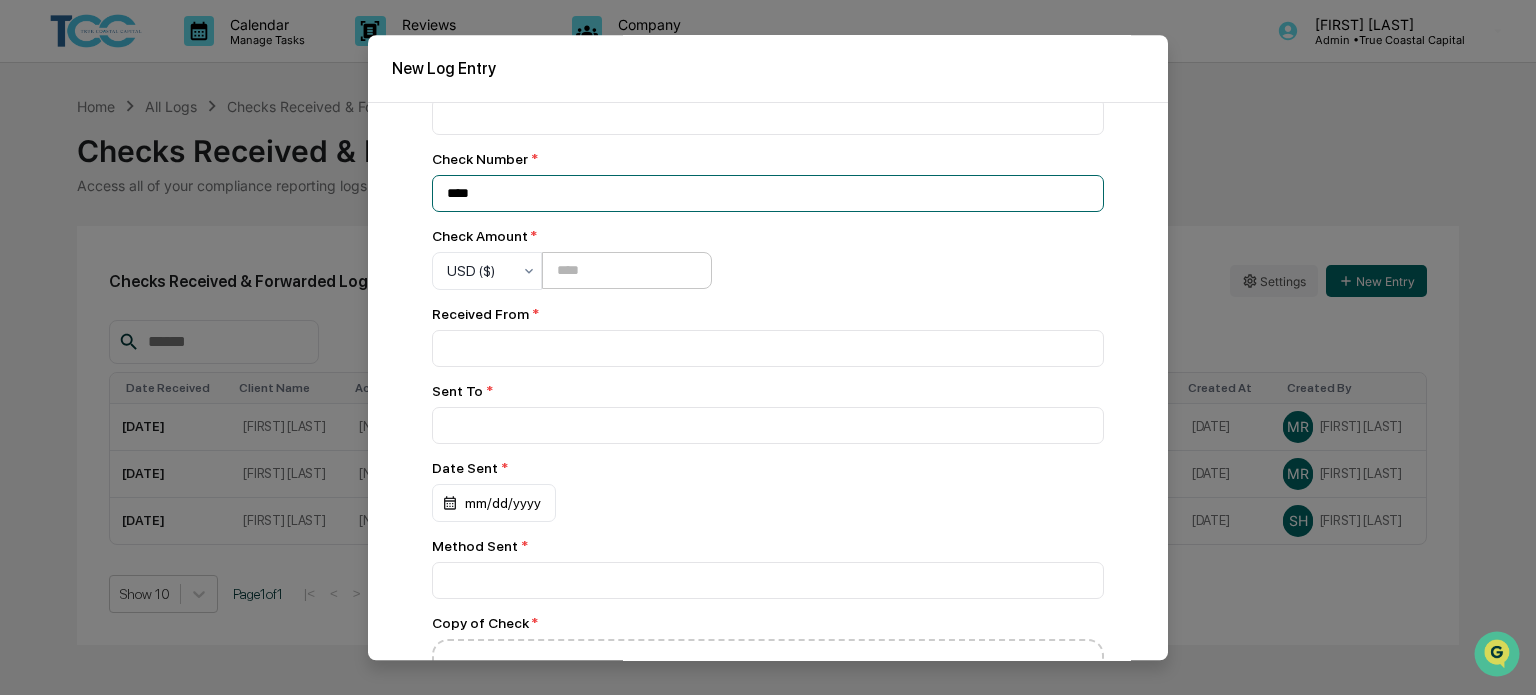 type on "****" 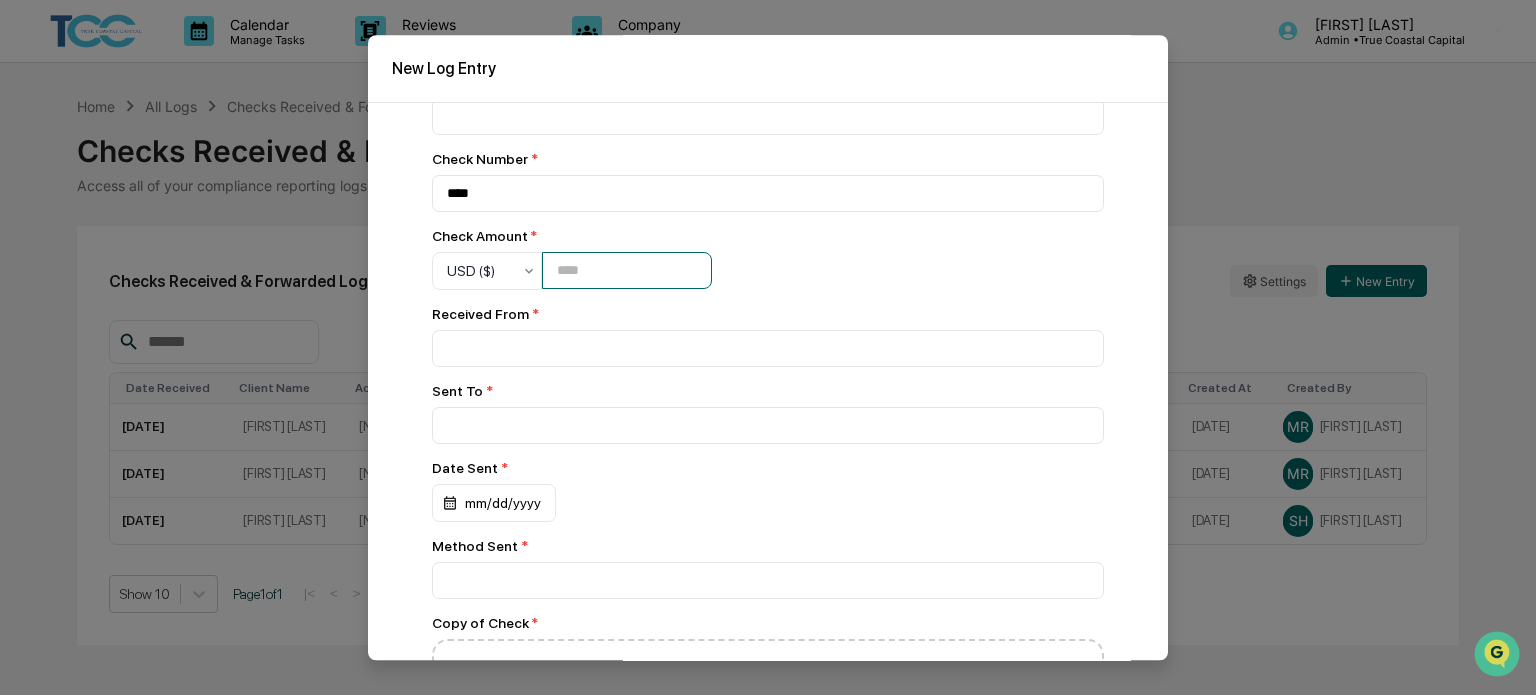 click at bounding box center [627, 270] 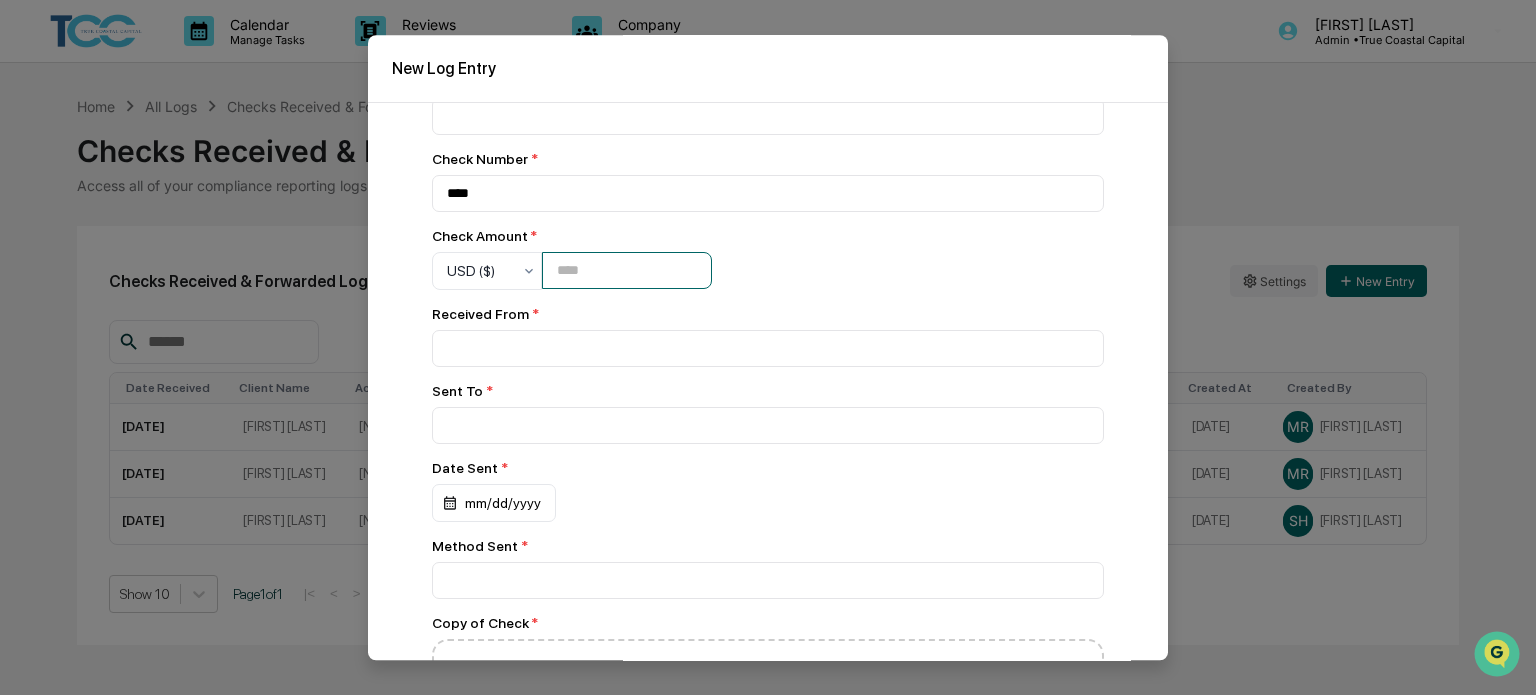 type on "*********" 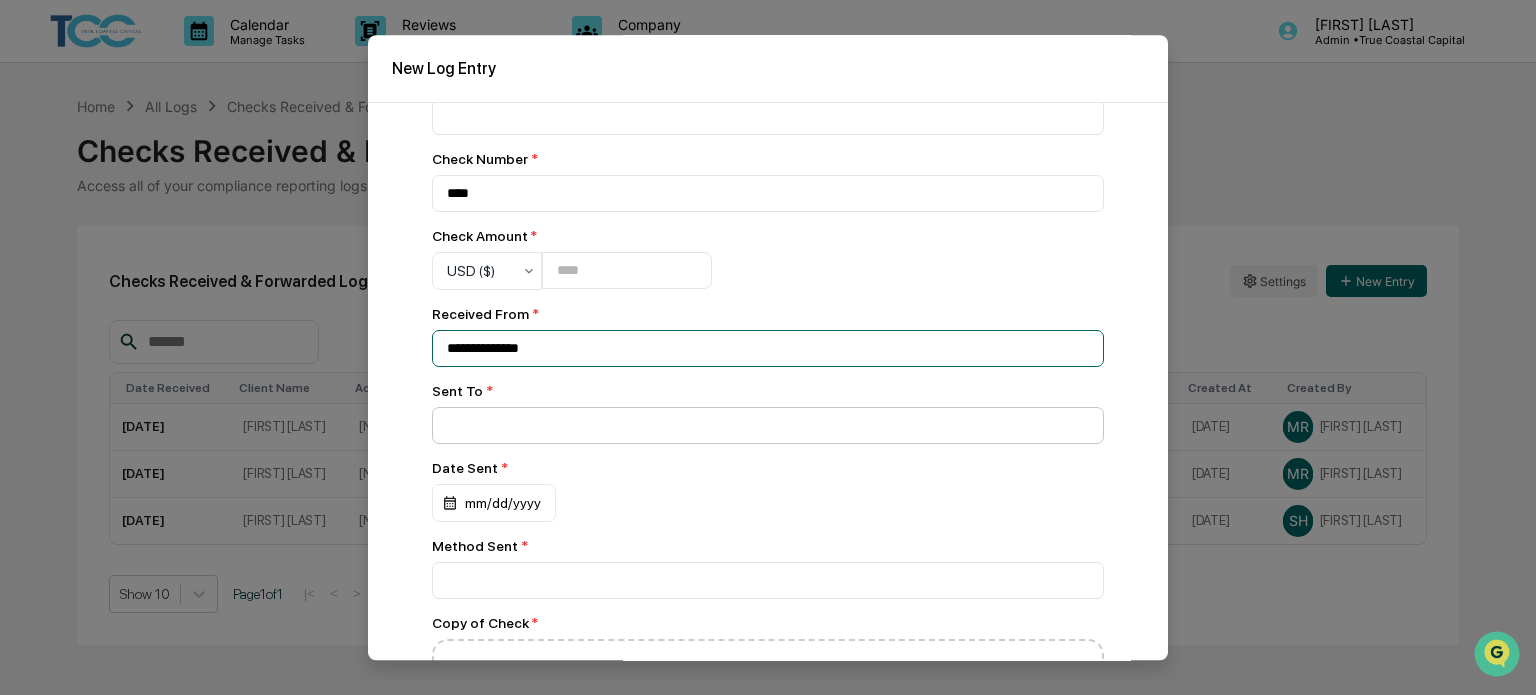 type on "**********" 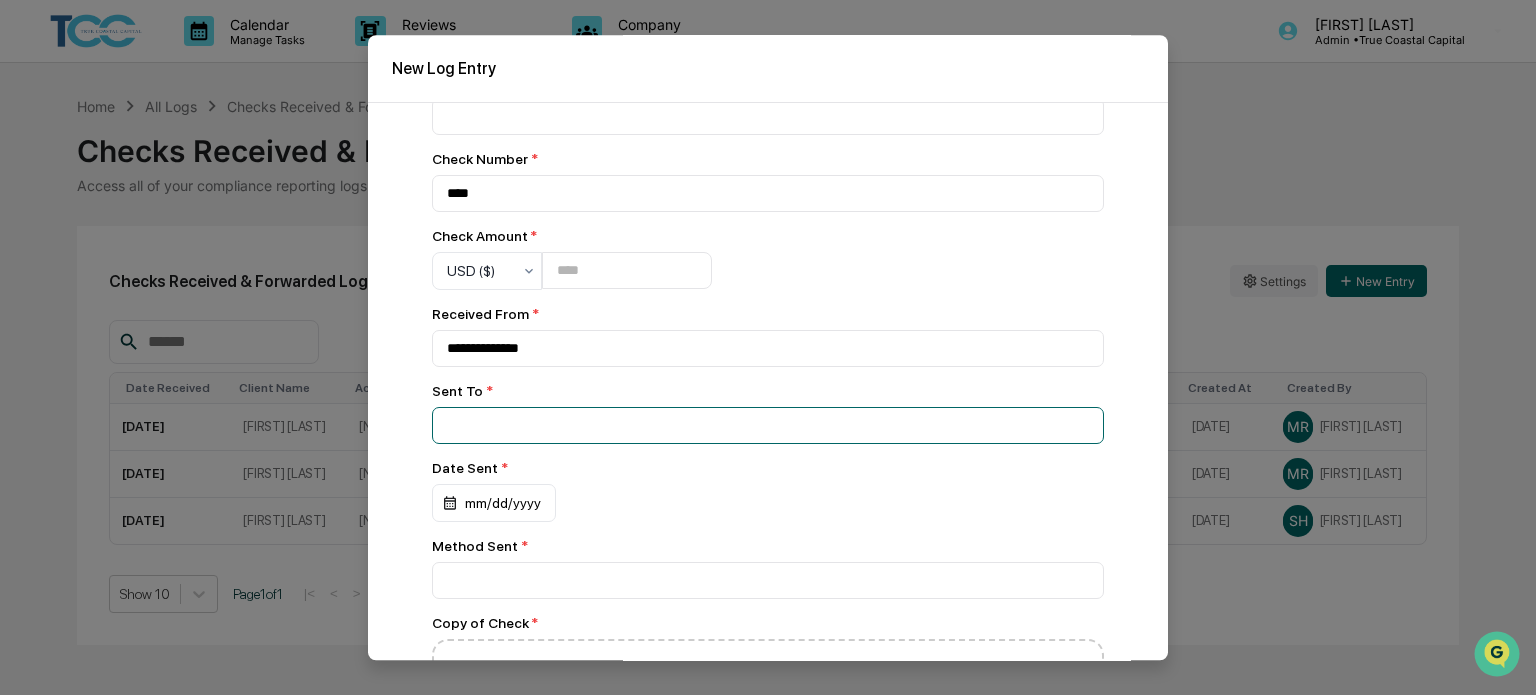 click at bounding box center [768, 39] 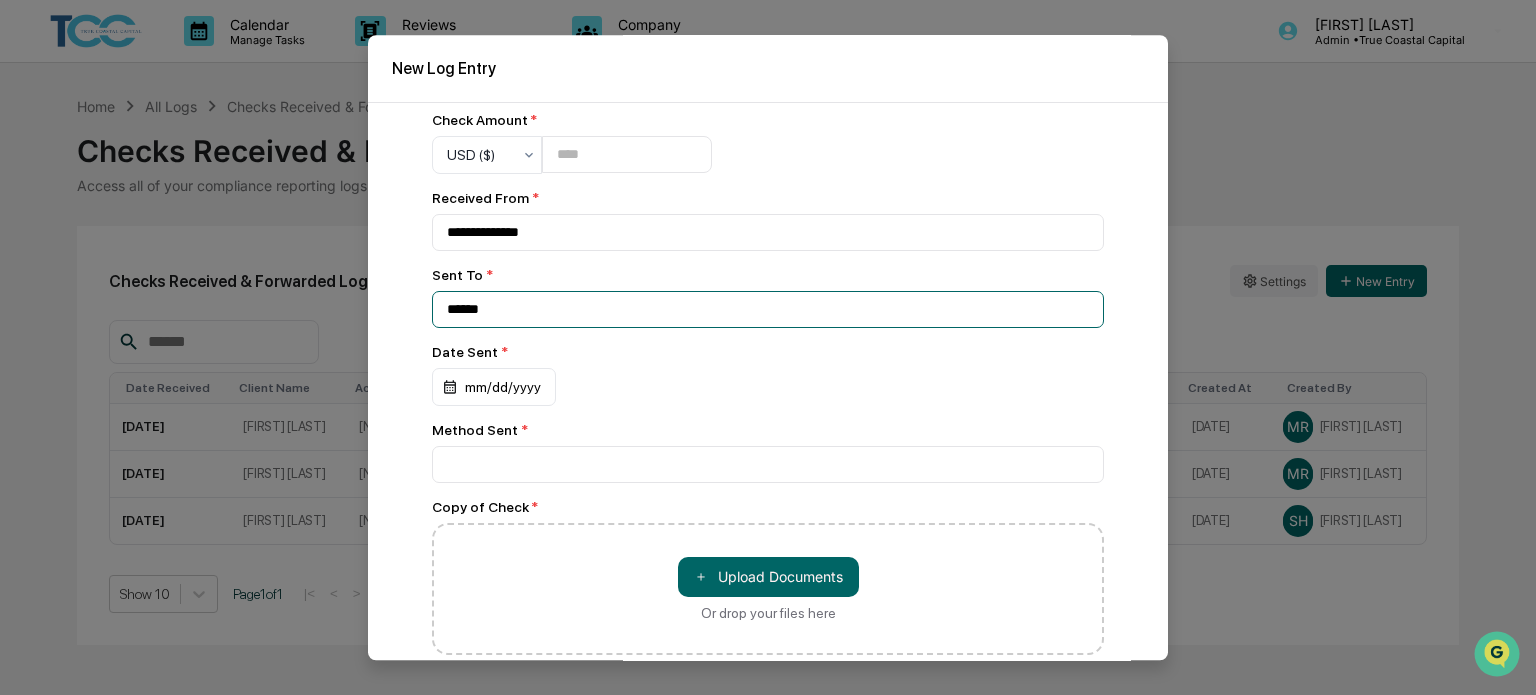 scroll, scrollTop: 333, scrollLeft: 0, axis: vertical 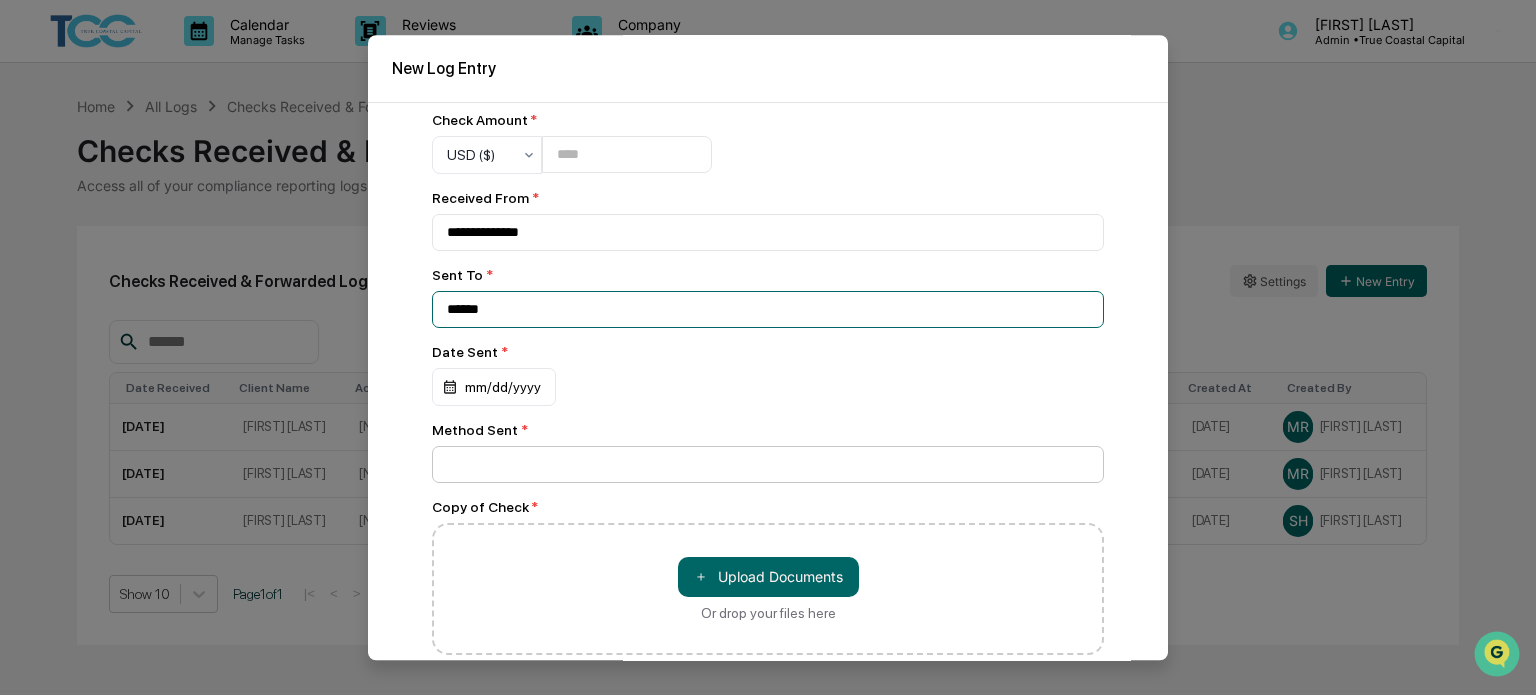 type on "******" 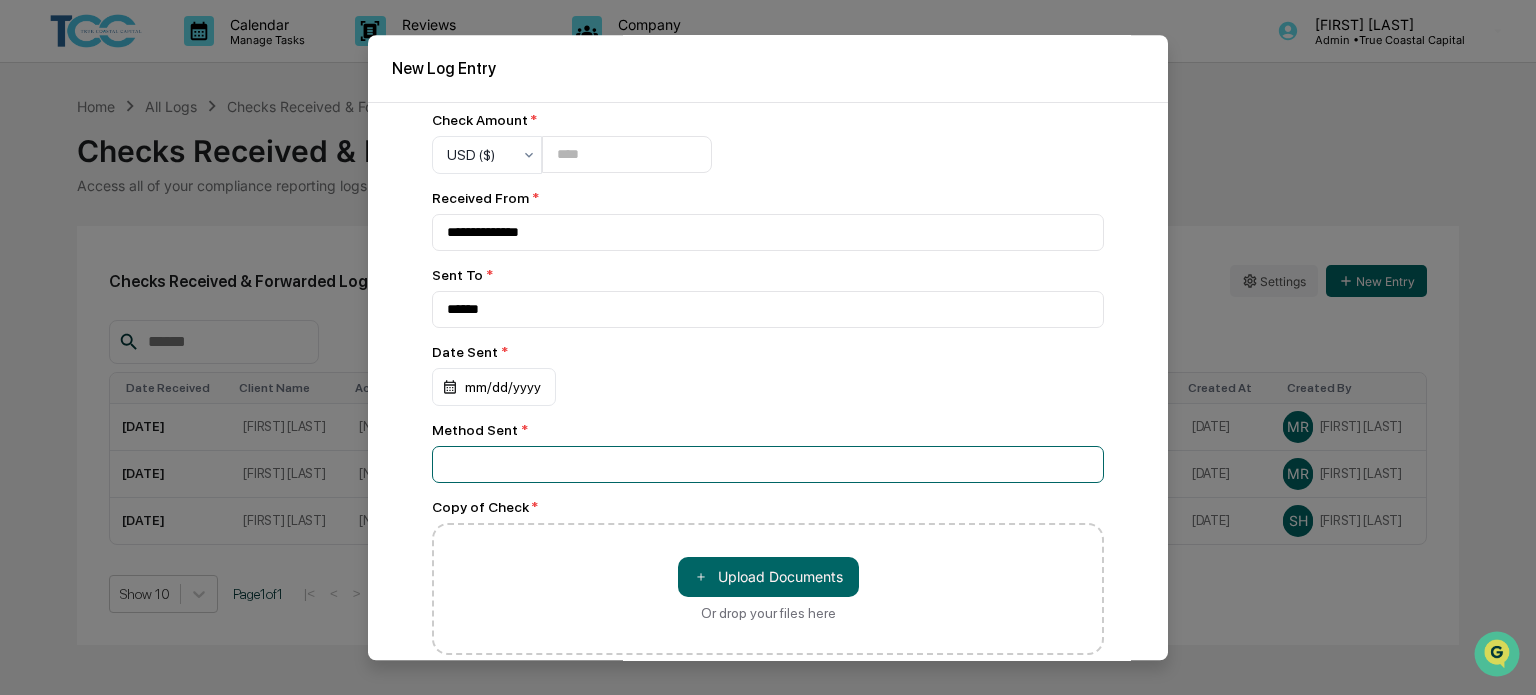click at bounding box center (768, -77) 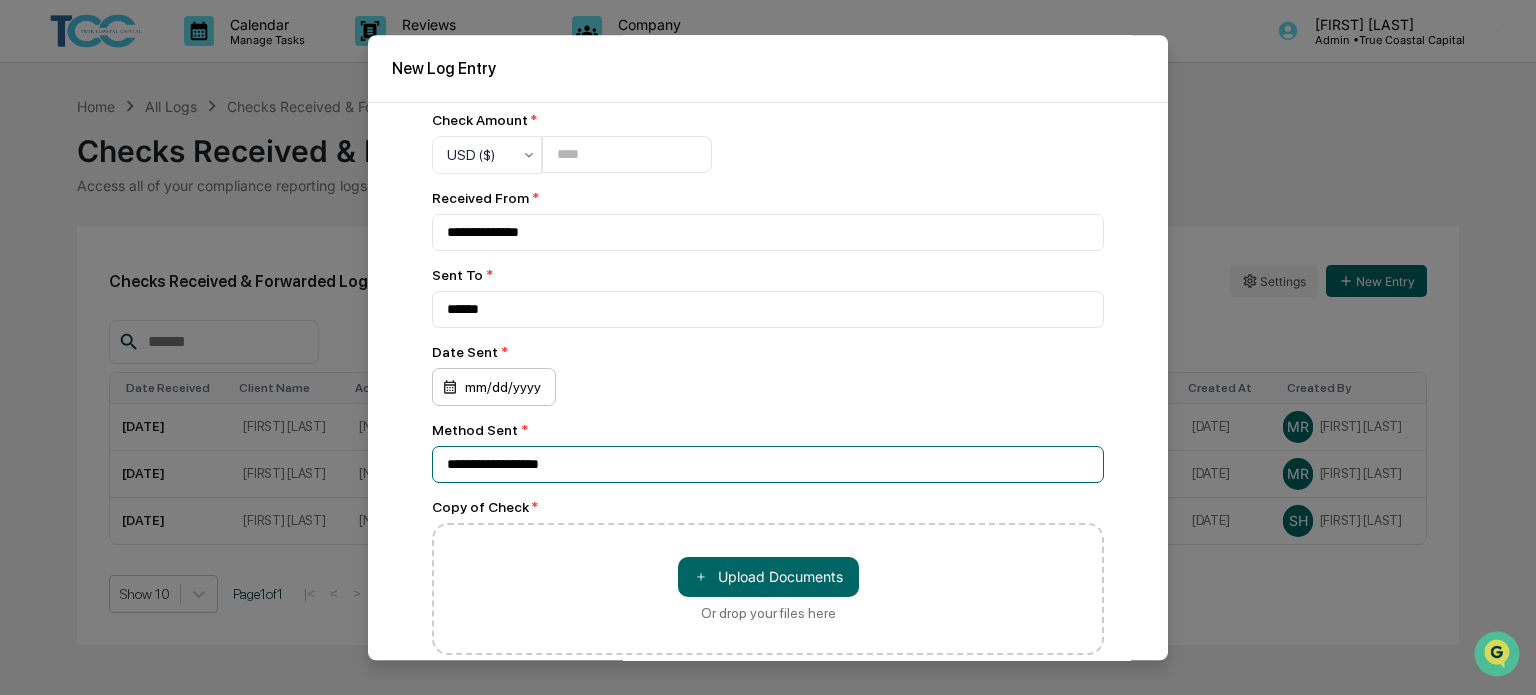type on "**********" 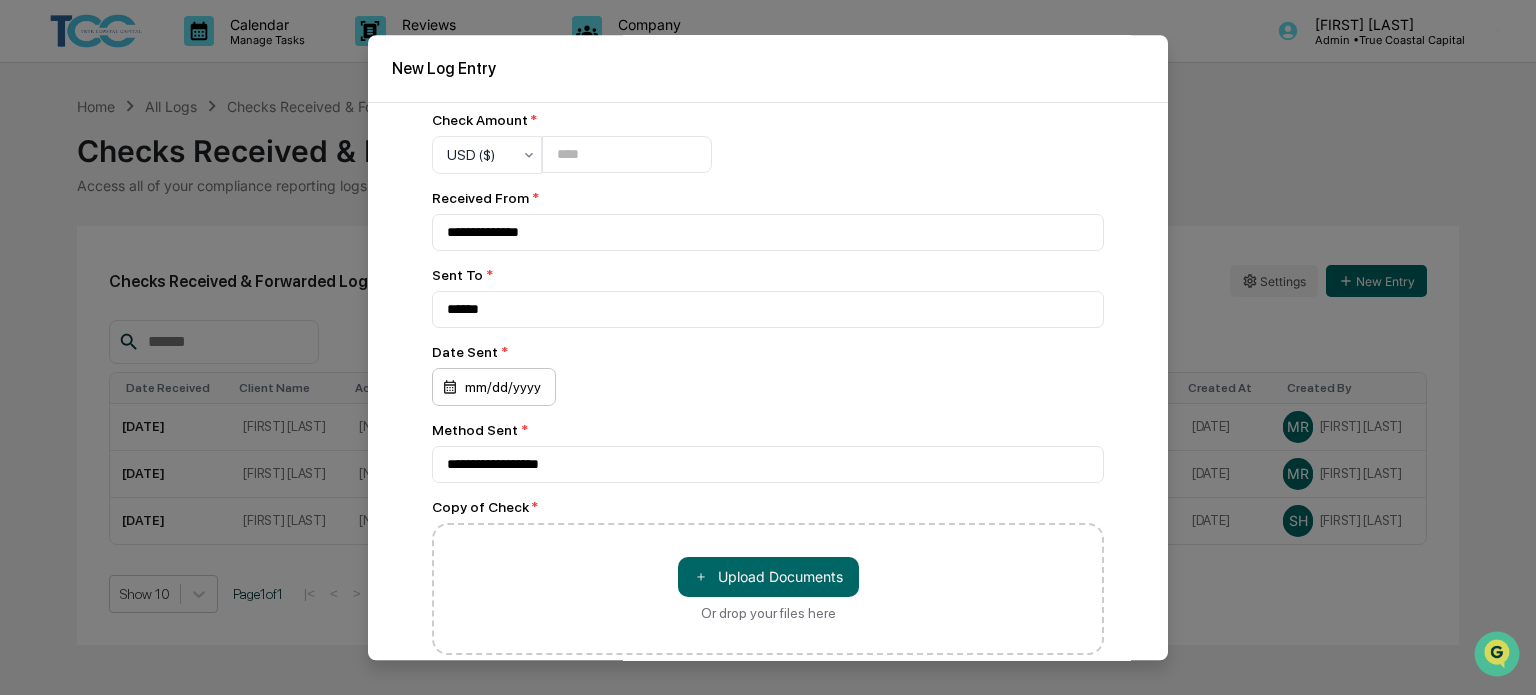 click on "mm/dd/yyyy" at bounding box center (496, -154) 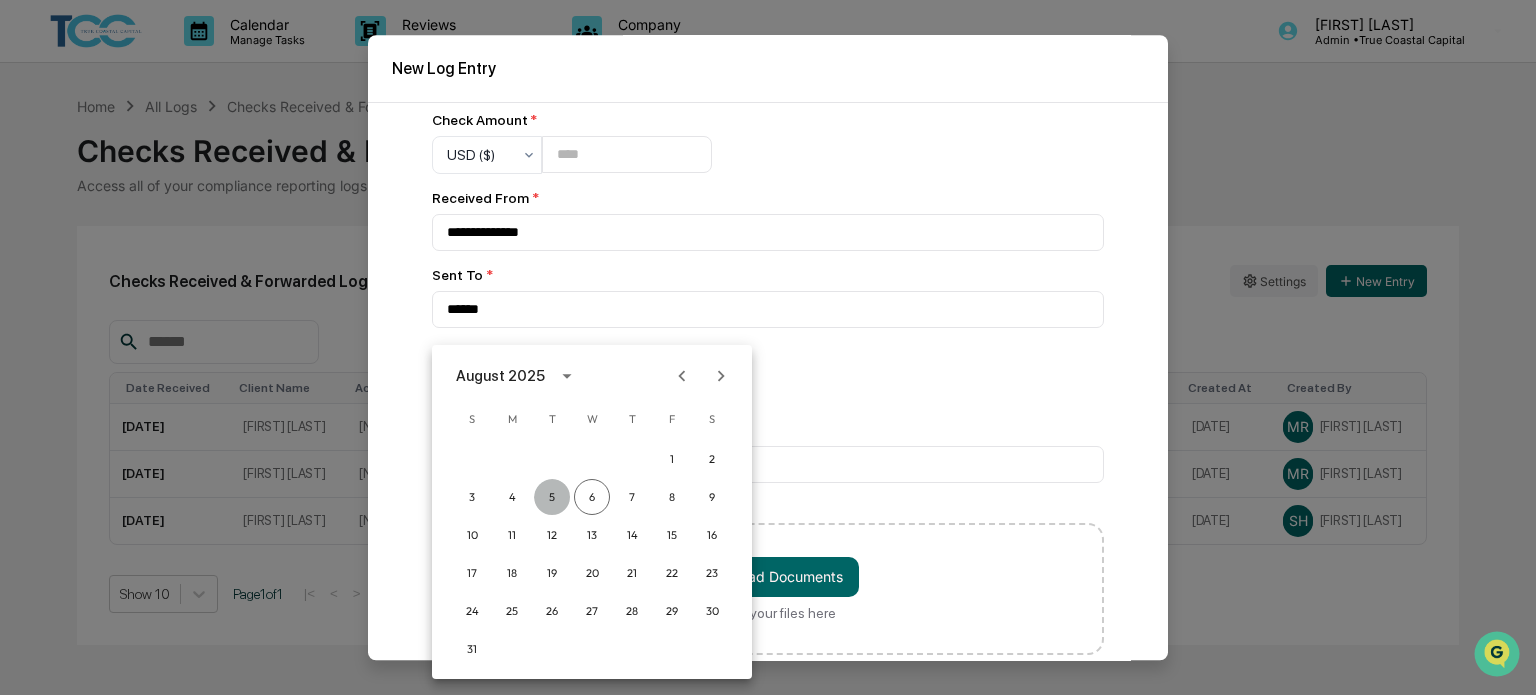 click on "5" at bounding box center (552, 497) 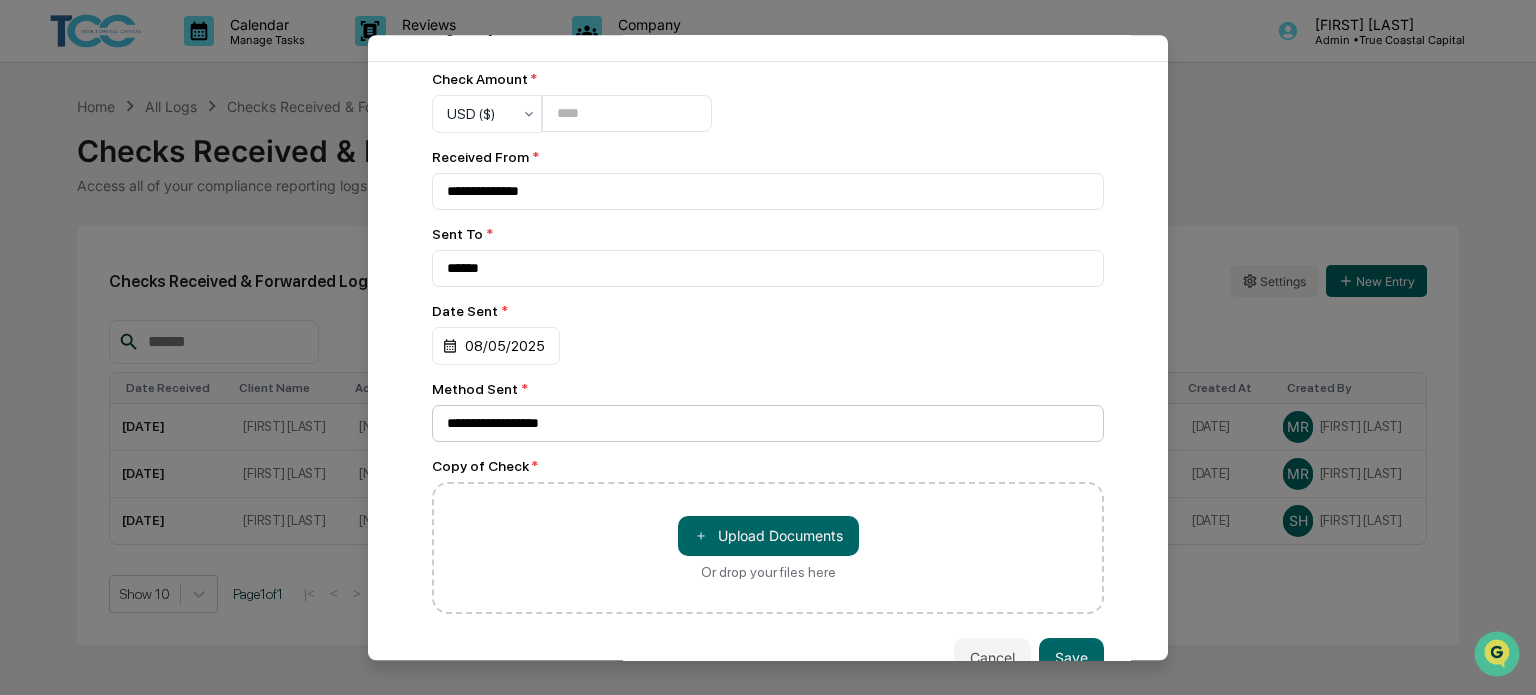 scroll, scrollTop: 75, scrollLeft: 0, axis: vertical 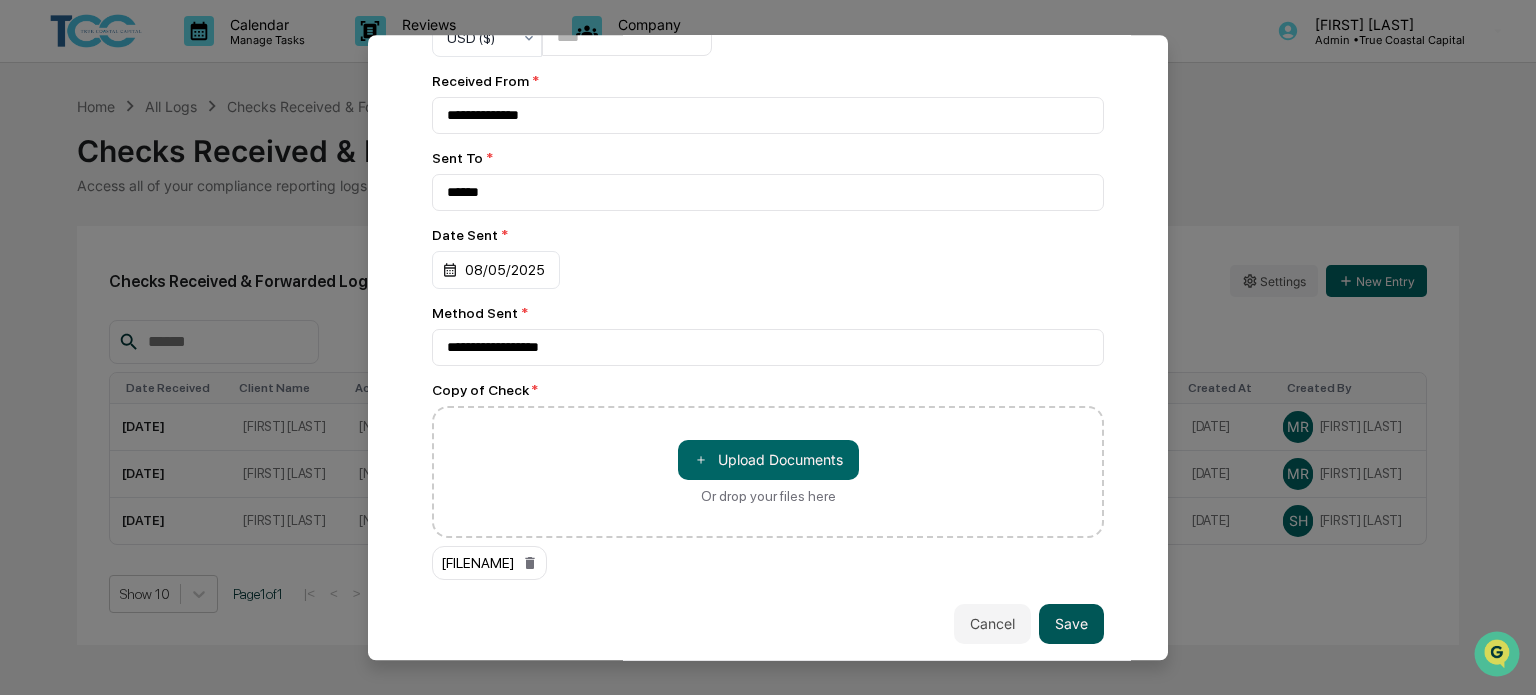 click on "Save" at bounding box center (1071, 624) 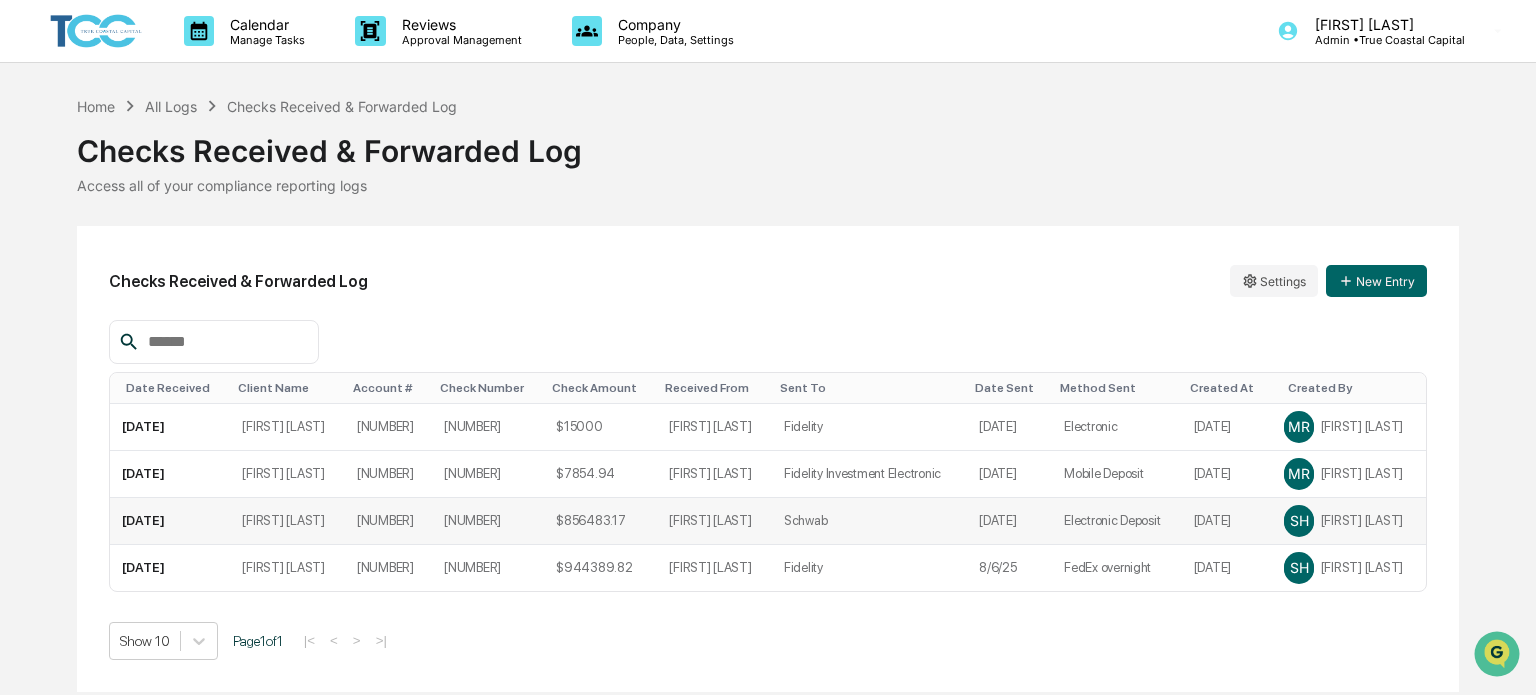 click on "[NUMBER]" at bounding box center [388, 521] 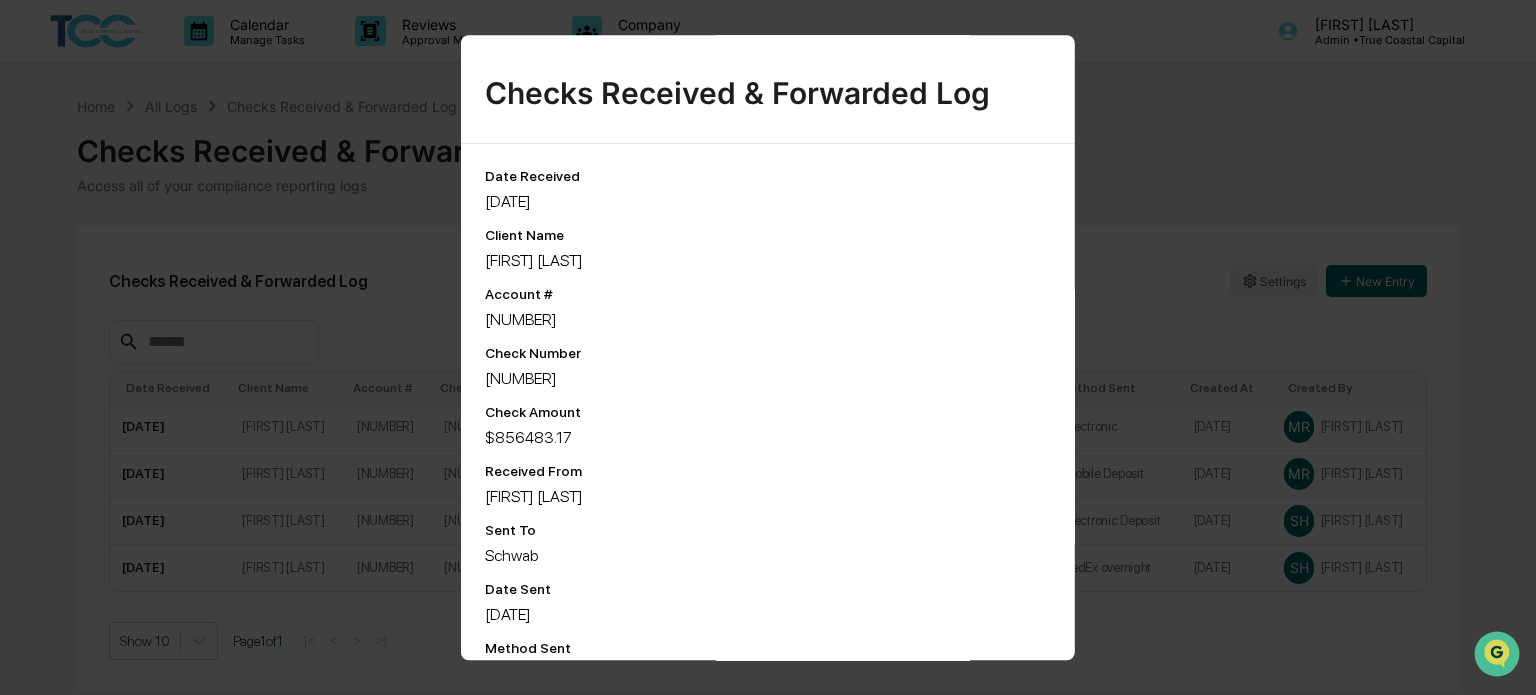 scroll, scrollTop: 216, scrollLeft: 0, axis: vertical 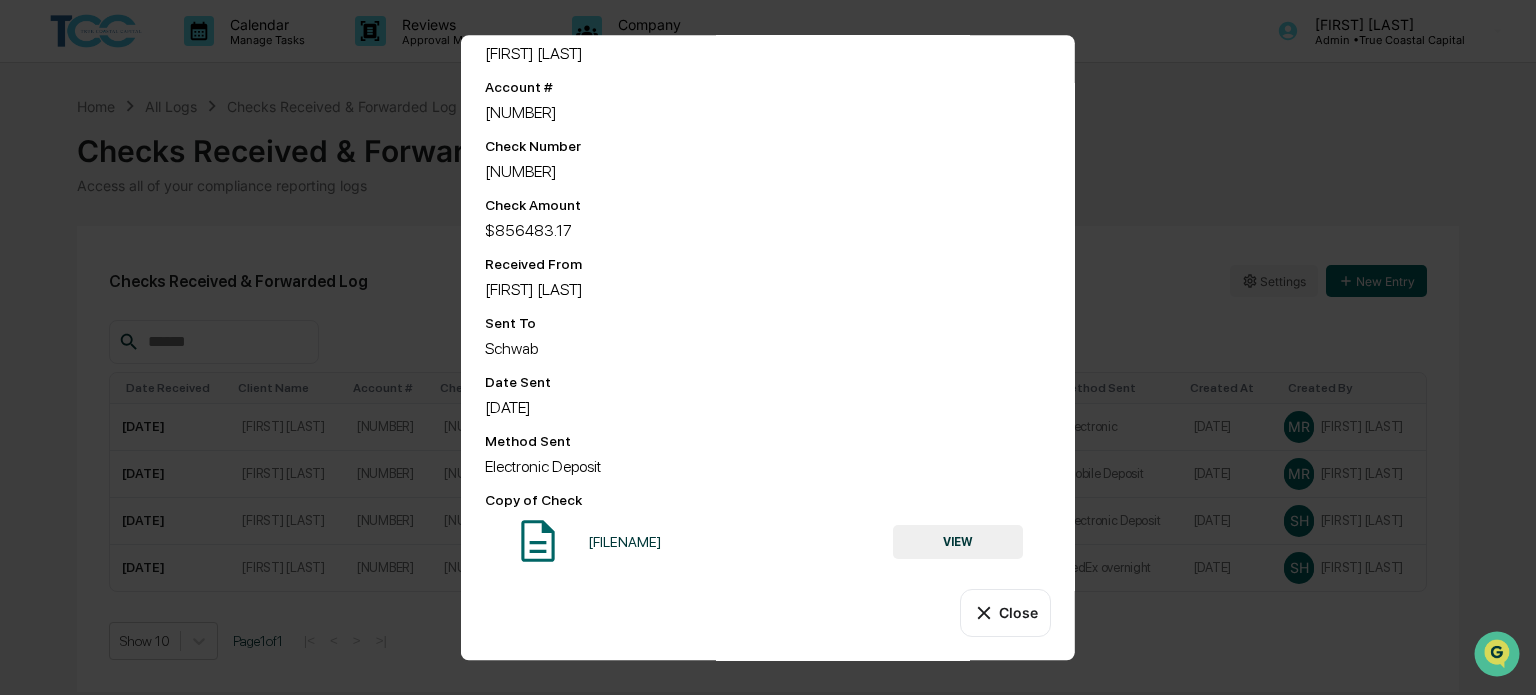 click on "Close" at bounding box center (1005, 613) 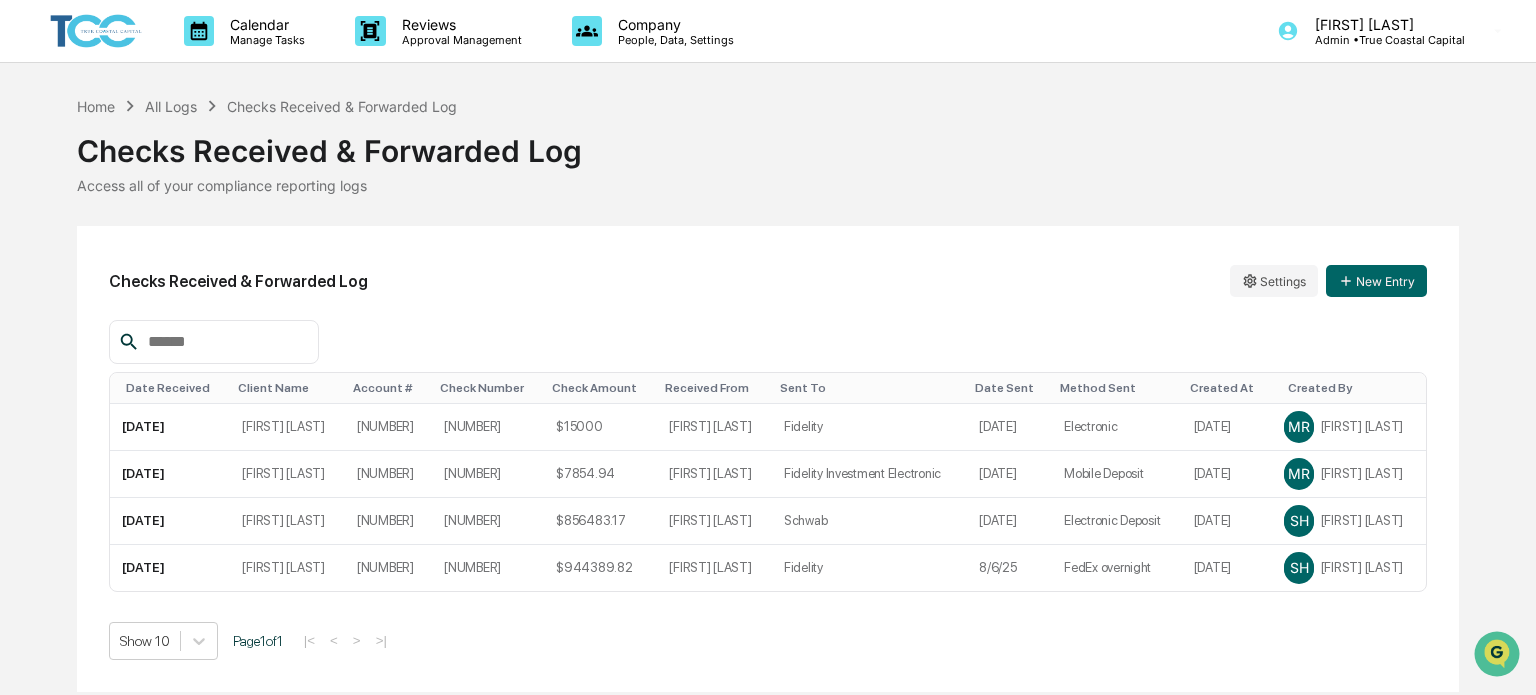 click on "Checks Received & Forwarded Log Settings New Entry" at bounding box center [768, 281] 